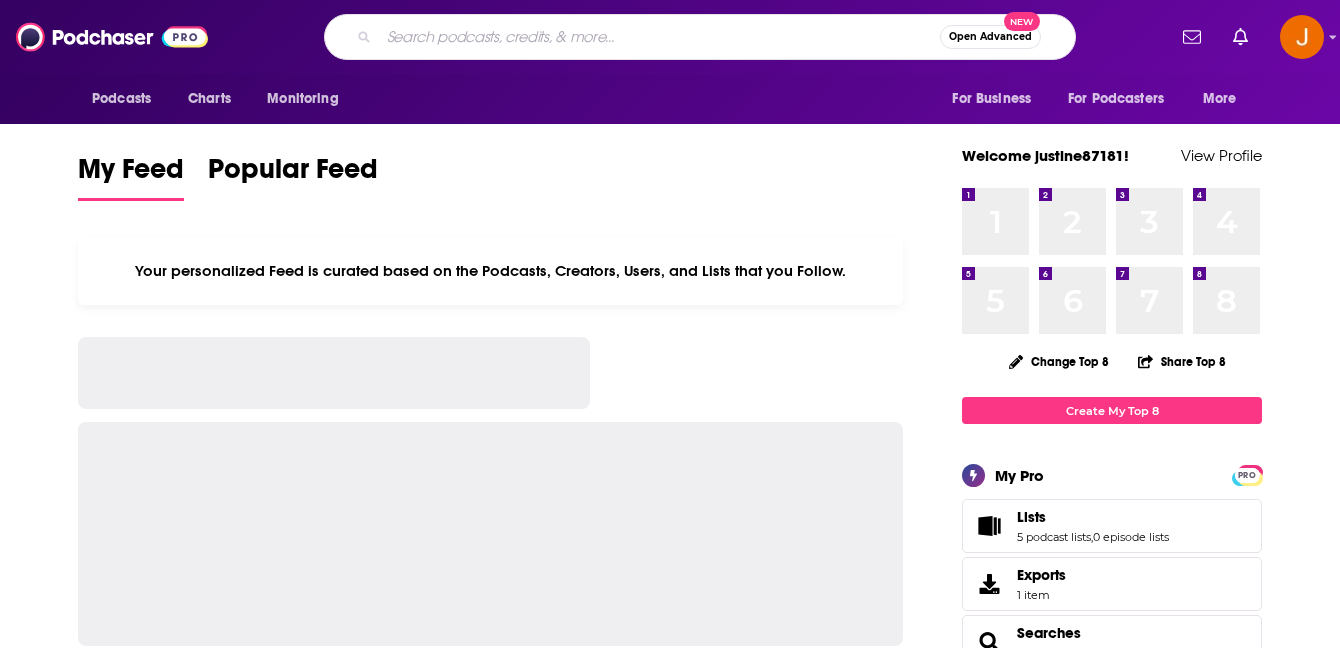 scroll, scrollTop: 0, scrollLeft: 0, axis: both 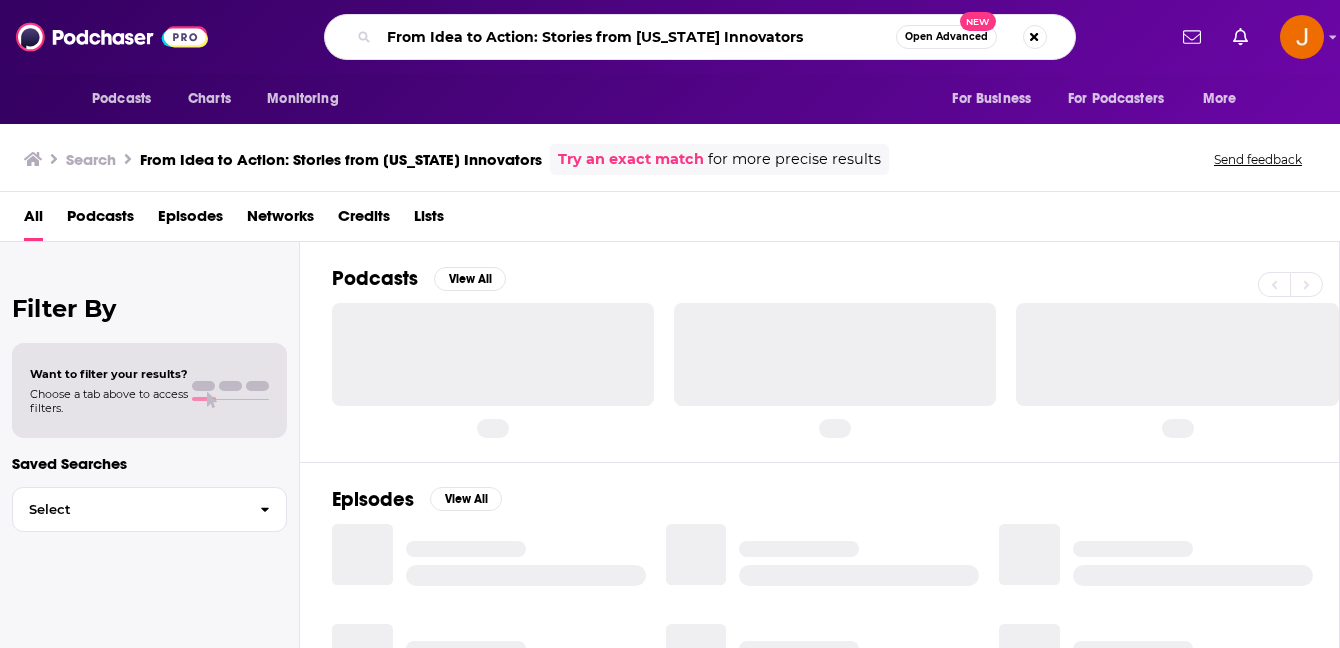 drag, startPoint x: 538, startPoint y: 40, endPoint x: 853, endPoint y: 40, distance: 315 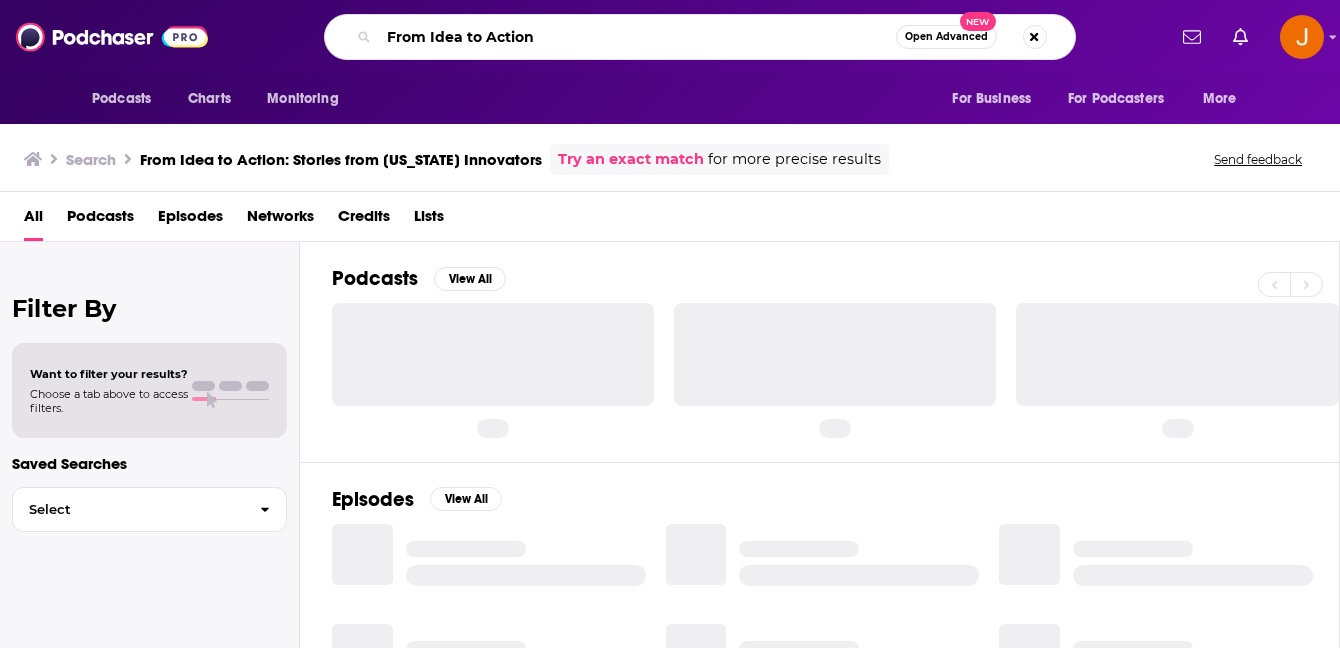 type on "From Idea to Action" 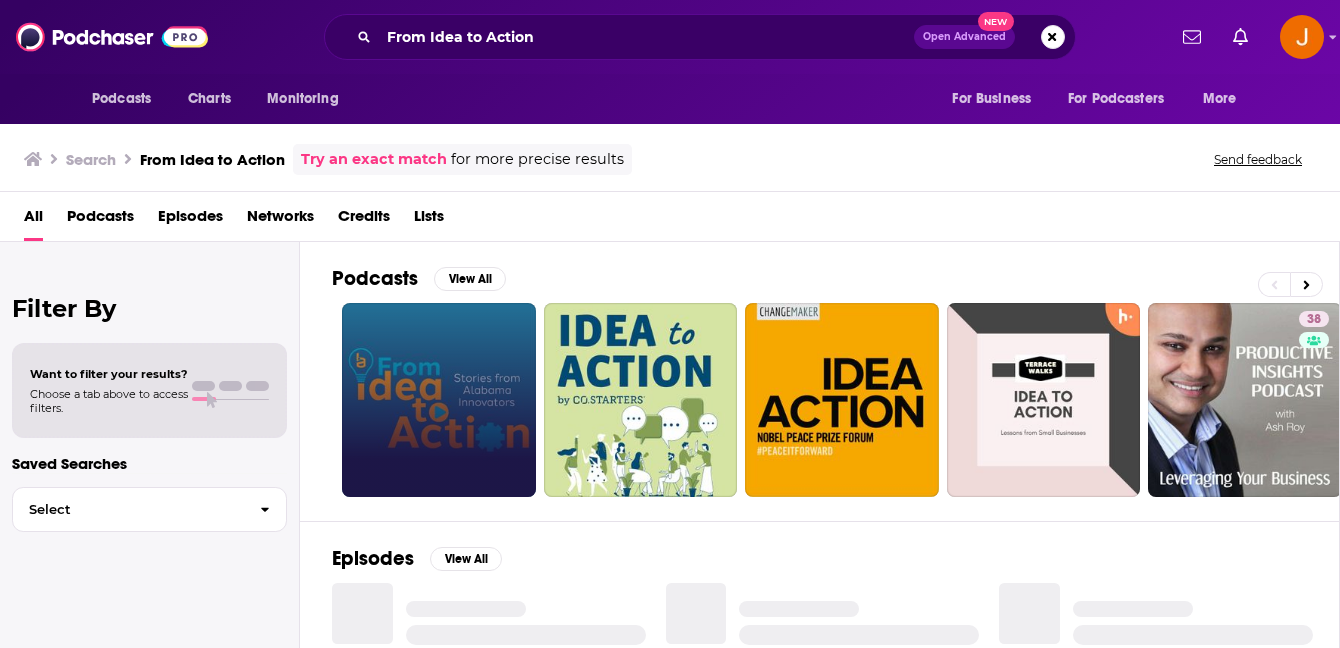 click at bounding box center (439, 400) 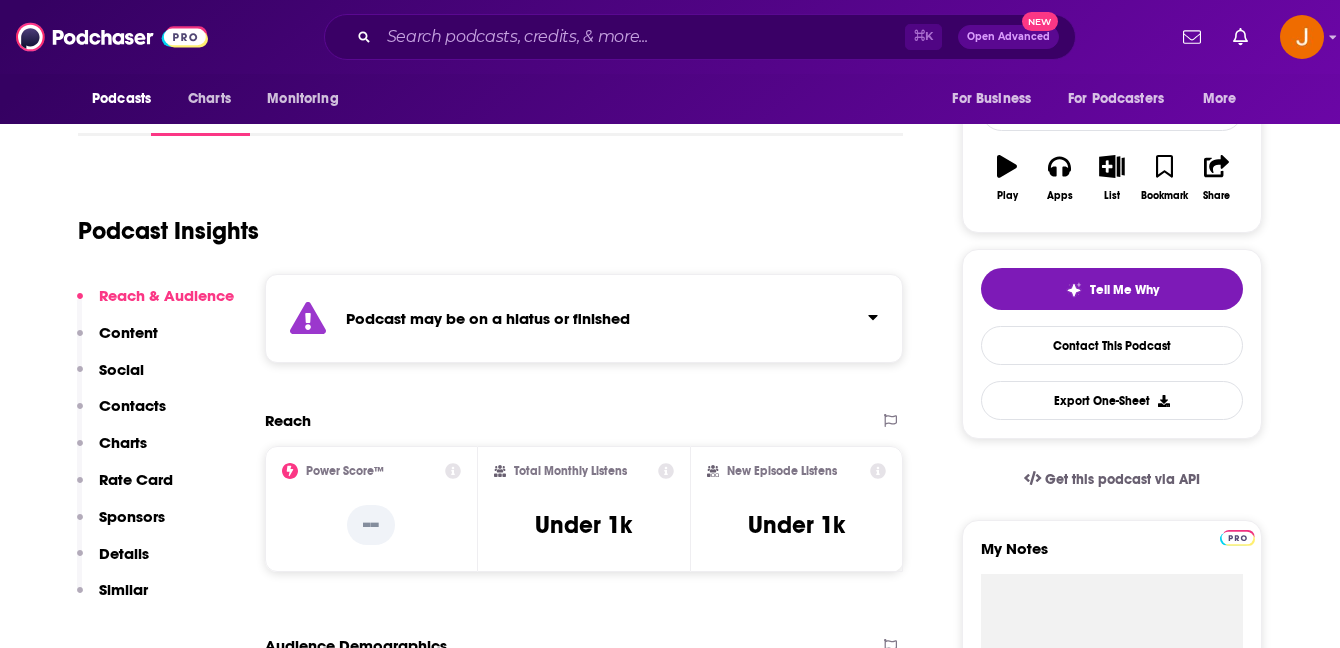scroll, scrollTop: 192, scrollLeft: 0, axis: vertical 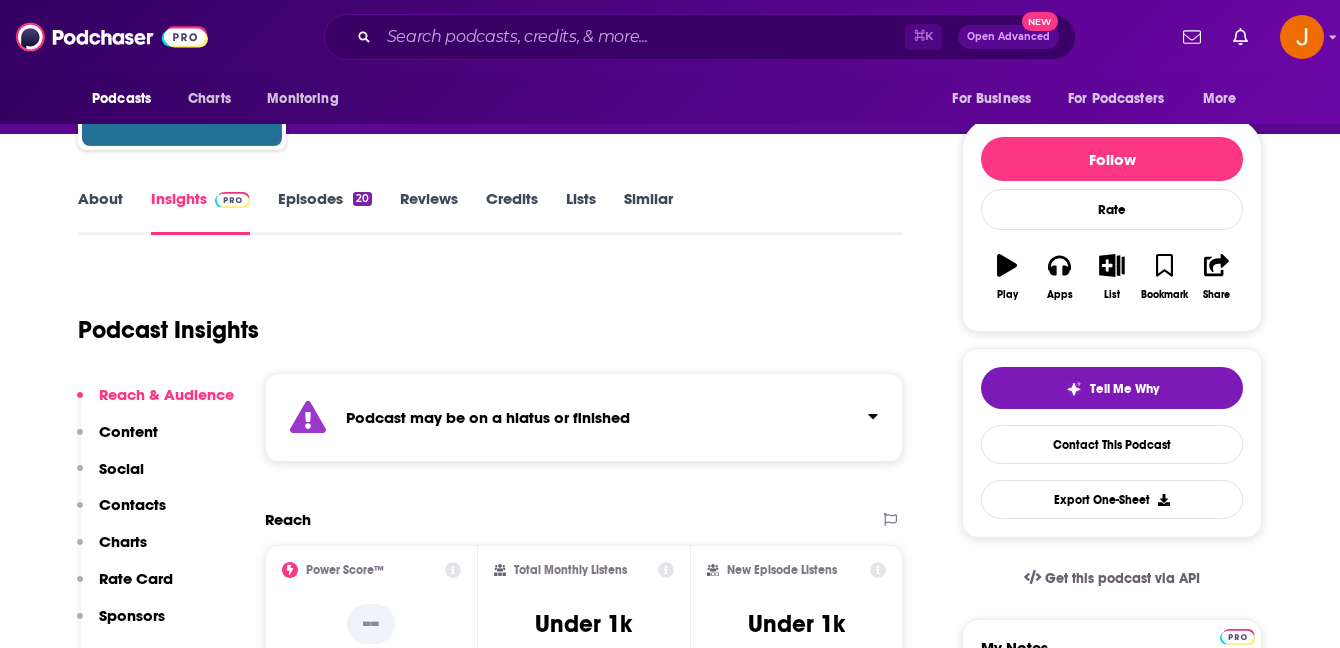 click on "Episodes 20" at bounding box center [325, 212] 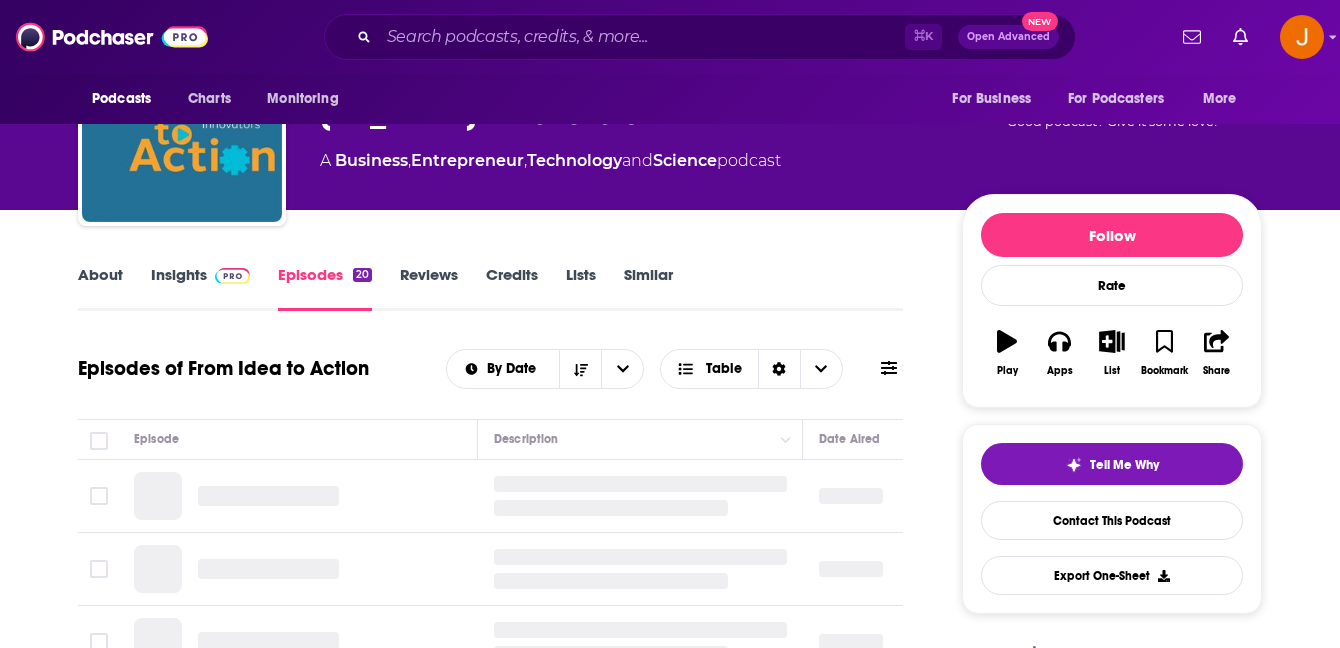 scroll, scrollTop: 301, scrollLeft: 0, axis: vertical 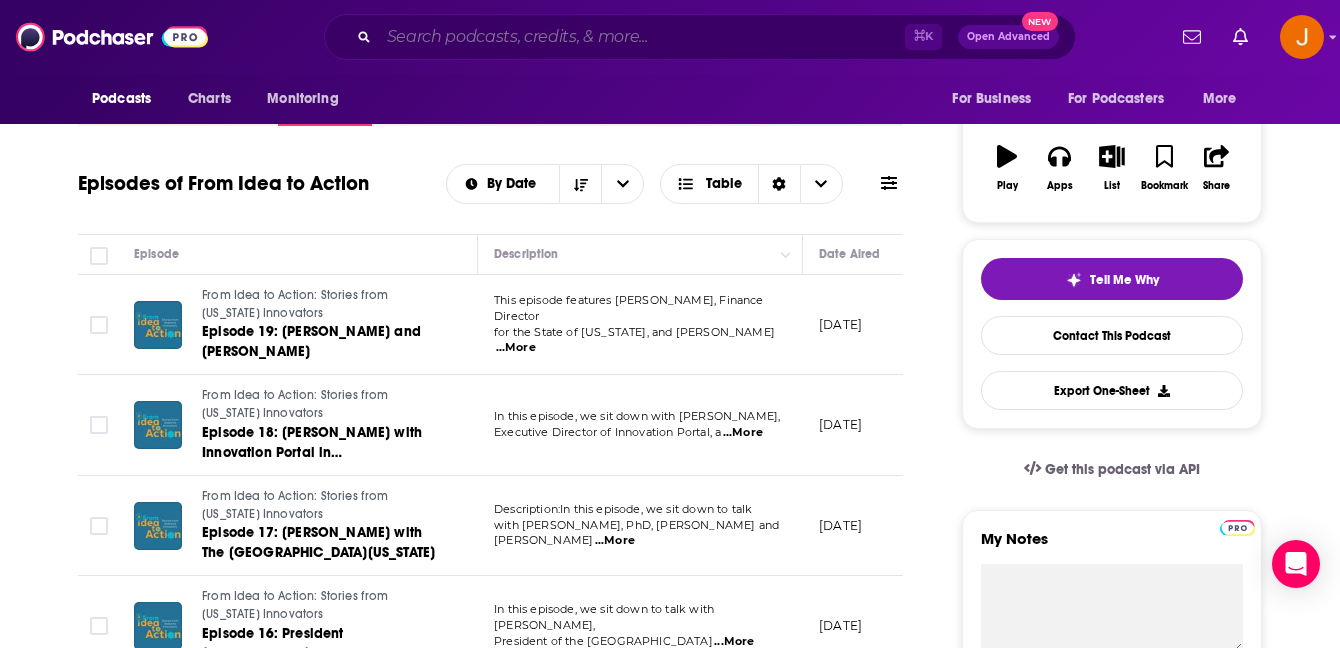 click at bounding box center [642, 37] 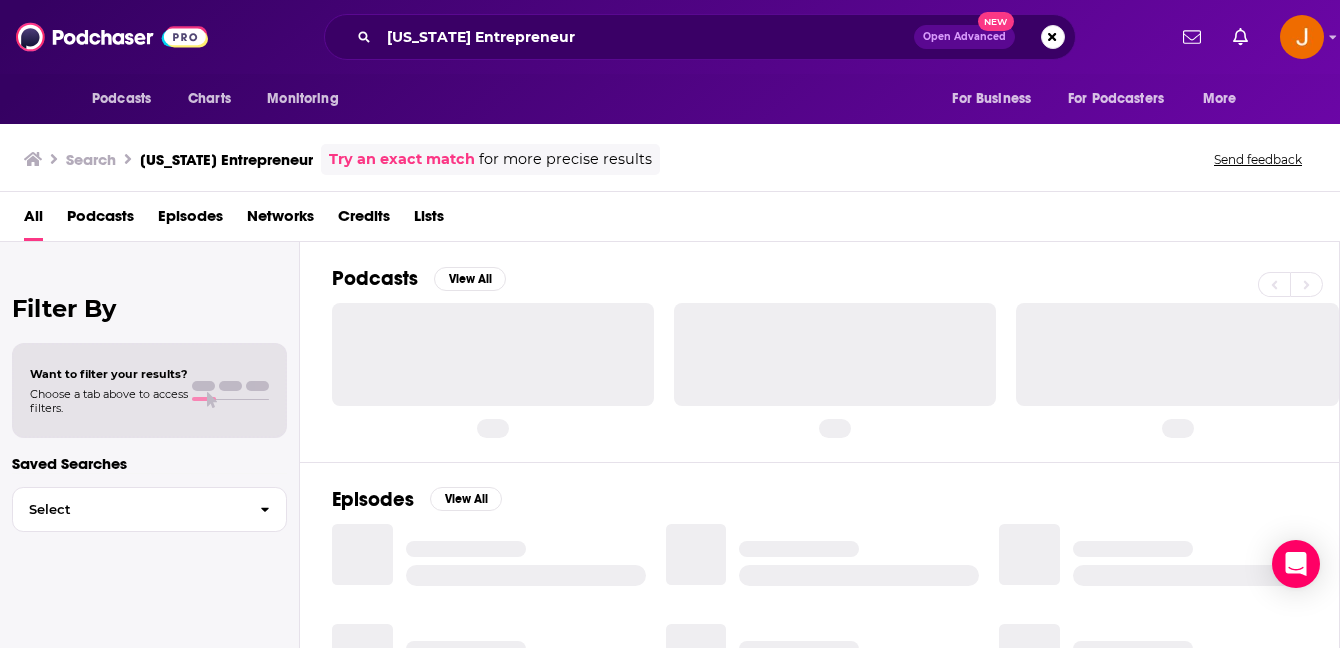 scroll, scrollTop: 0, scrollLeft: 0, axis: both 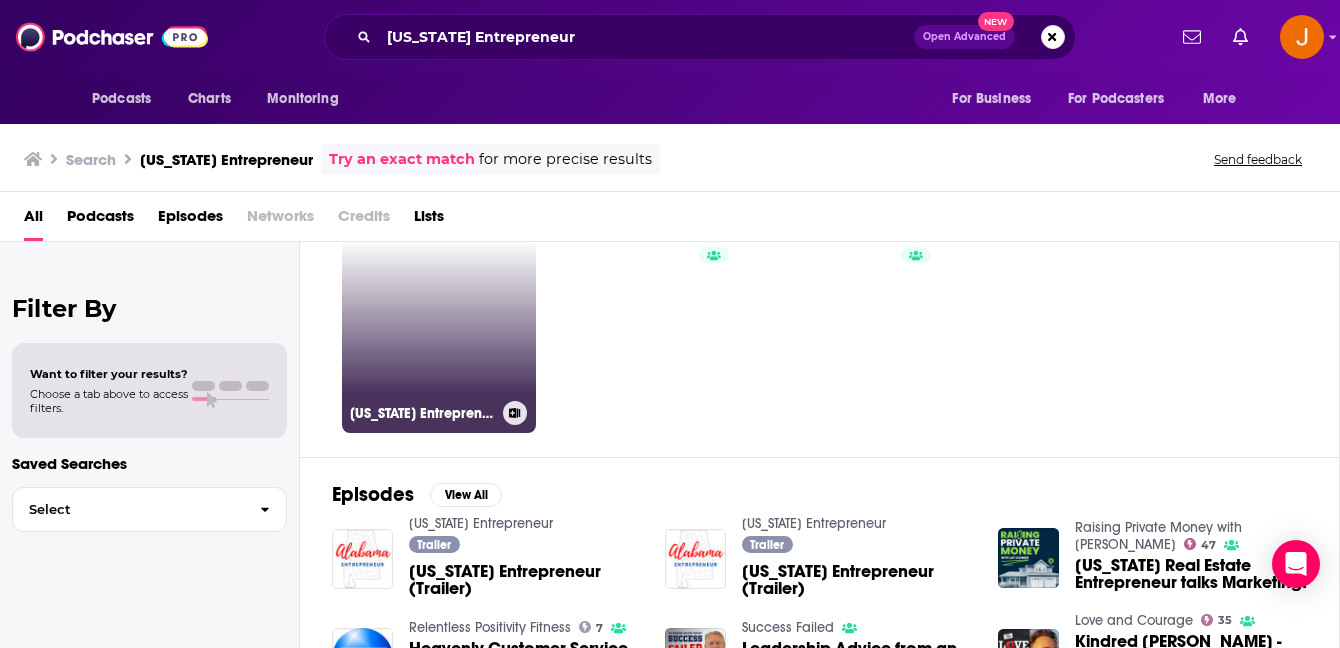 click on "Alabama Entrepreneur" at bounding box center (439, 336) 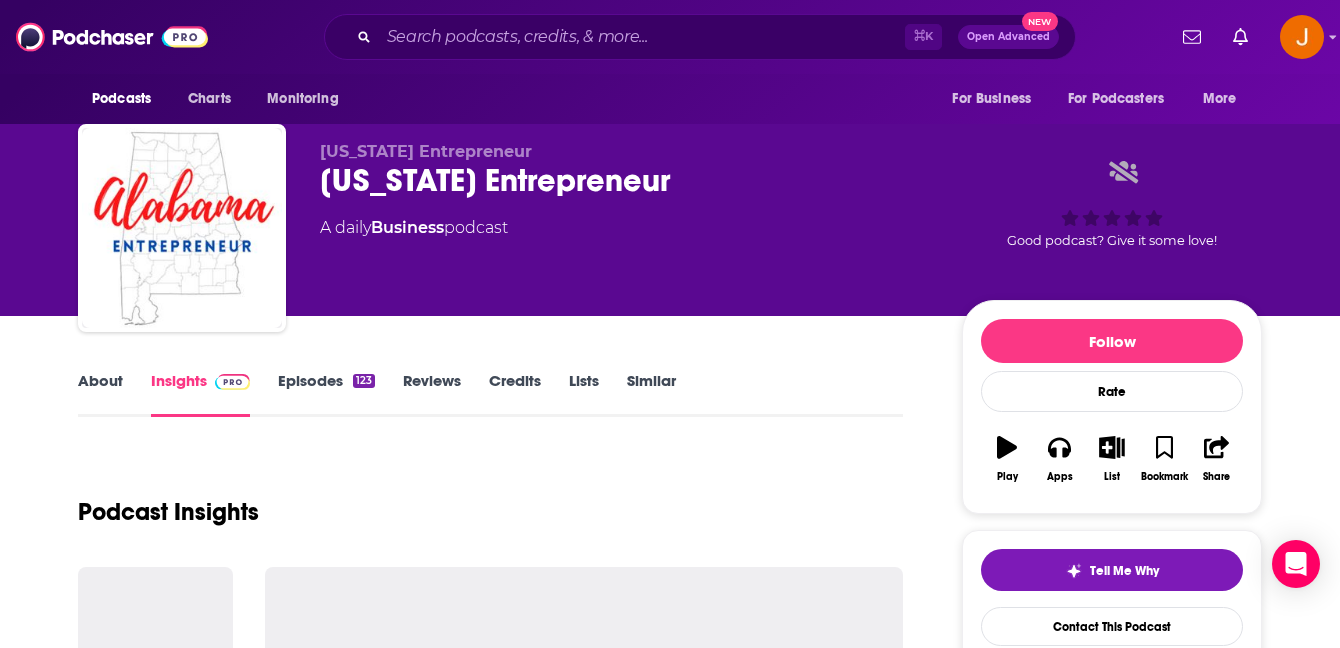 scroll, scrollTop: 29, scrollLeft: 0, axis: vertical 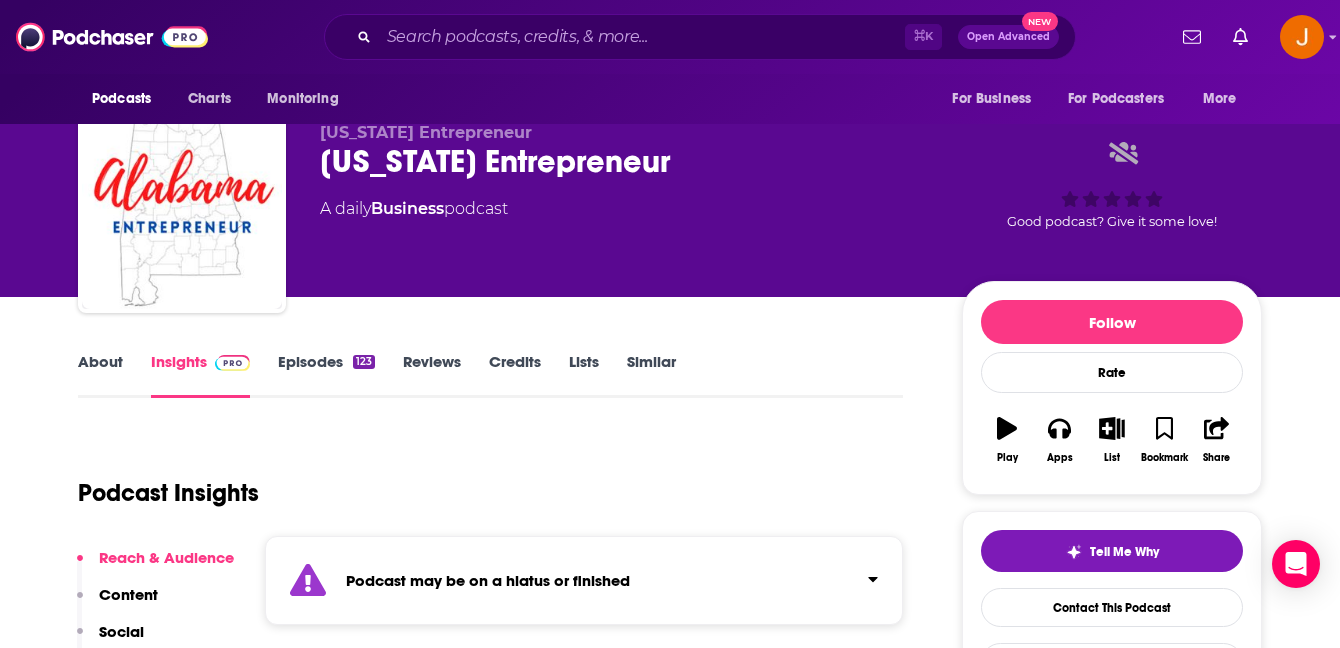 click on "Episodes 123" at bounding box center (326, 375) 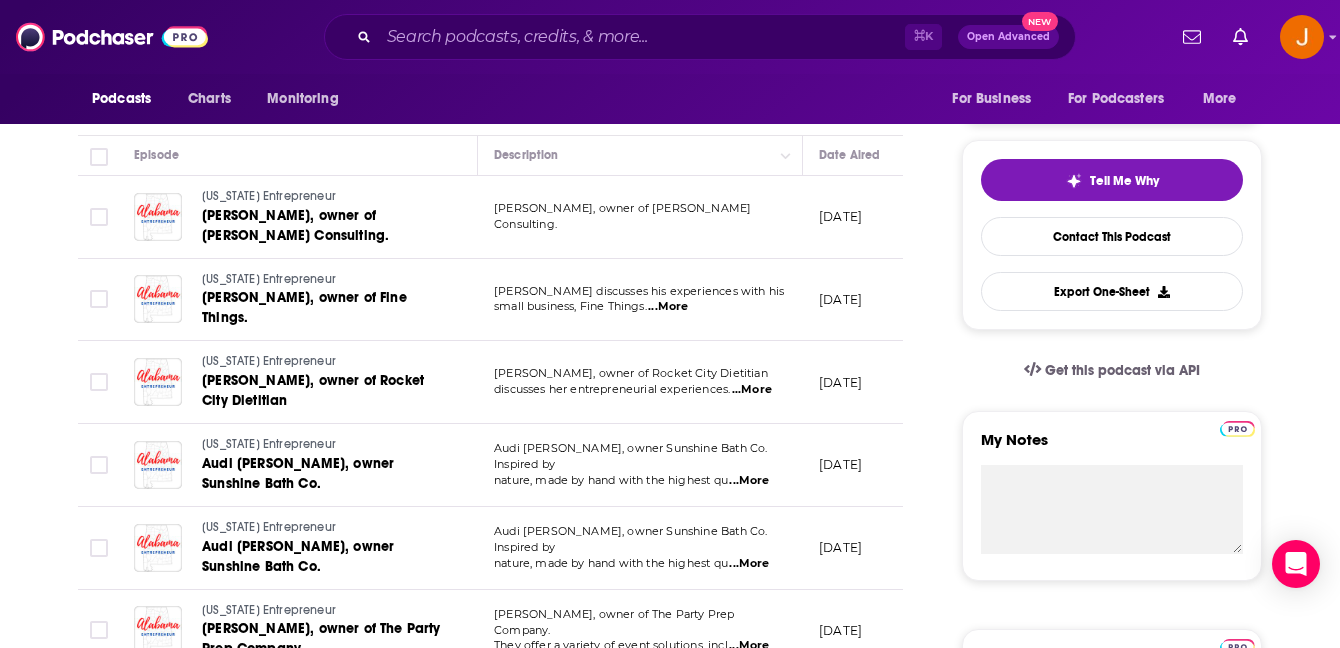 scroll, scrollTop: 0, scrollLeft: 0, axis: both 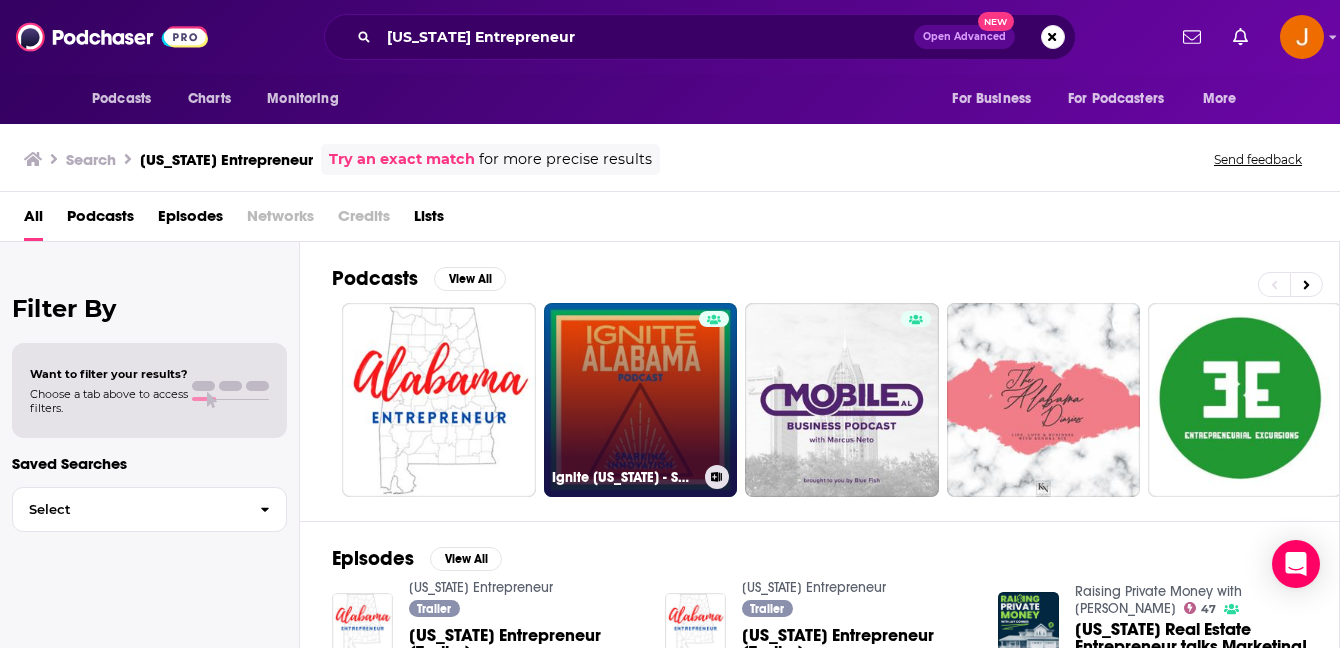 click on "Ignite Alabama - Sparking Innovation & Entrepreneurship in Alabama" at bounding box center [641, 400] 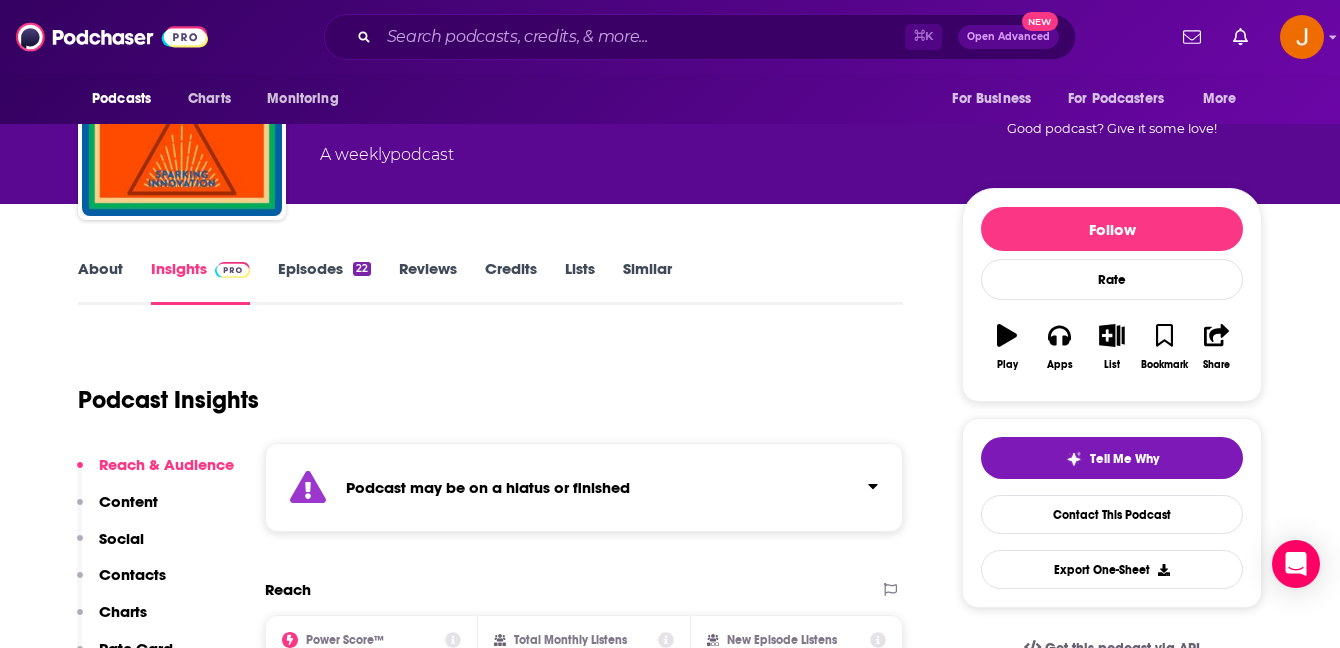 scroll, scrollTop: 134, scrollLeft: 0, axis: vertical 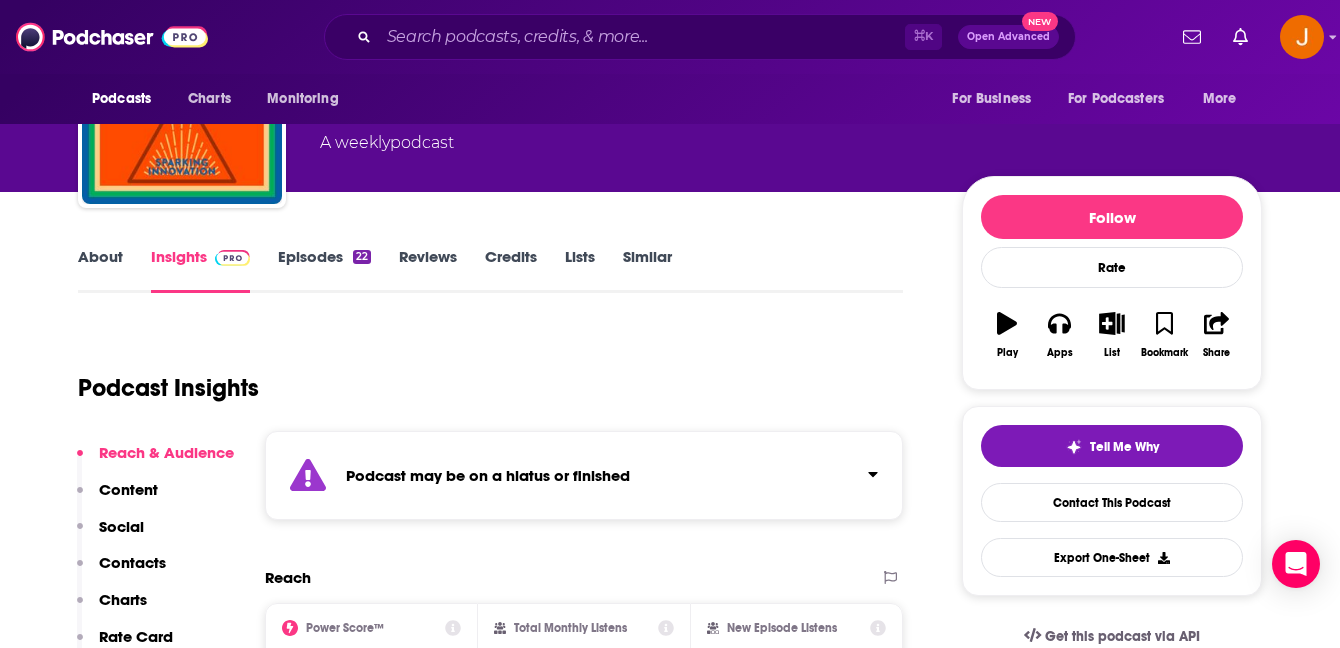 click on "About Insights Episodes 22 Reviews Credits Lists Similar Podcast Insights Reach & Audience Content Social Contacts Charts Rate Card Sponsors Details Similar Contact Podcast Open Website  Podcast may be on a hiatus or finished Reach Power Score™ -- Total Monthly Listens - New Episode Listens Under 1k Potential volatility:  Reach estimates for new podcasts may be more volatile as the podcast is still establishing its audience. Contact the podcast for precise listenership. Check out our   reach numbers & relationships support article. Export One-Sheet Audience Demographics Gender Mixed Age 32 yo Education Level Mostly  Higher Education Content Political Skew Not Available Socials This podcast does not have social handles yet. Contacts Submit a request  for contacts for this podcast. Charts All Charts All Categories All Countries This podcast isn't ranking on any Apple or Spotify charts today. Estimated Rate Card Placement Cost Pre -roll Ads played  before an episode . $ 1  -  $ 100 Mid -roll Ads played  . $ 1" at bounding box center (670, 2498) 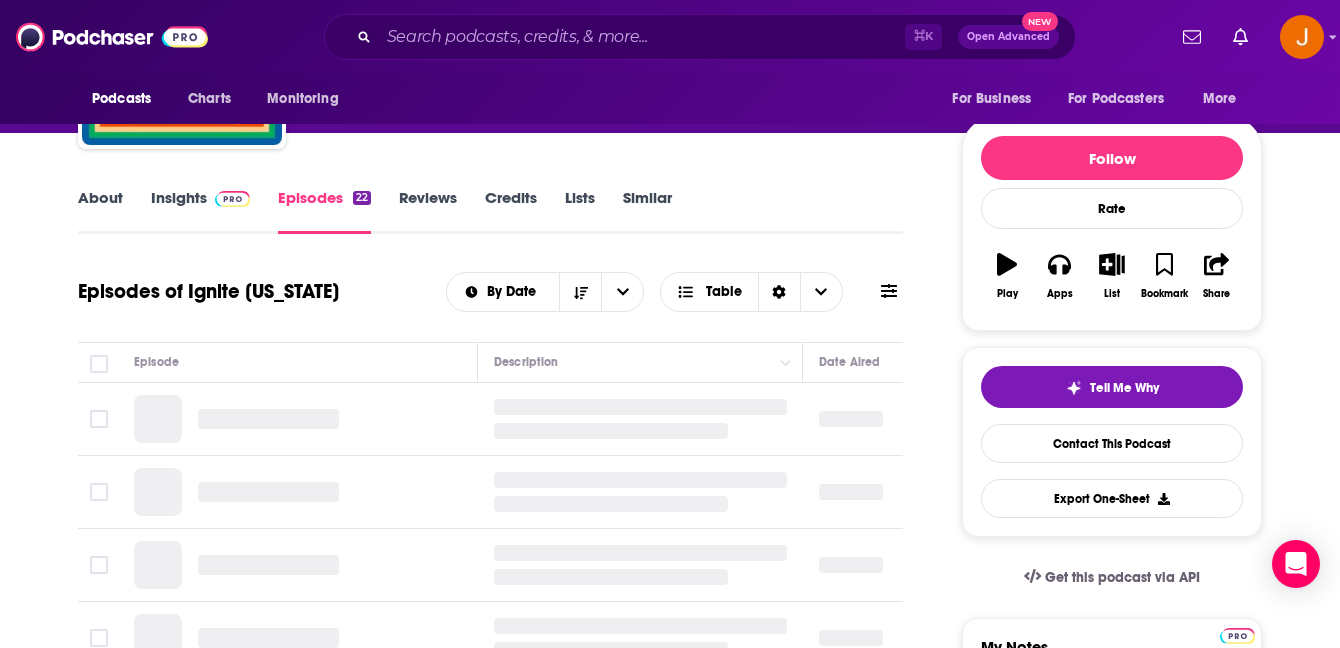 scroll, scrollTop: 297, scrollLeft: 0, axis: vertical 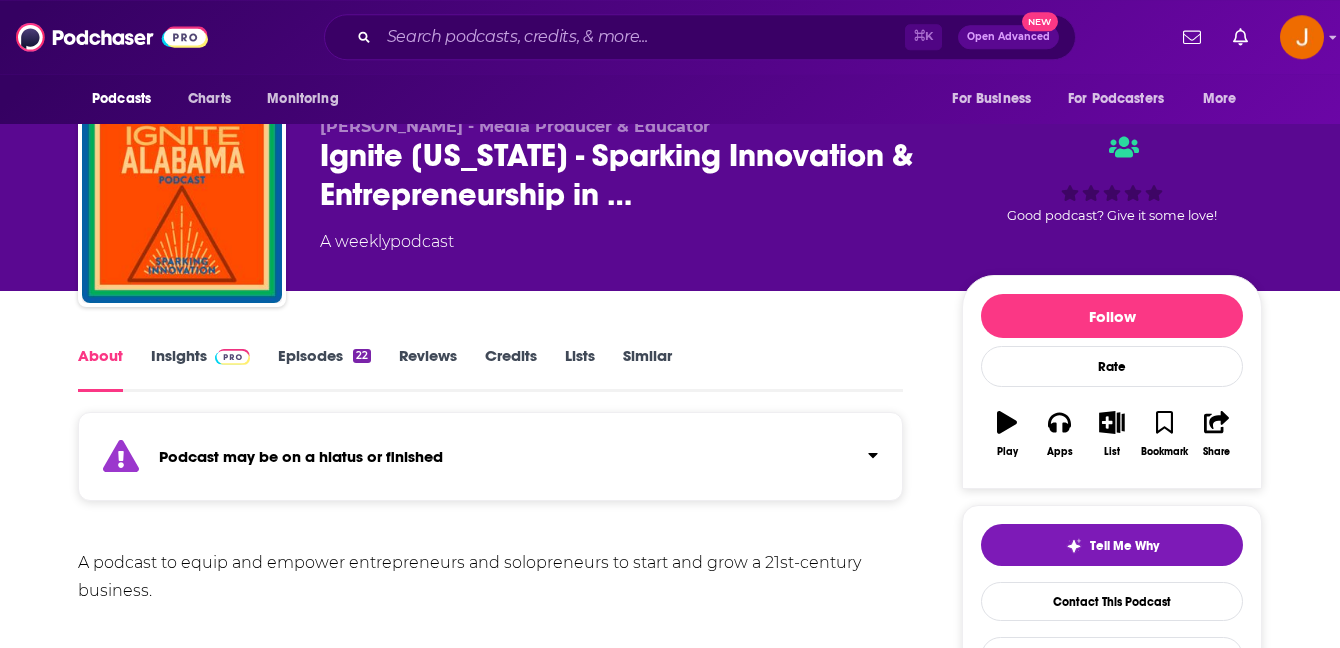click on "Episodes 22" at bounding box center [324, 369] 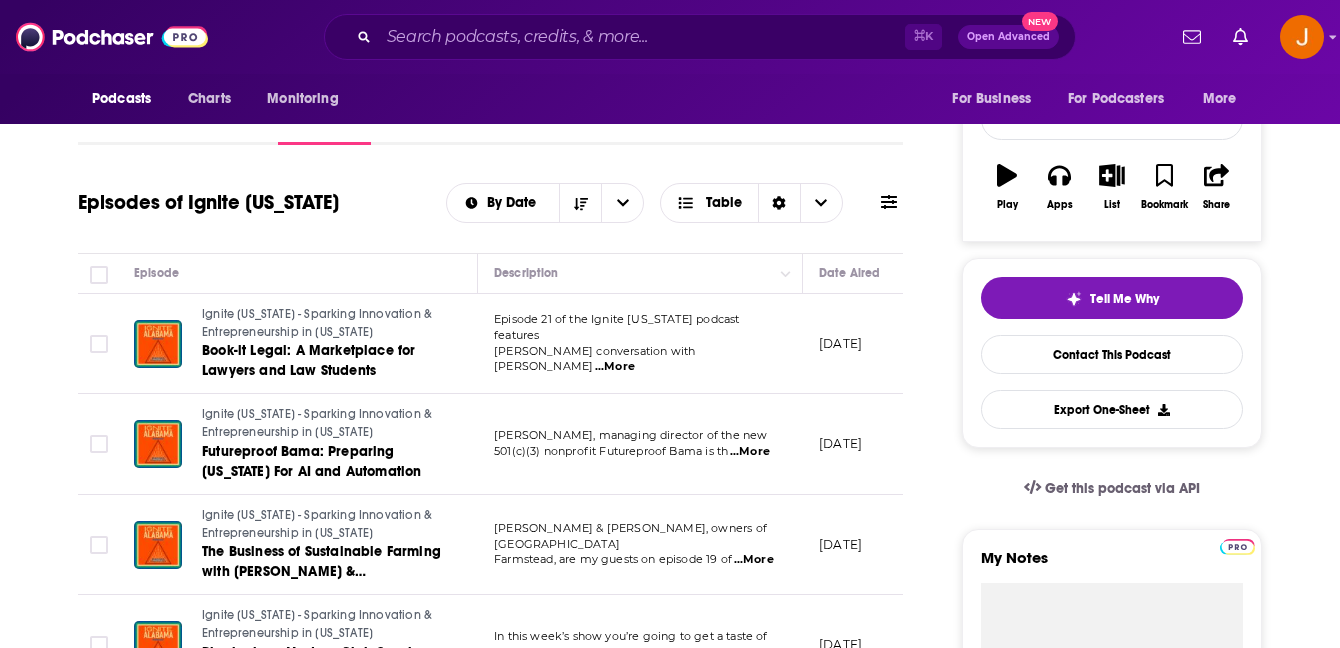 scroll, scrollTop: 284, scrollLeft: 0, axis: vertical 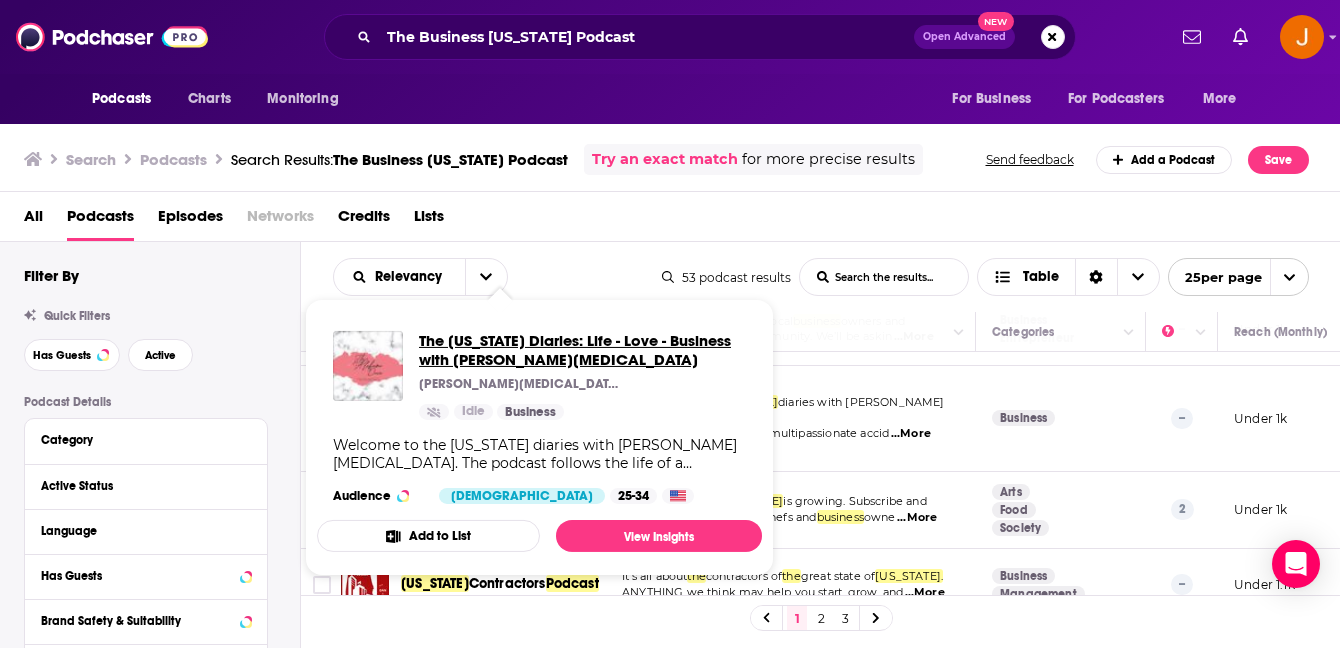 click on "The Alabama Diaries: Life - Love - Business with Kendra Nix" at bounding box center [582, 350] 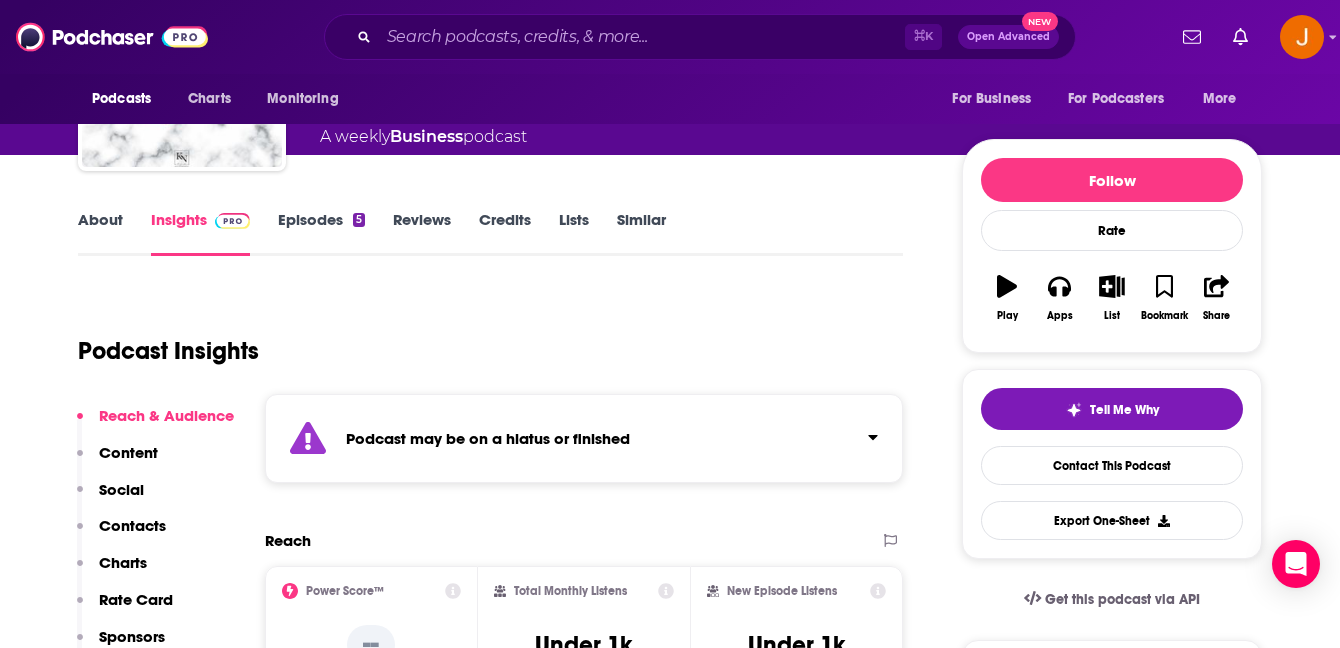 scroll, scrollTop: 181, scrollLeft: 0, axis: vertical 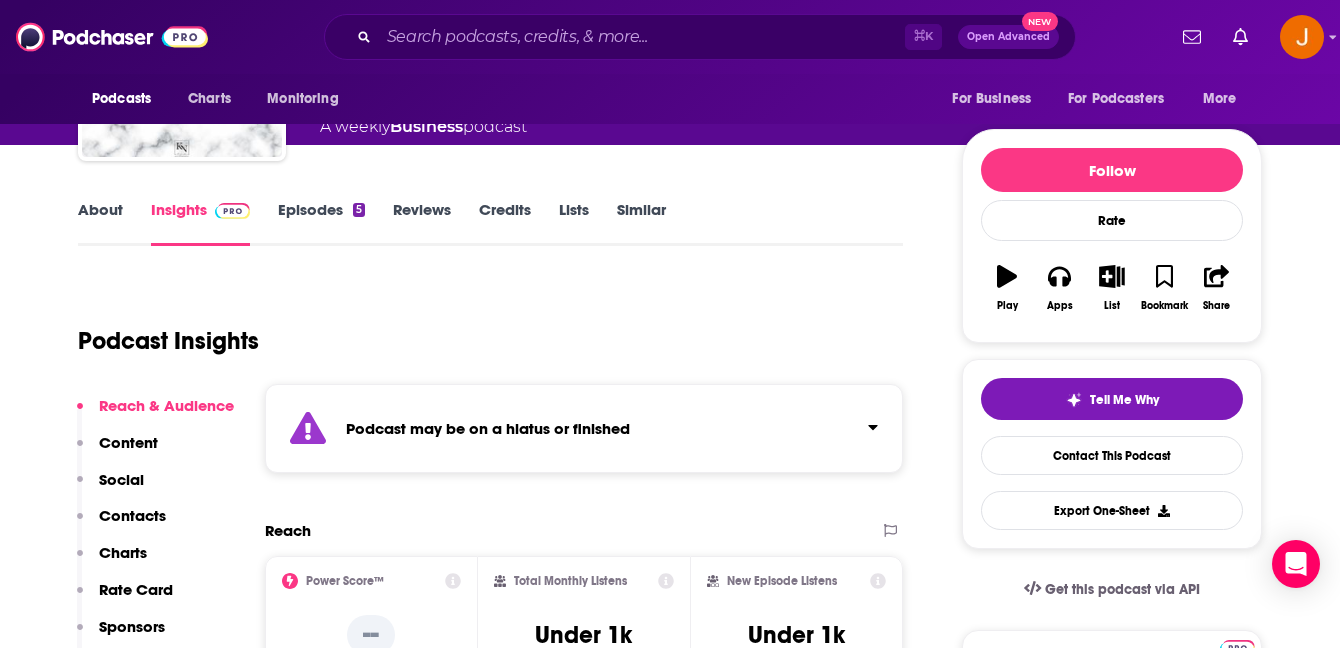 click on "Episodes 5" at bounding box center (321, 223) 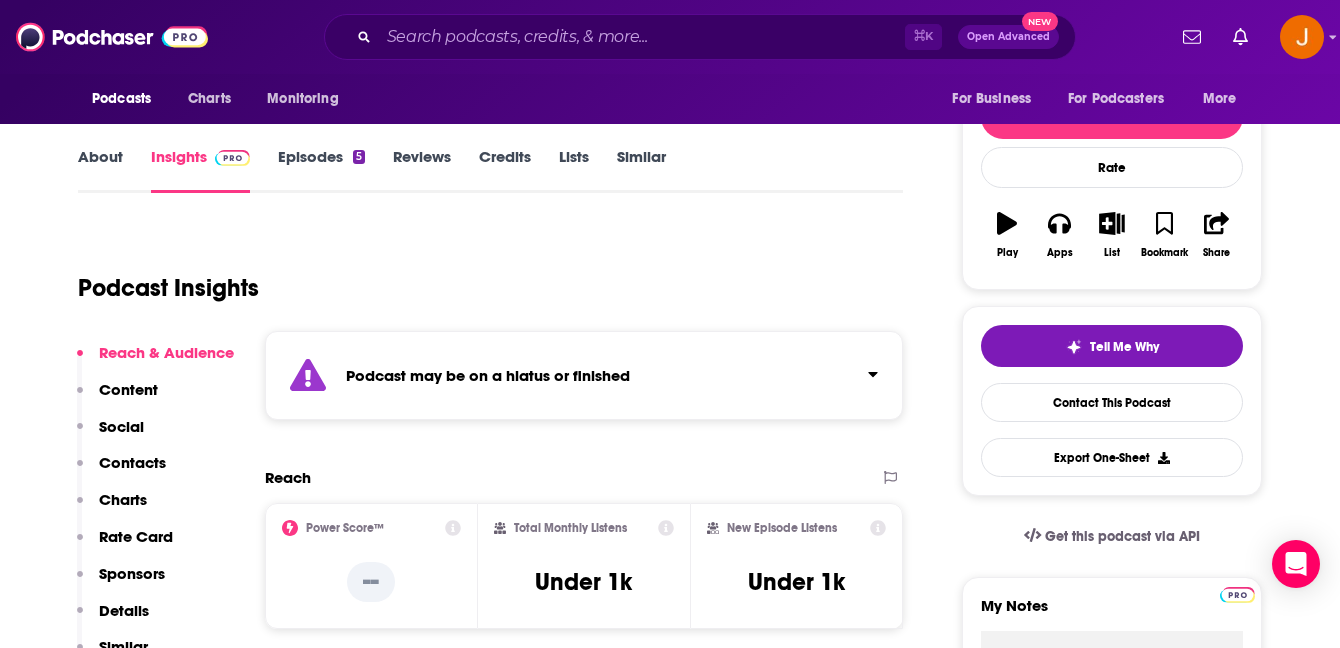 scroll, scrollTop: 0, scrollLeft: 0, axis: both 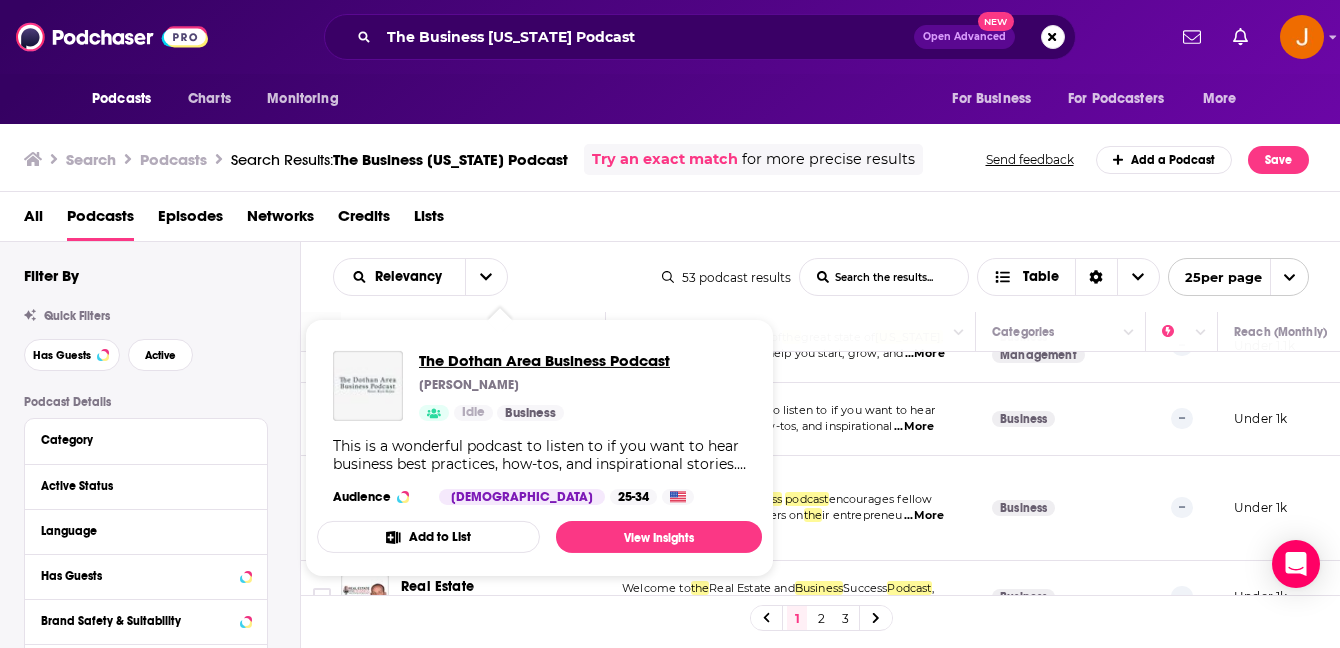 click on "The Dothan Area Business Podcast" at bounding box center (544, 360) 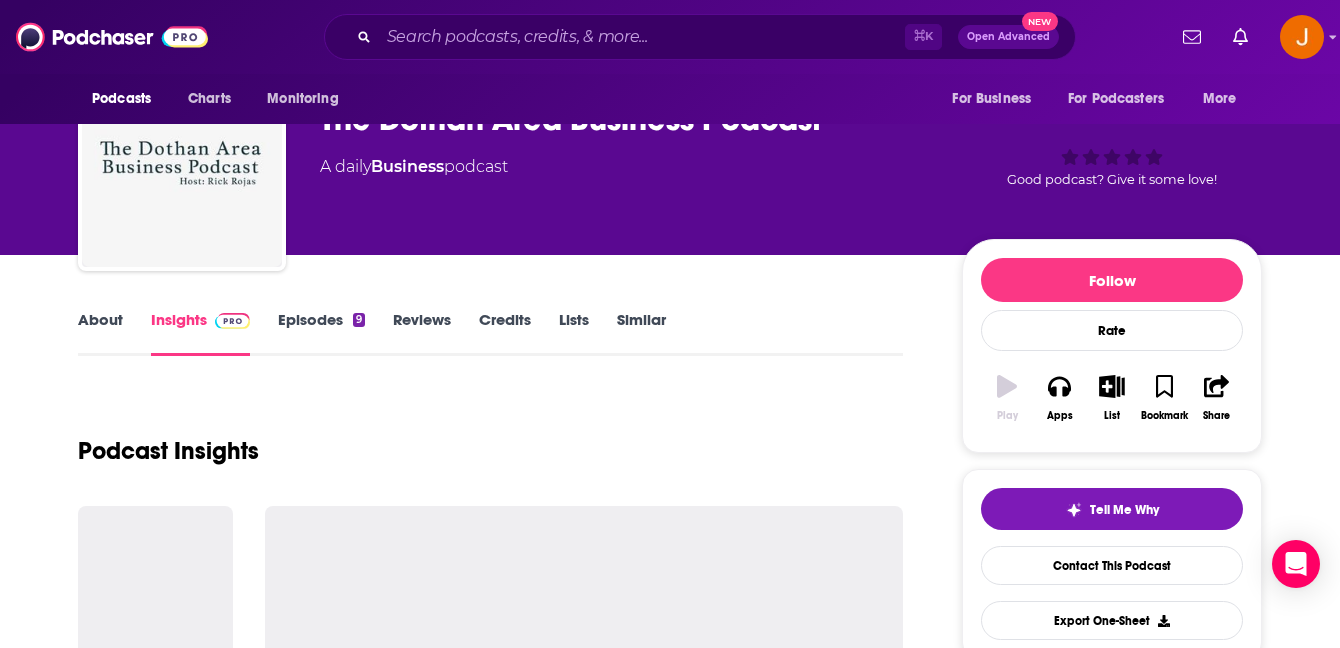 scroll, scrollTop: 90, scrollLeft: 0, axis: vertical 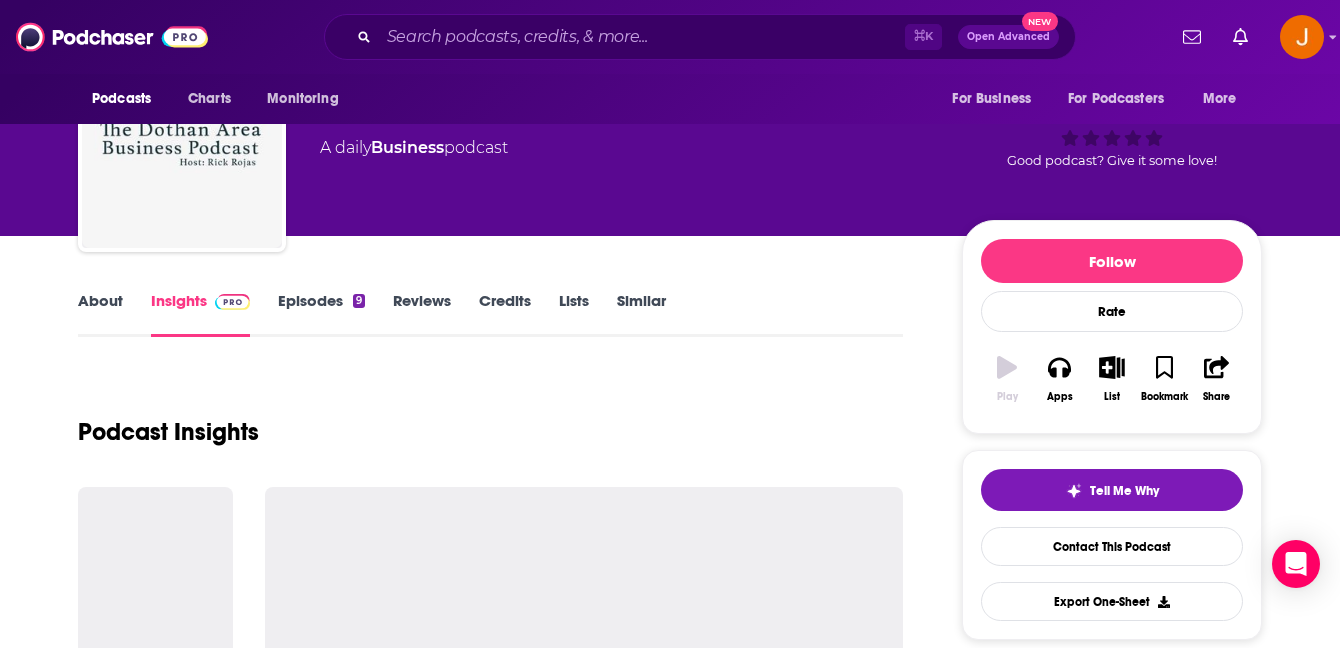 click on "Episodes 9" at bounding box center [321, 314] 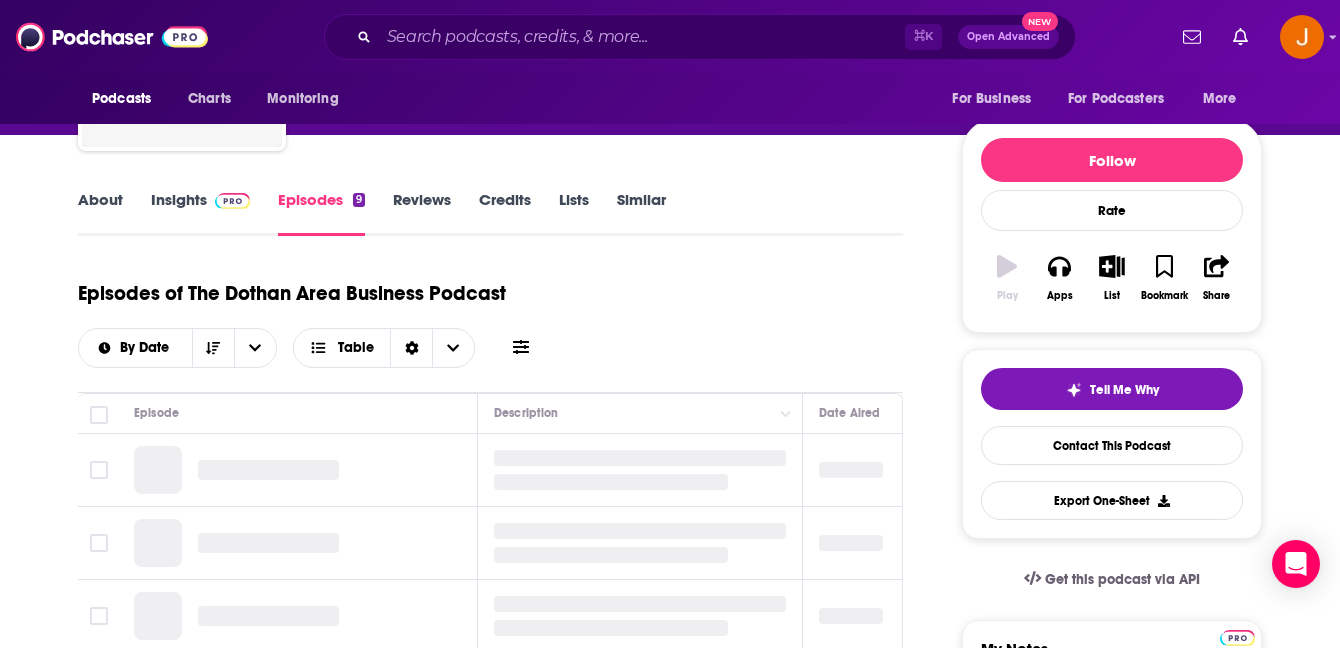 scroll, scrollTop: 328, scrollLeft: 0, axis: vertical 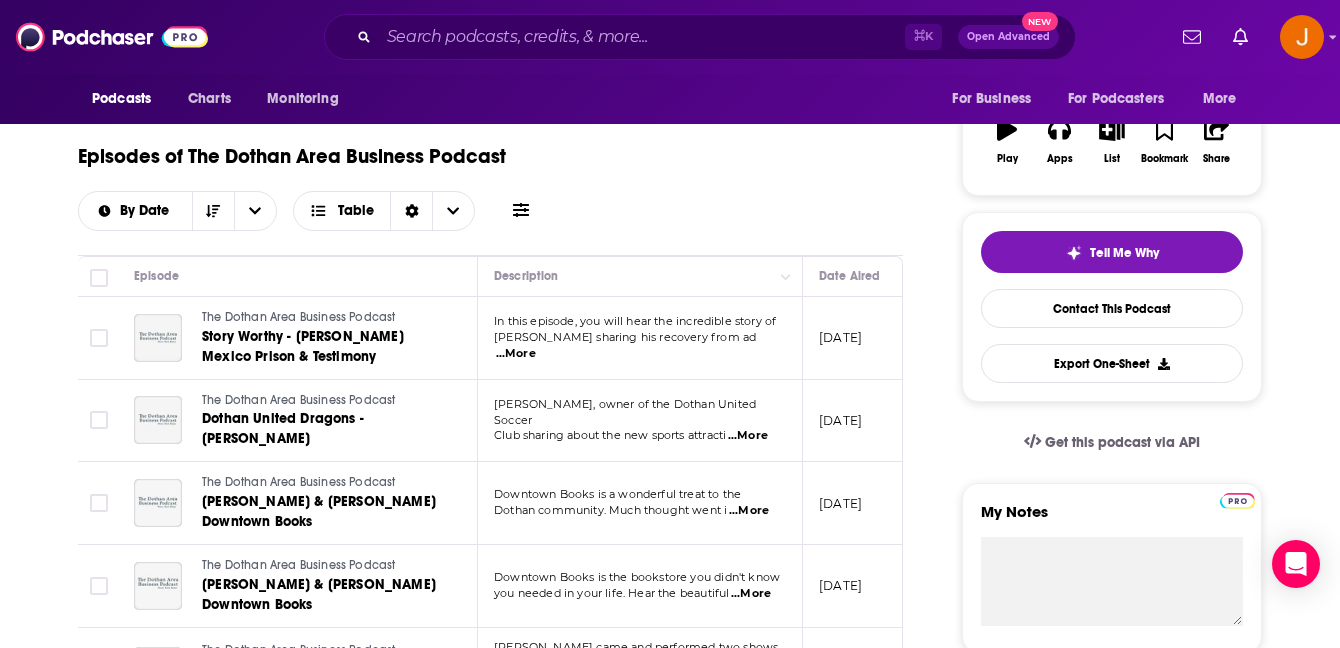 drag, startPoint x: 190, startPoint y: 153, endPoint x: 598, endPoint y: 157, distance: 408.0196 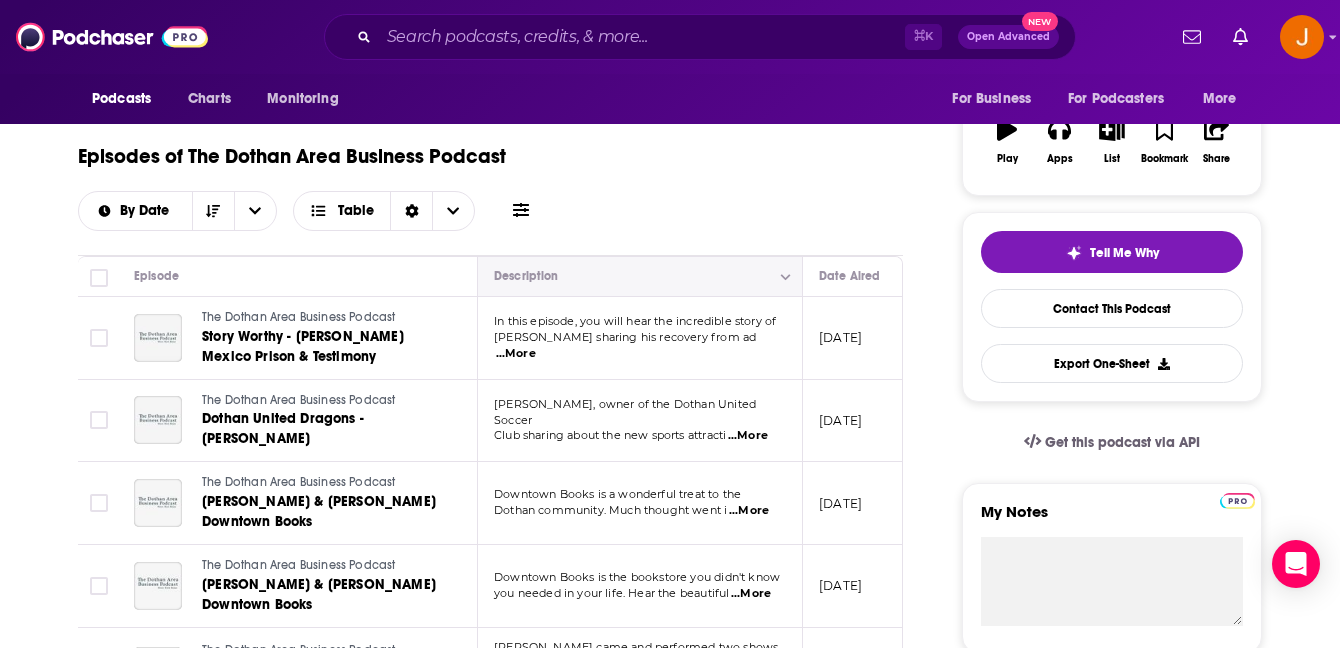 copy 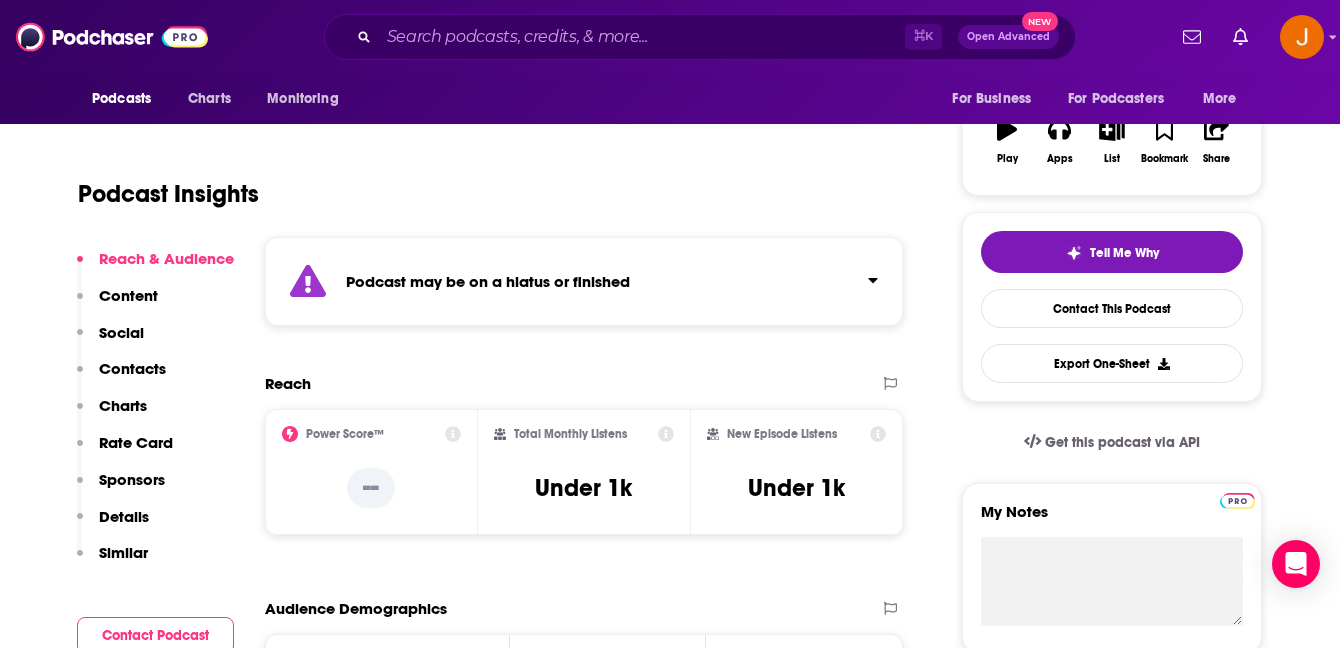 scroll, scrollTop: 0, scrollLeft: 0, axis: both 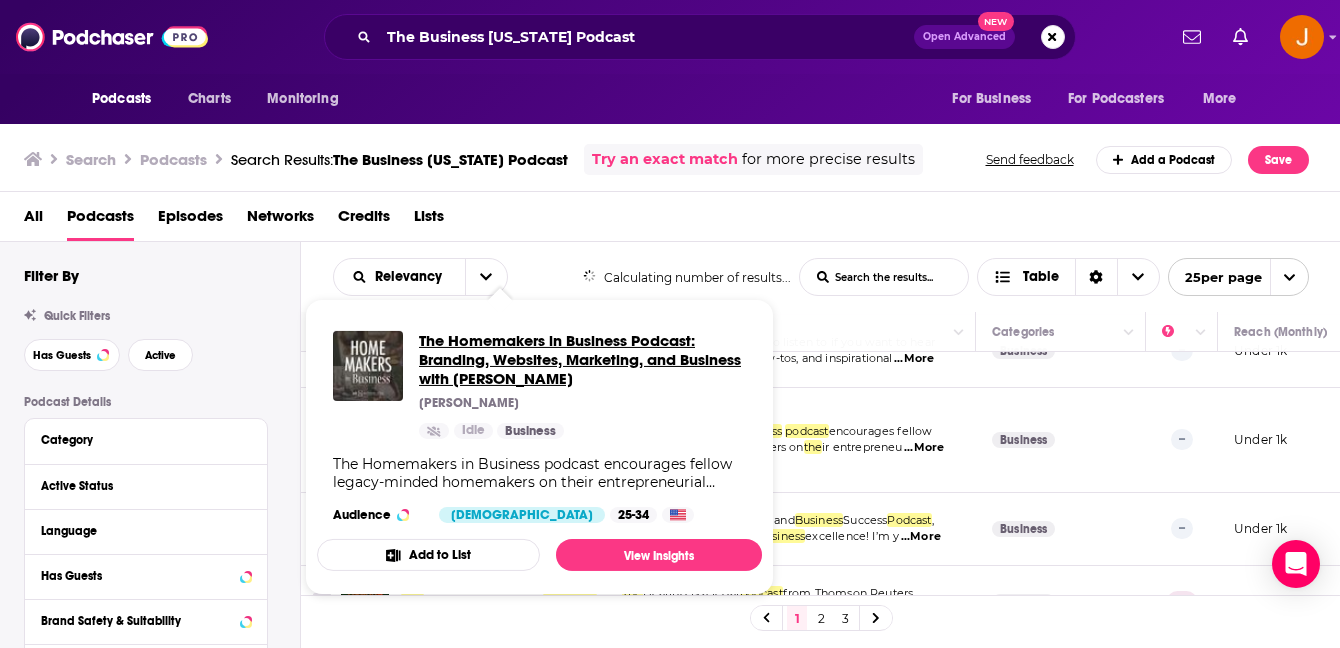 click on "The Homemakers in Business Podcast: Branding, Websites, Marketing, and Business with Stephanie Duke" at bounding box center (582, 359) 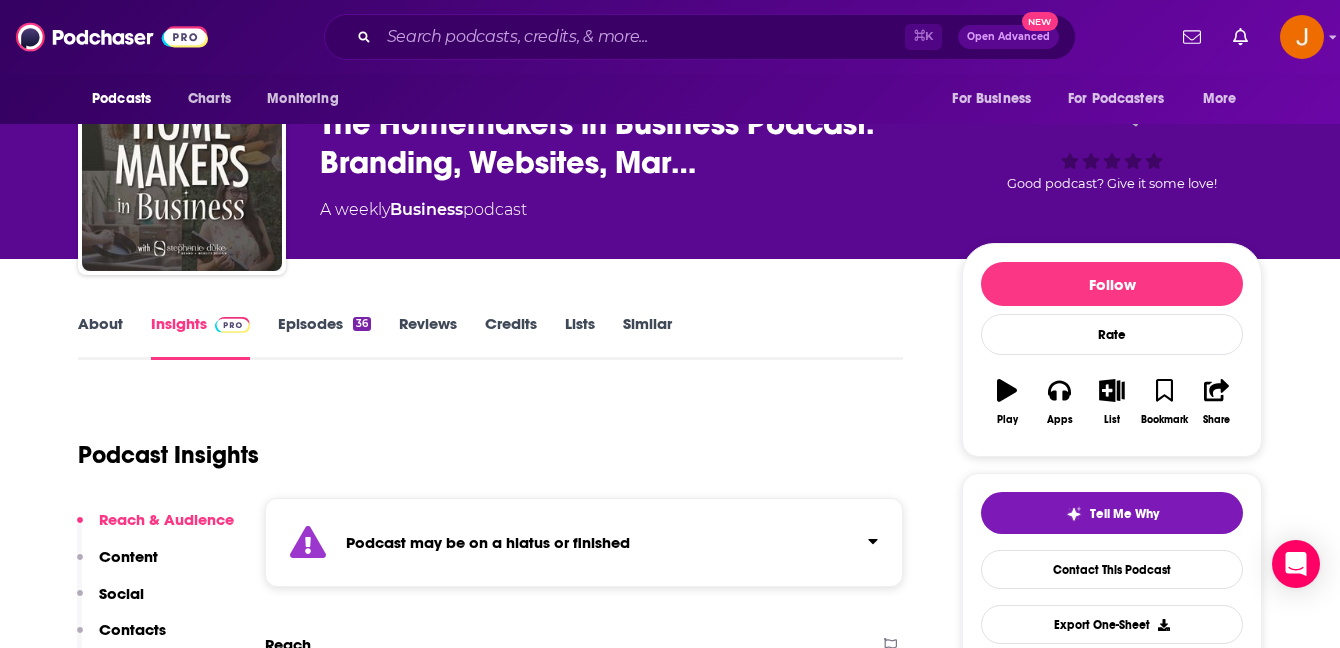 scroll, scrollTop: 70, scrollLeft: 0, axis: vertical 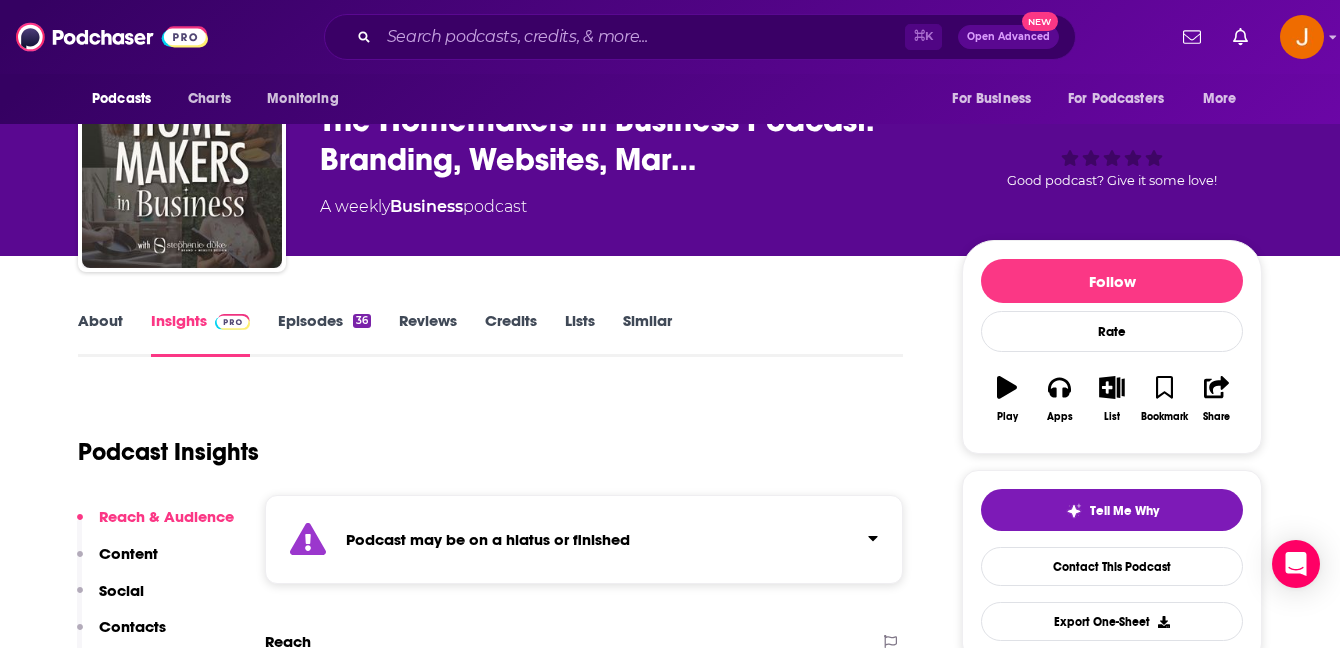 click on "Episodes 36" at bounding box center [324, 334] 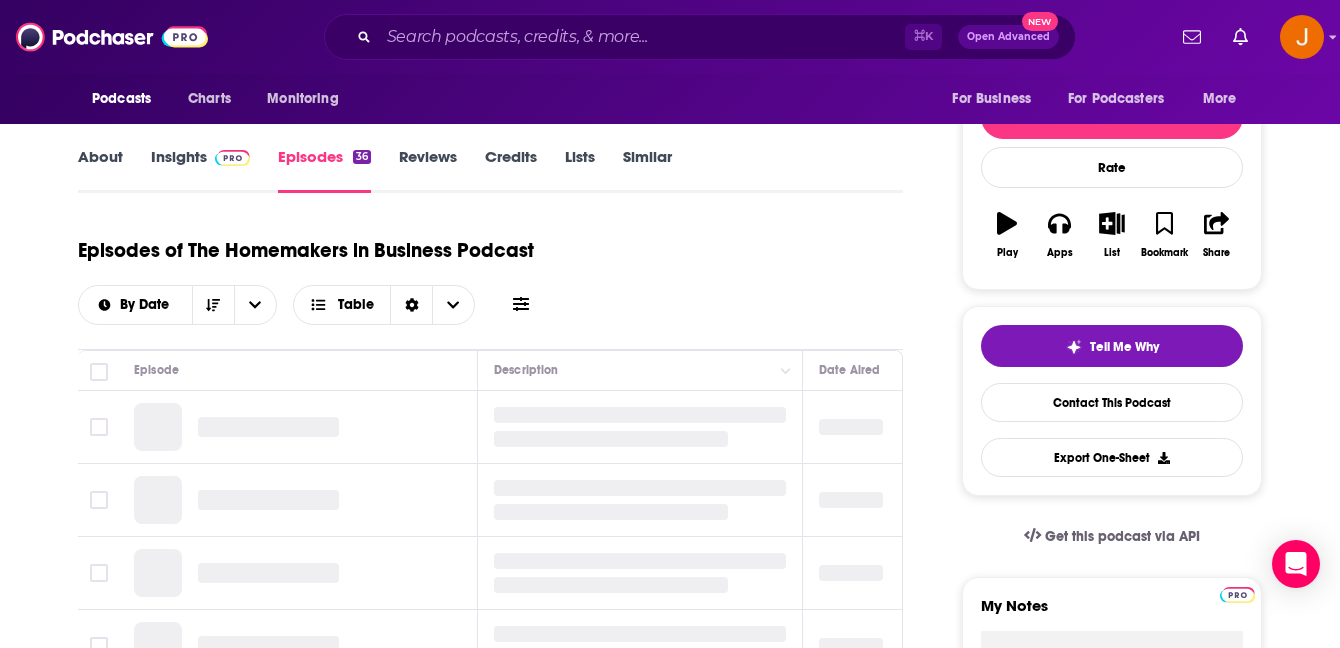 scroll, scrollTop: 240, scrollLeft: 0, axis: vertical 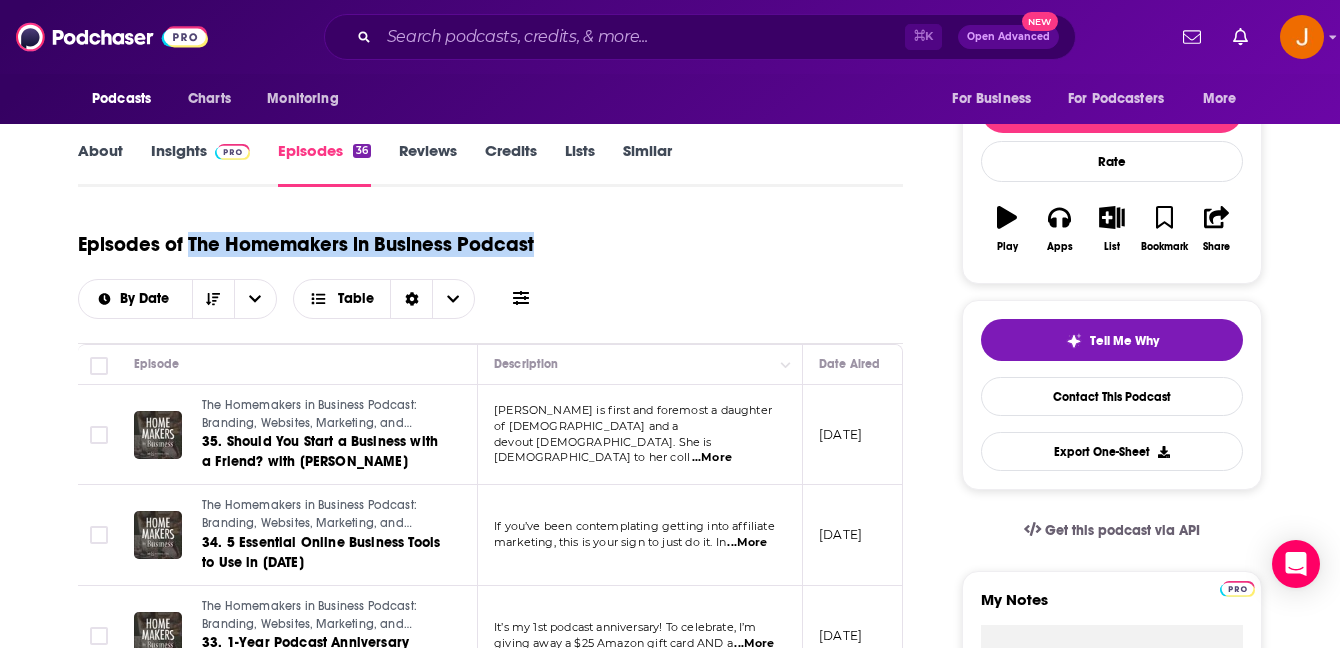 drag, startPoint x: 187, startPoint y: 247, endPoint x: 657, endPoint y: 249, distance: 470.00424 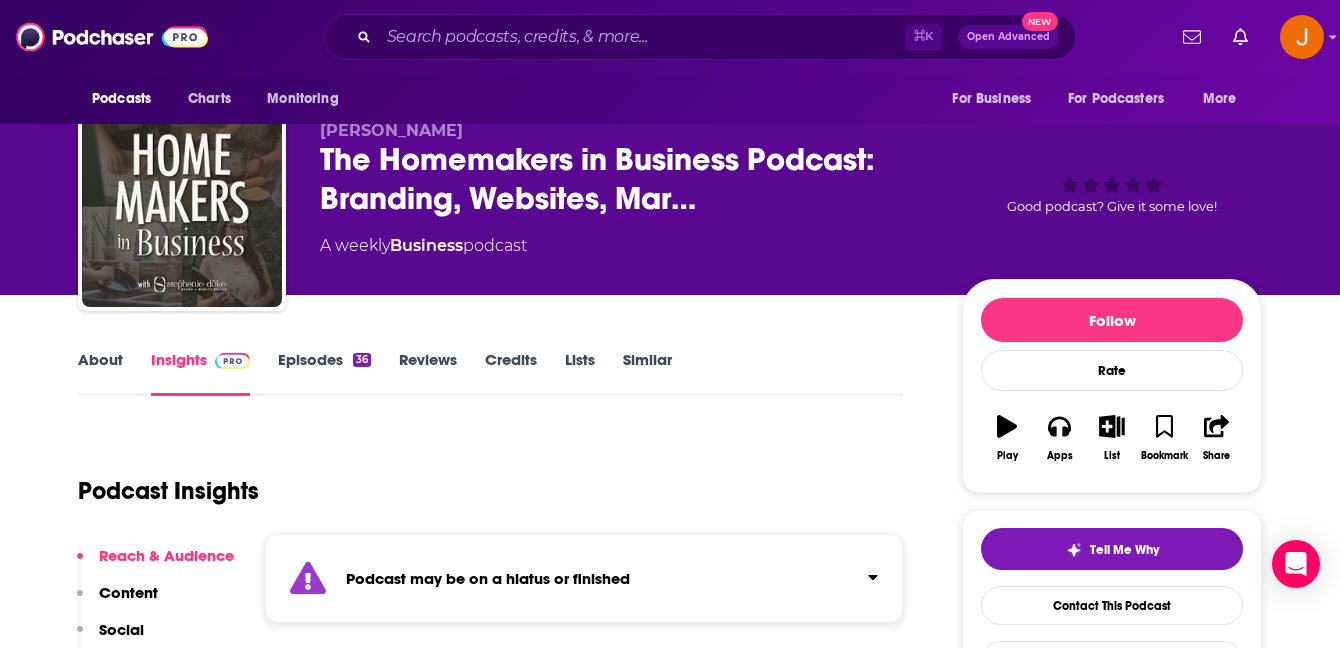 scroll, scrollTop: 34, scrollLeft: 0, axis: vertical 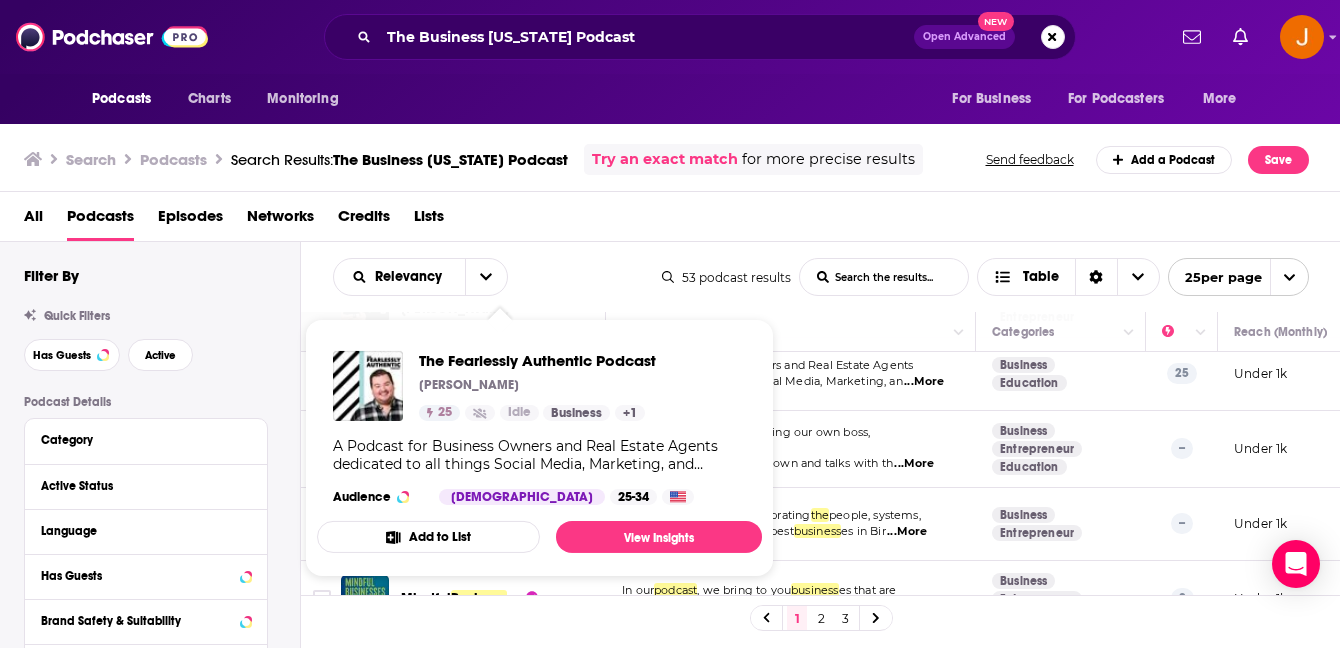 click on "We have all dreamed of being our own boss, Small" at bounding box center (746, 440) 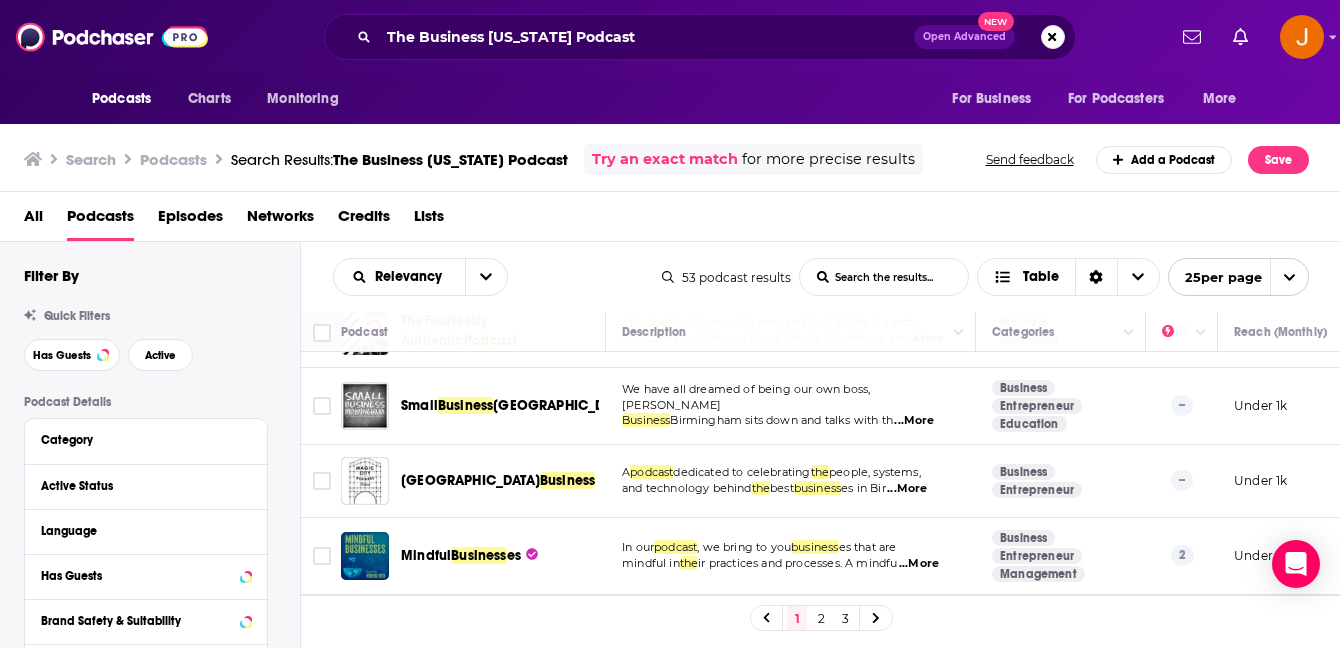 scroll, scrollTop: 863, scrollLeft: 0, axis: vertical 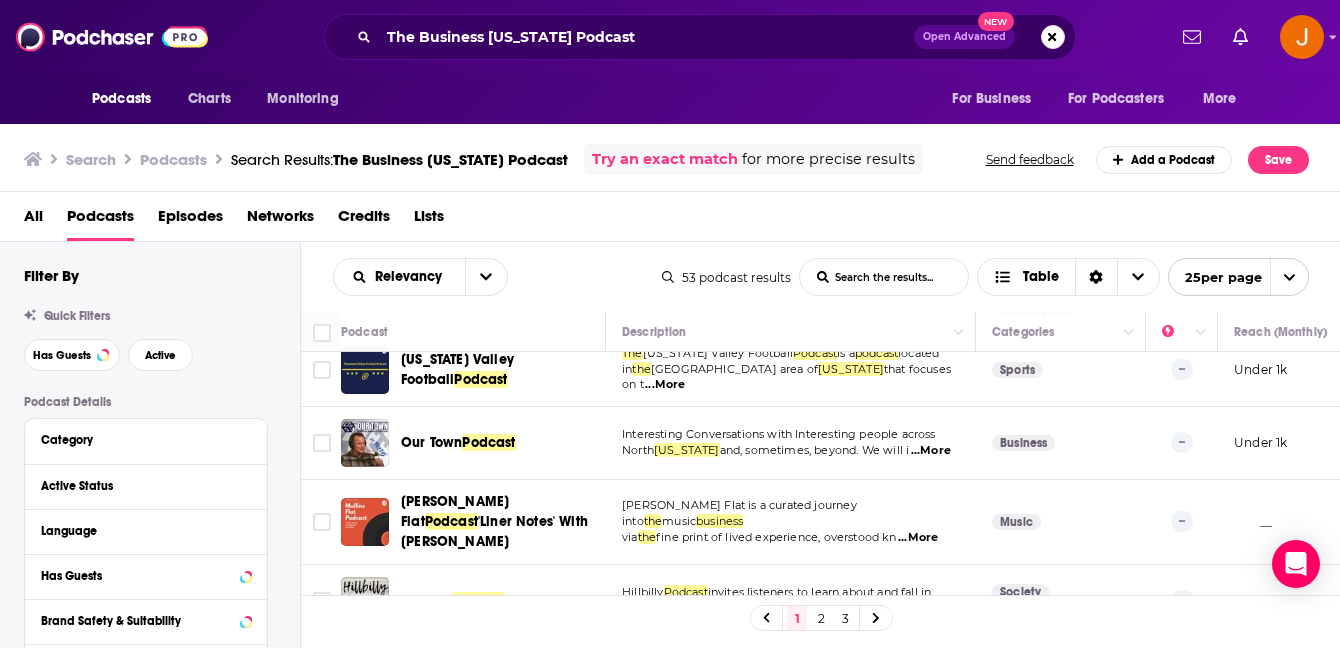 click on "2" at bounding box center [821, 618] 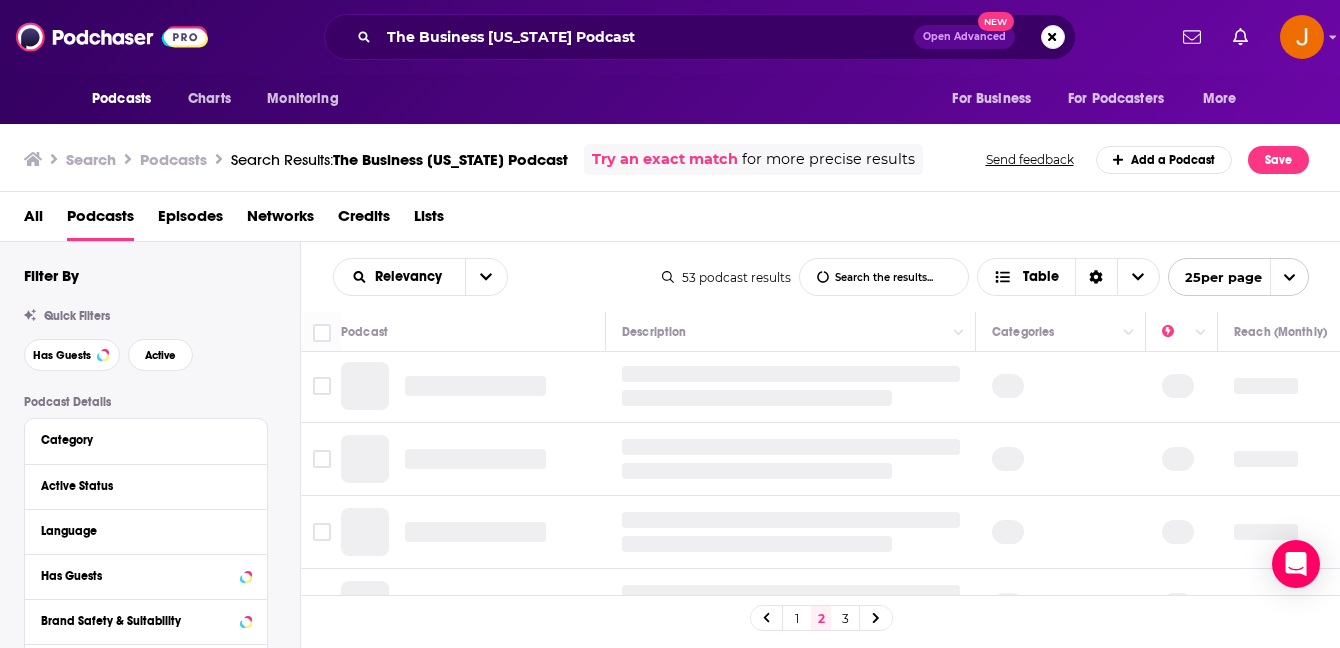 scroll, scrollTop: 0, scrollLeft: 0, axis: both 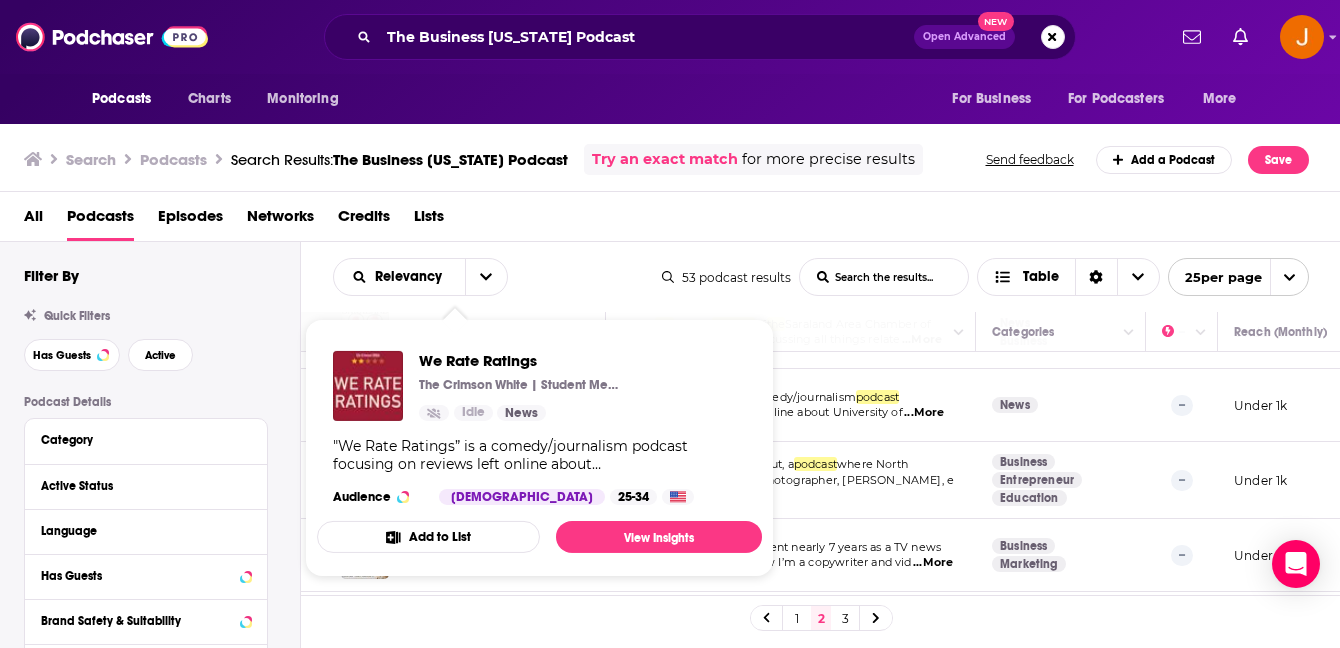 click on "focusing on reviews left online about University of" at bounding box center [762, 412] 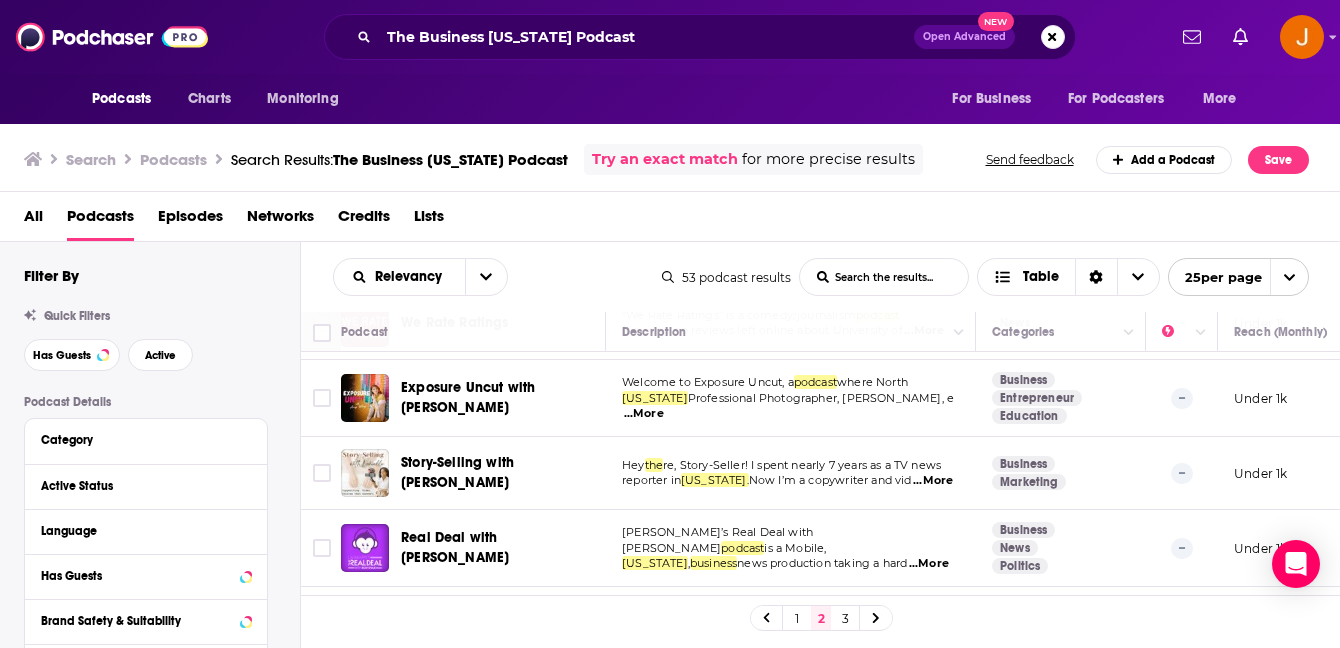 scroll, scrollTop: 969, scrollLeft: 0, axis: vertical 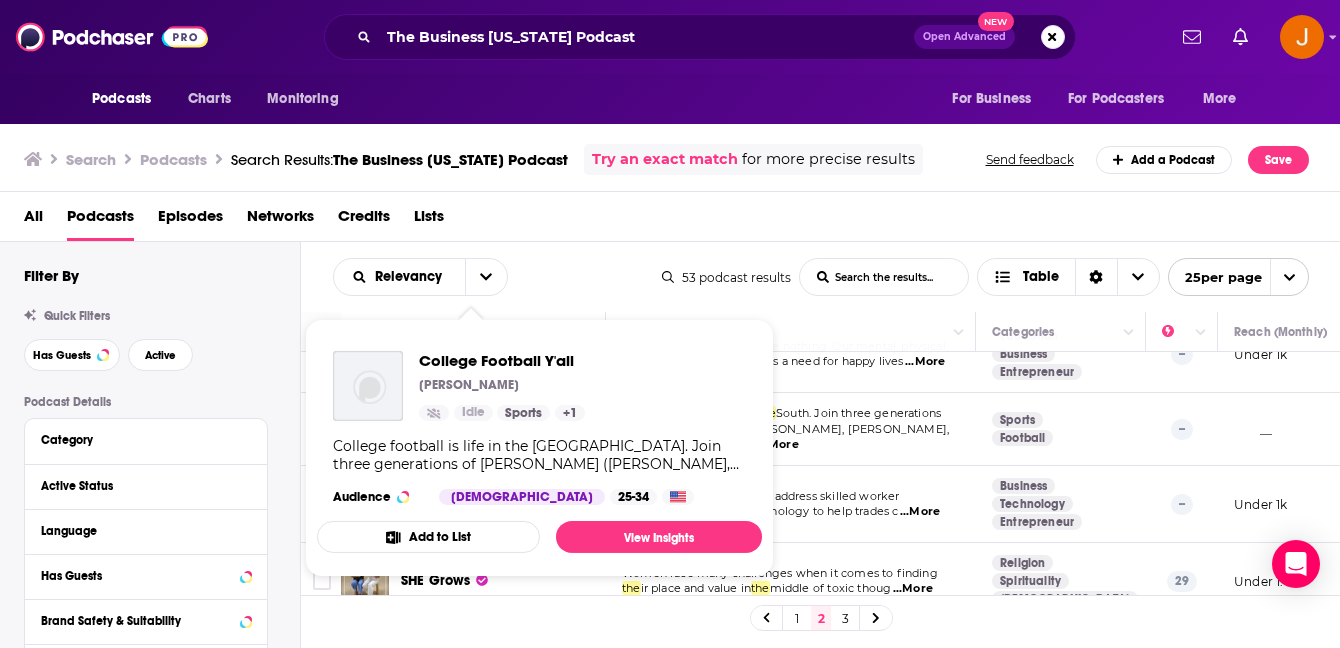 click on "College football is life in  the  South.  Join three generations of Lindley's (Curtis, Tyler, and “Grand D”) as  the y di  ...More" at bounding box center (791, 429) 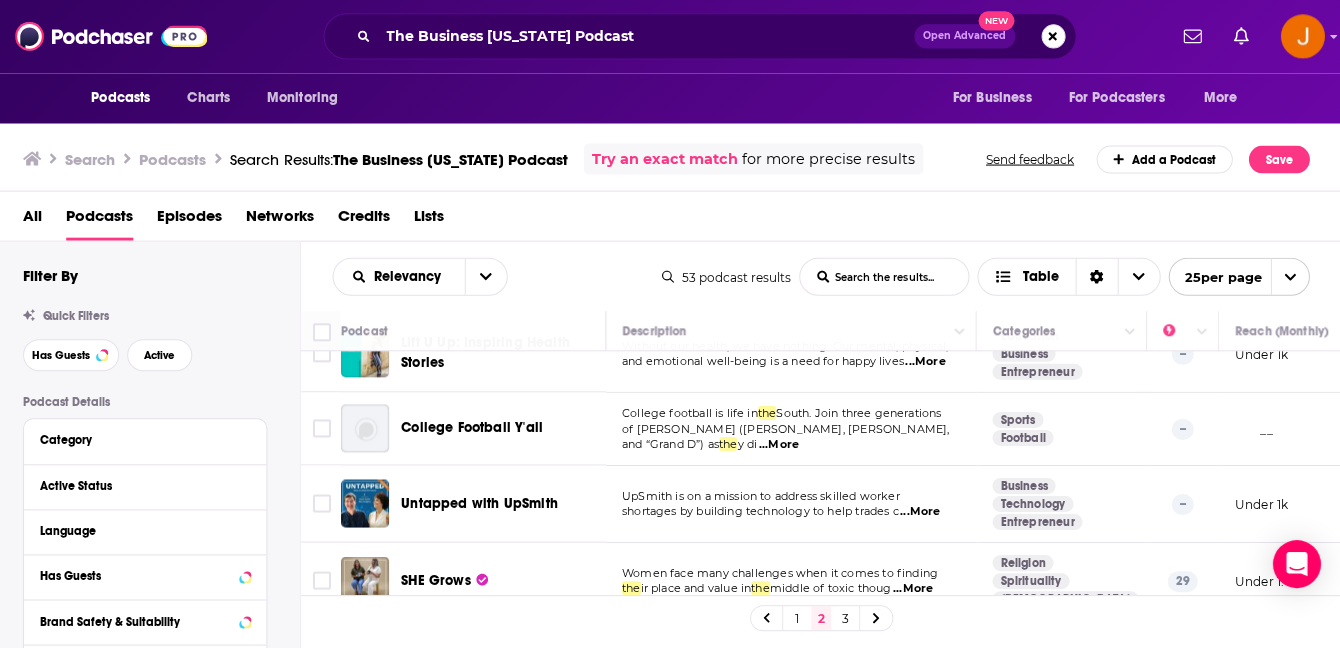 scroll, scrollTop: 1630, scrollLeft: 0, axis: vertical 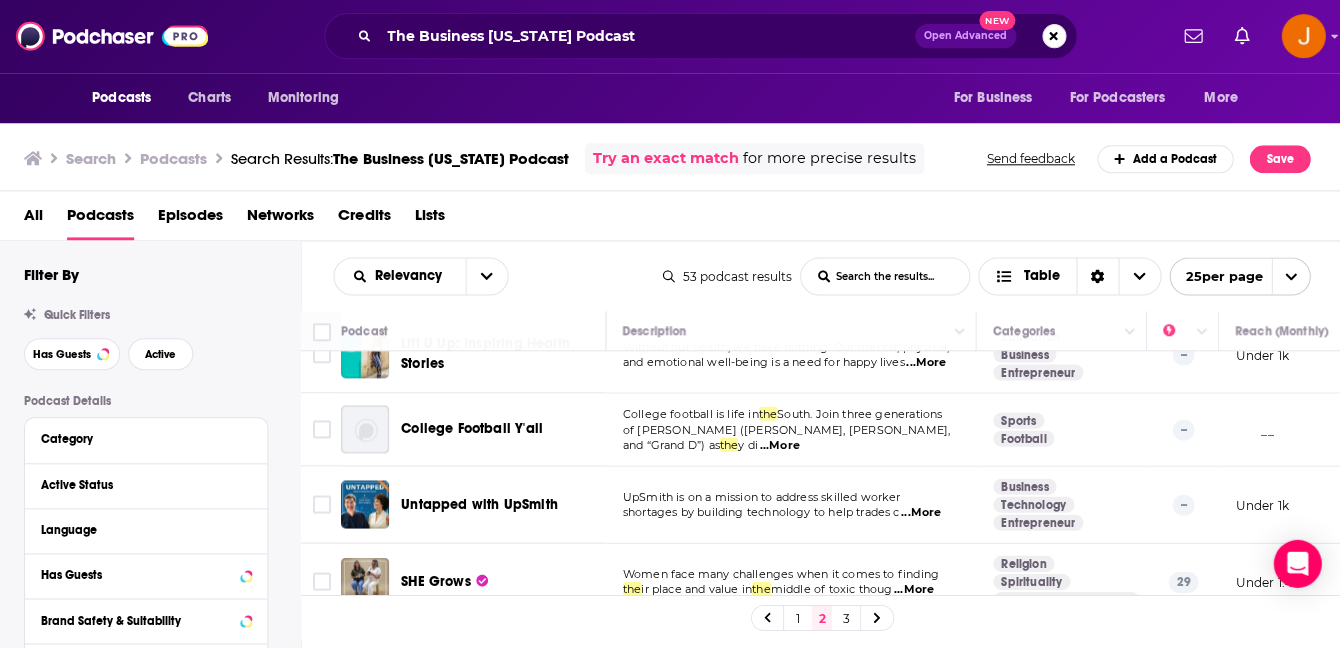 click on "3" at bounding box center (845, 618) 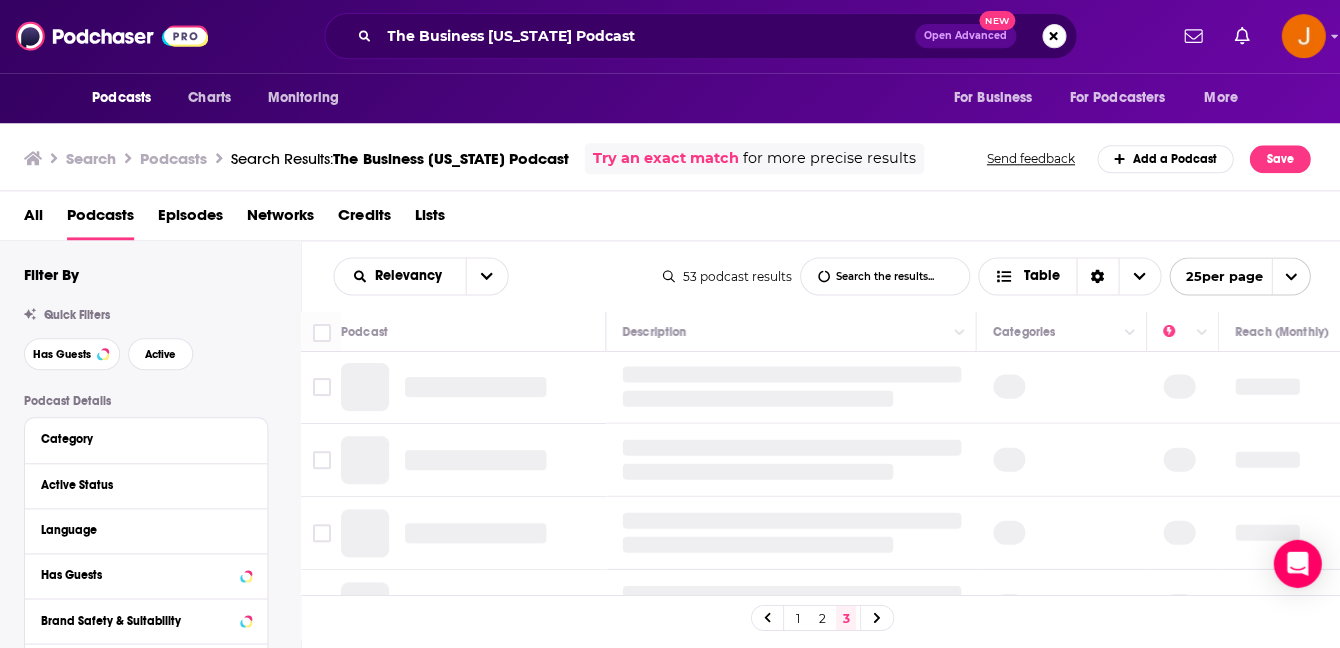 scroll, scrollTop: 0, scrollLeft: 0, axis: both 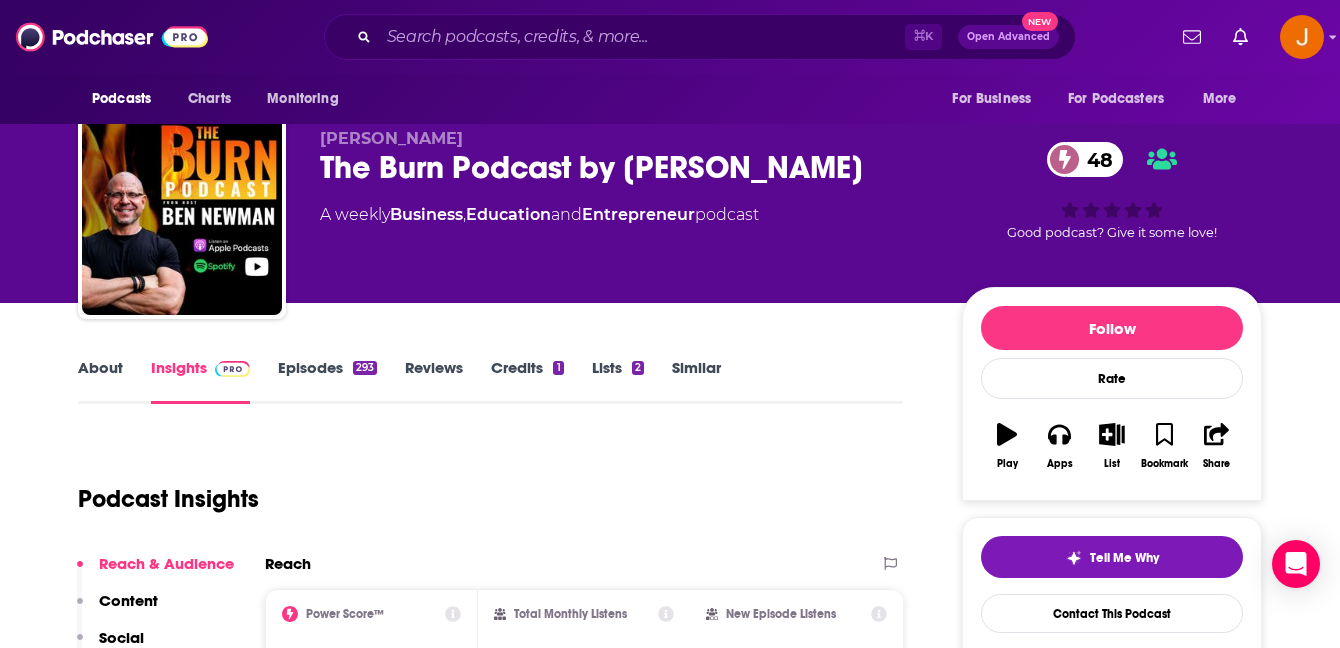 click on "Episodes 293" at bounding box center (327, 381) 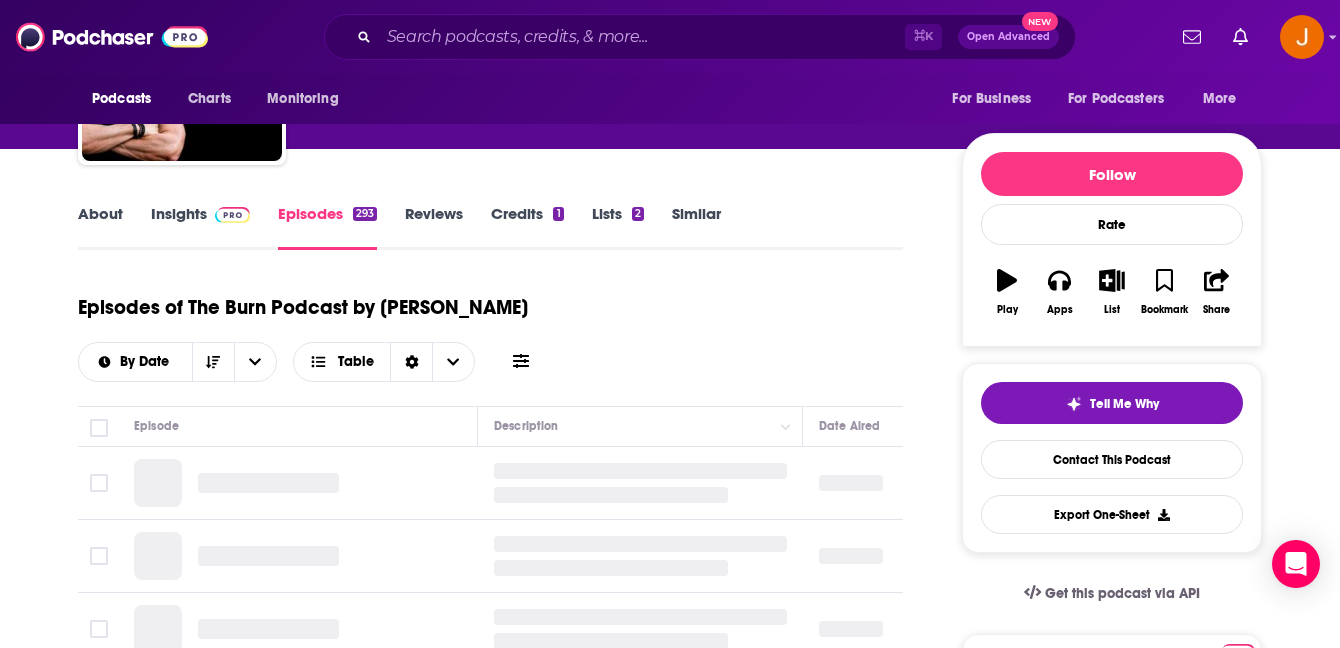 scroll, scrollTop: 294, scrollLeft: 0, axis: vertical 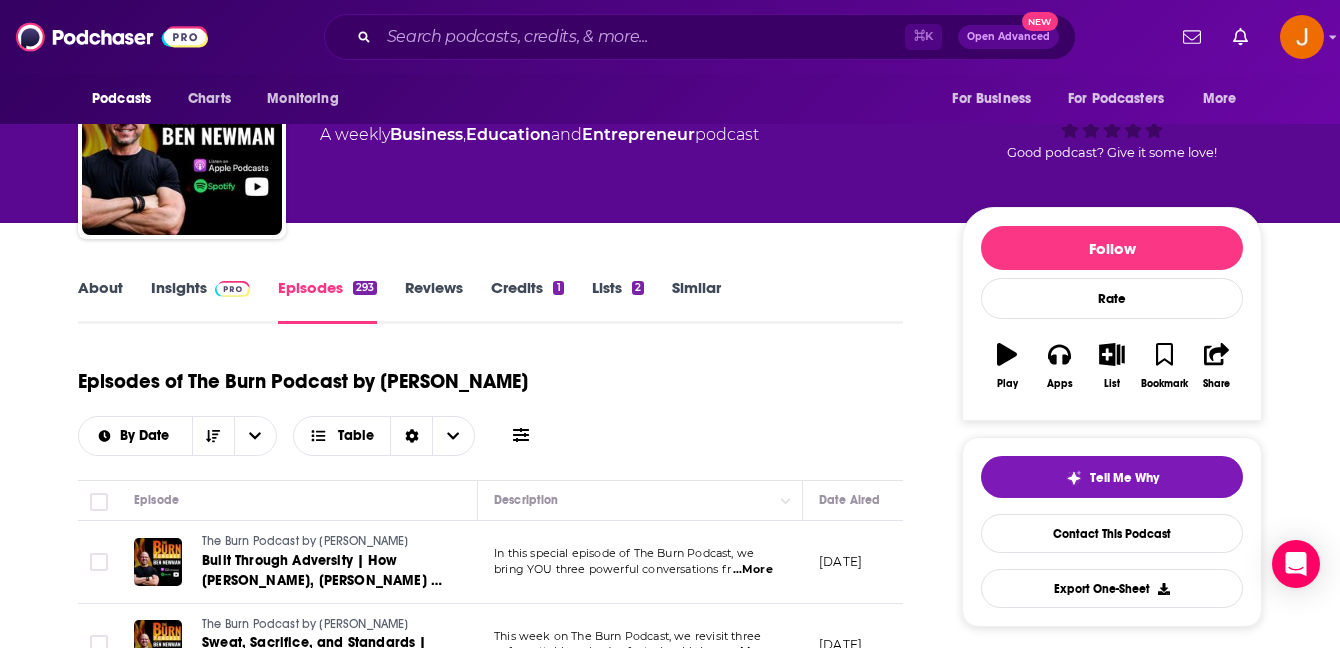 click on "About" at bounding box center (100, 301) 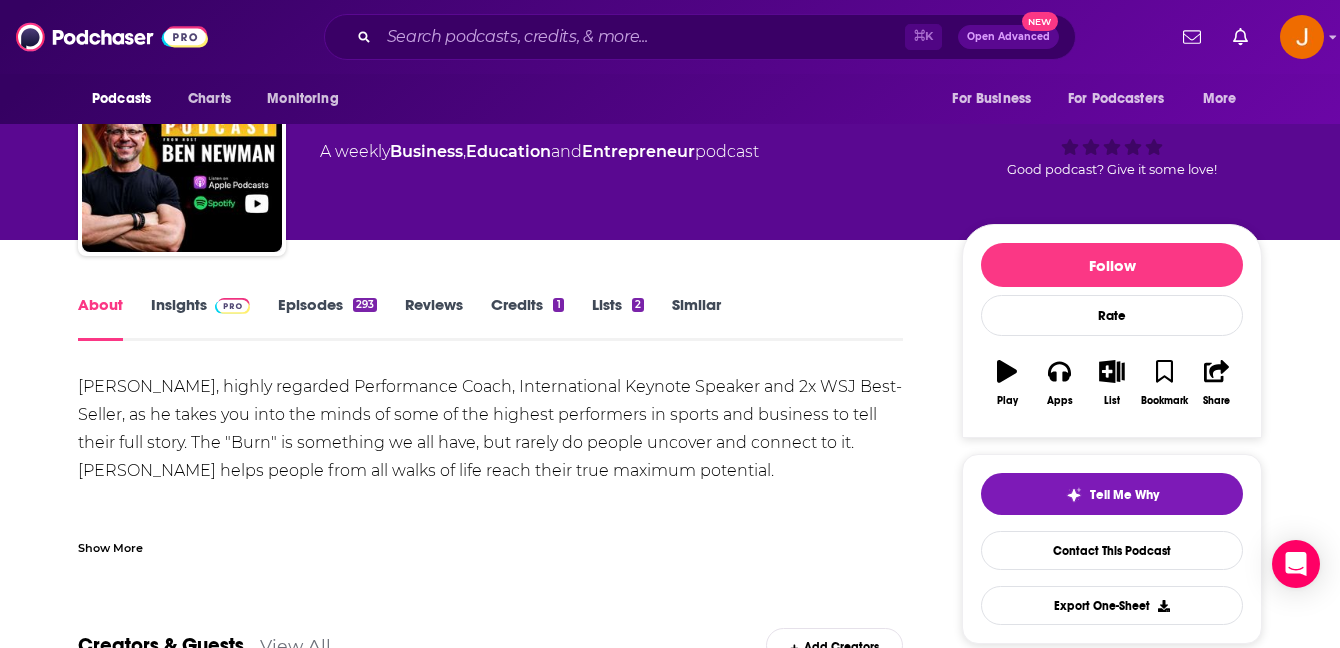 scroll, scrollTop: 94, scrollLeft: 0, axis: vertical 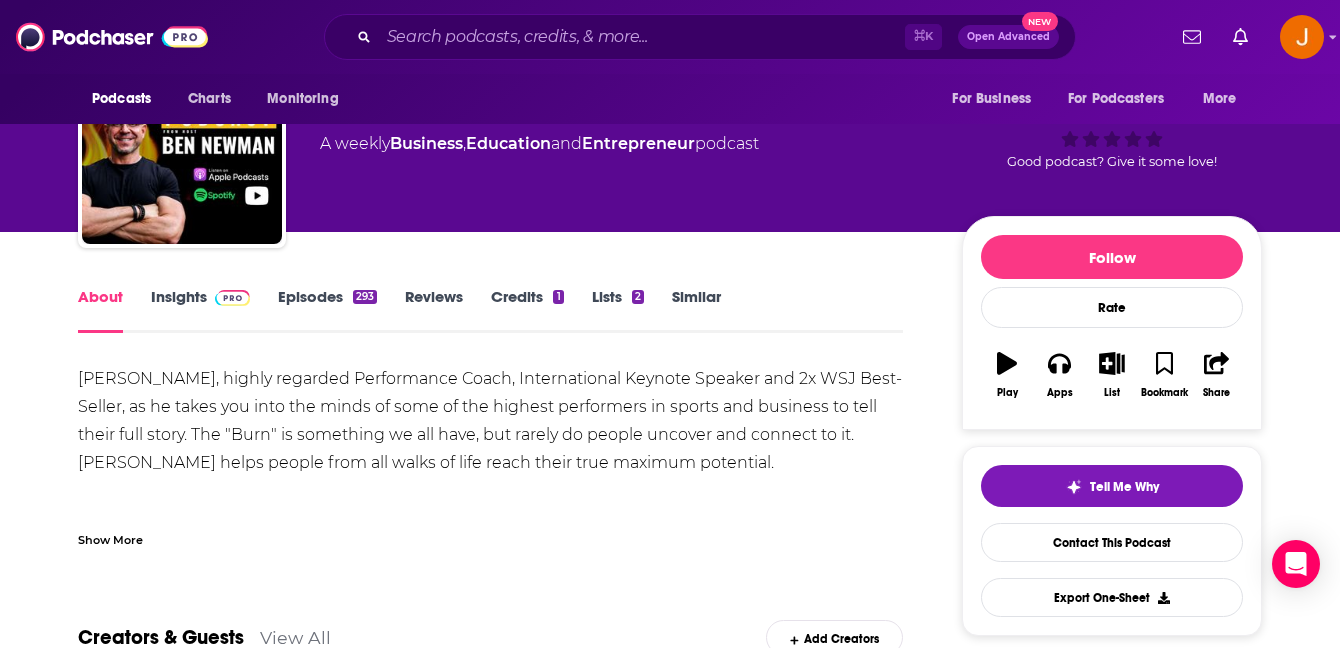 click on "Show More" at bounding box center [110, 538] 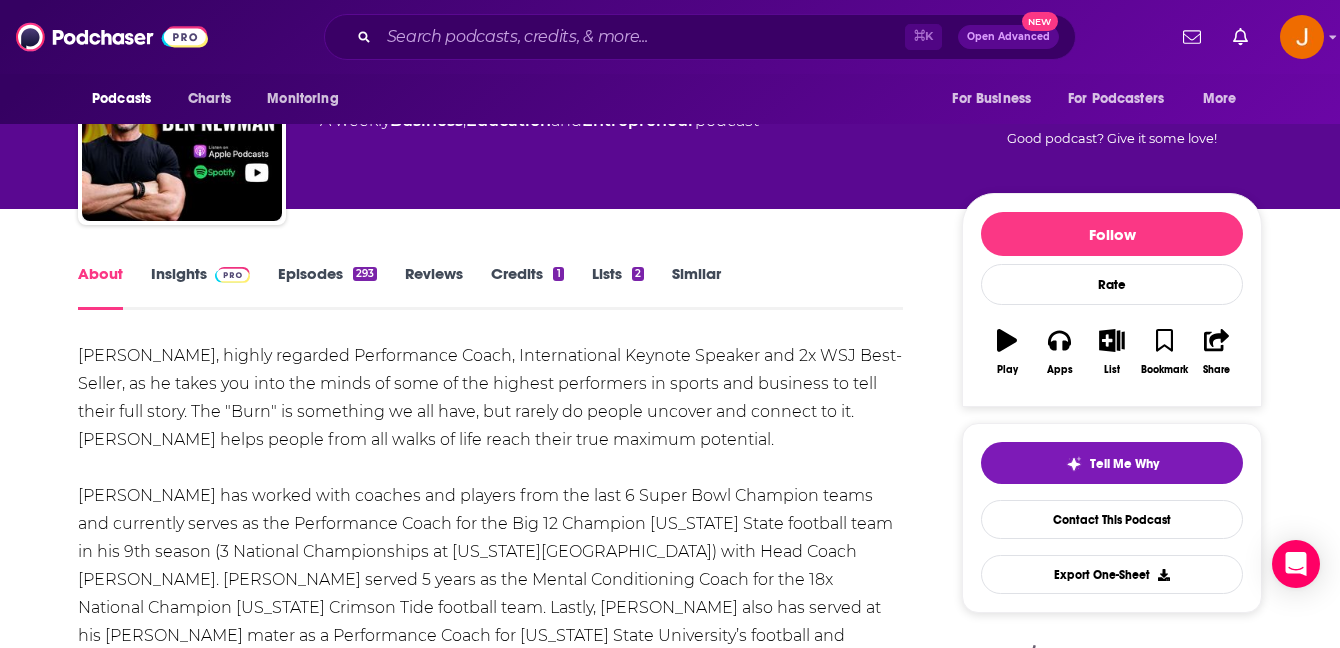 scroll, scrollTop: 0, scrollLeft: 0, axis: both 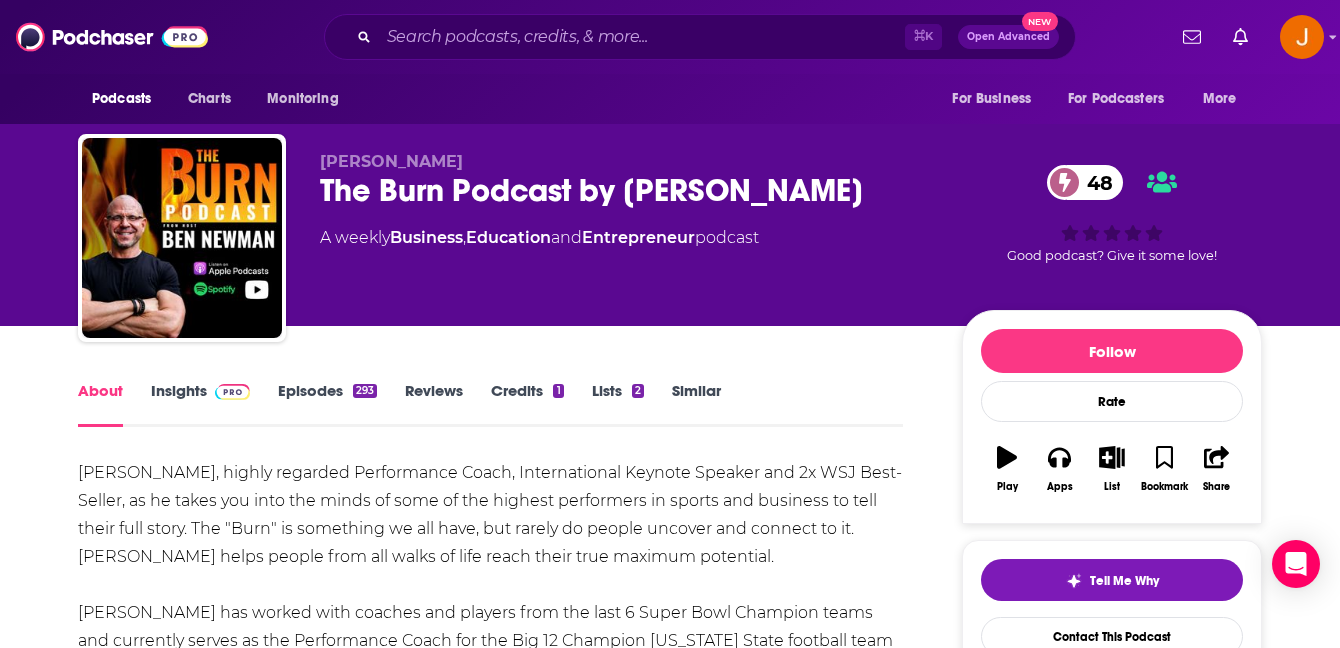 click on "Episodes 293" at bounding box center (327, 404) 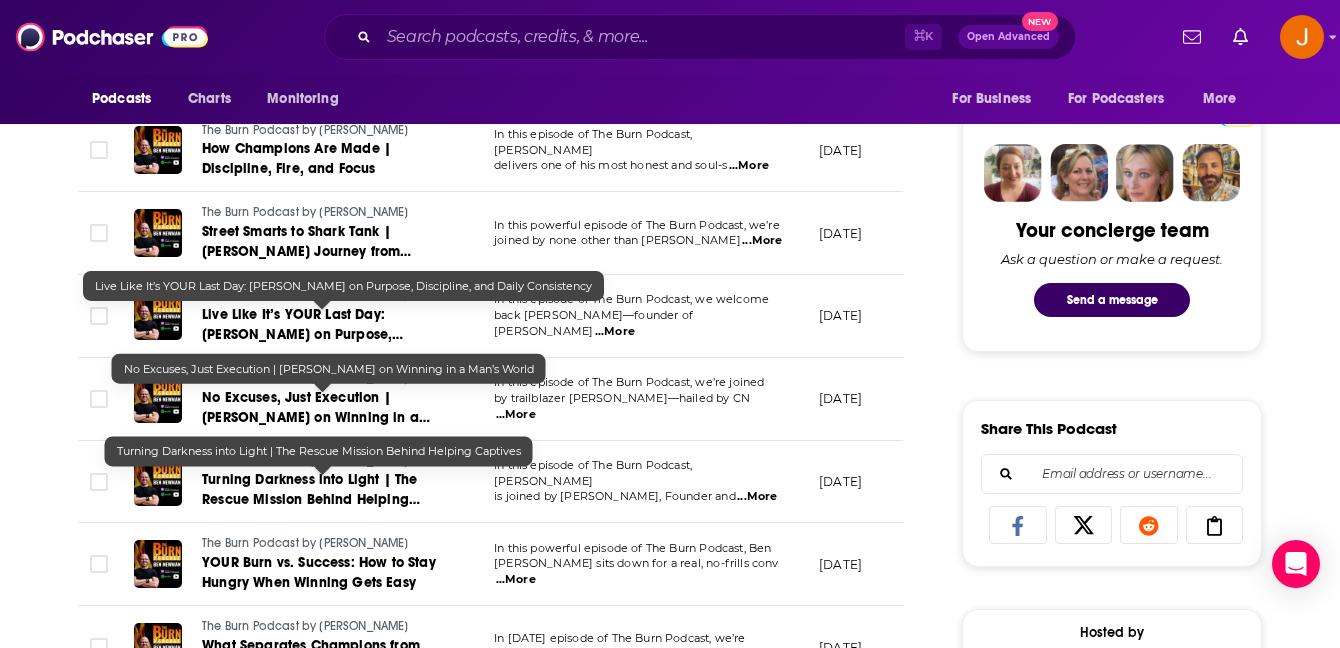 scroll, scrollTop: 0, scrollLeft: 0, axis: both 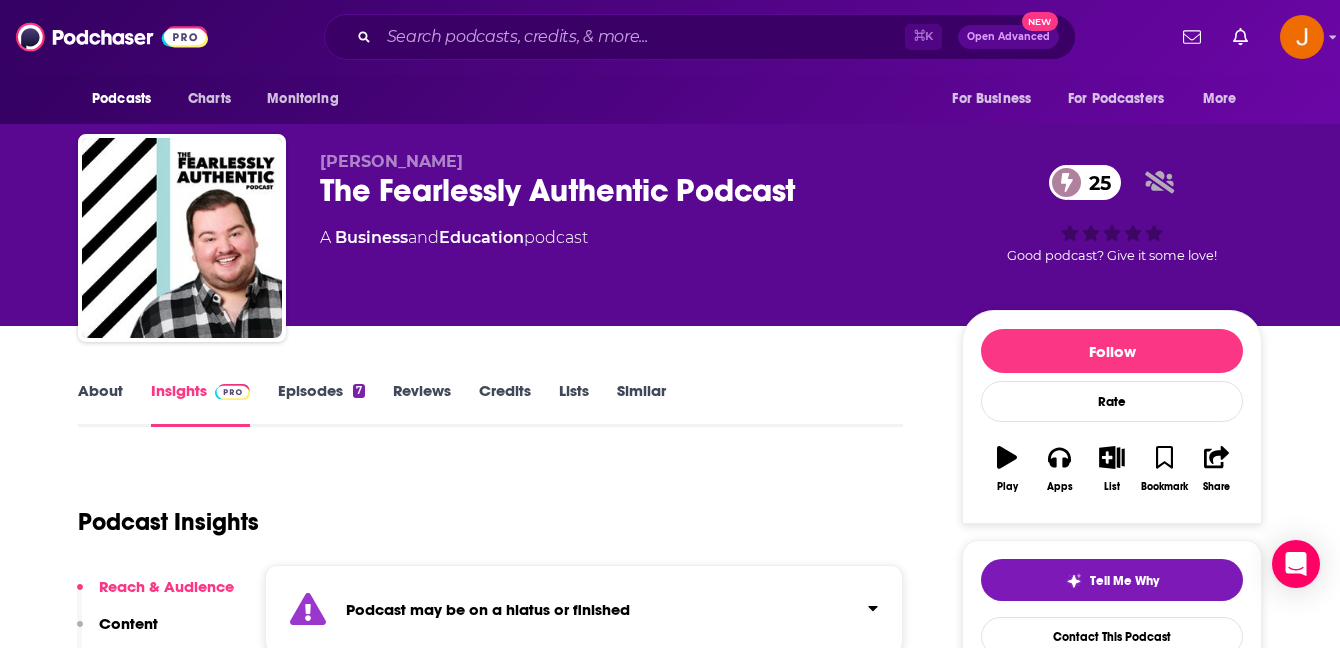 click on "Episodes 7" at bounding box center [321, 404] 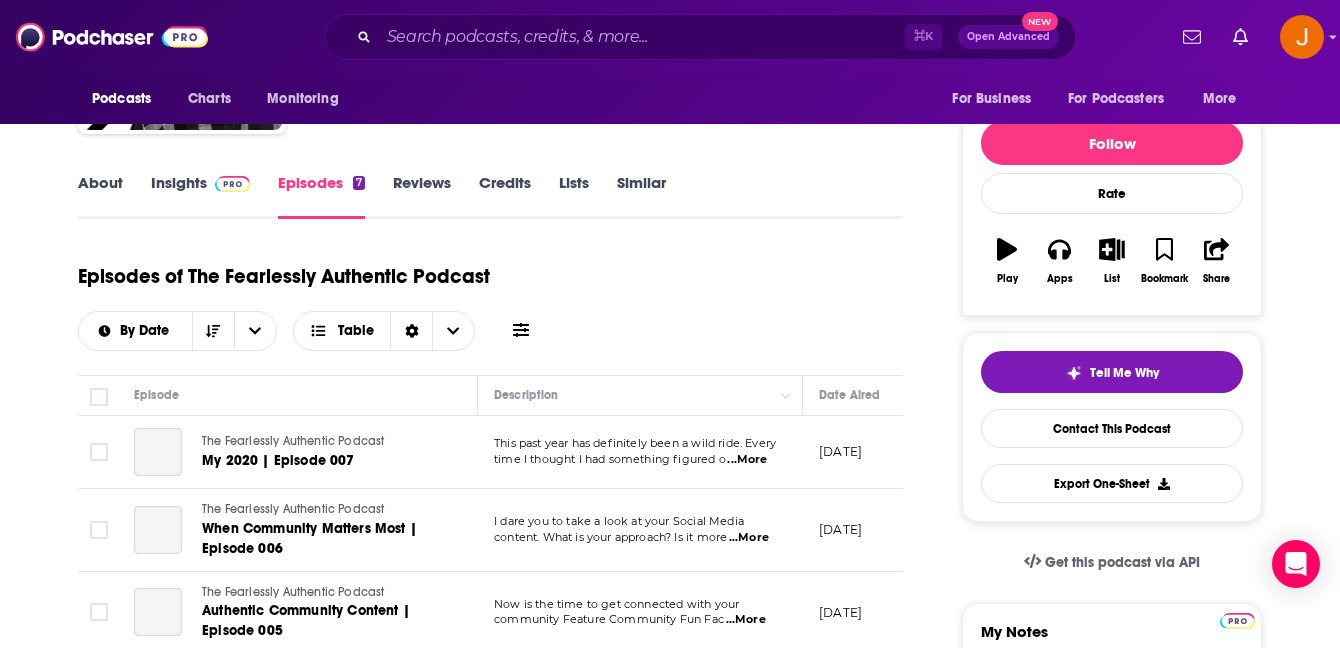 scroll, scrollTop: 232, scrollLeft: 0, axis: vertical 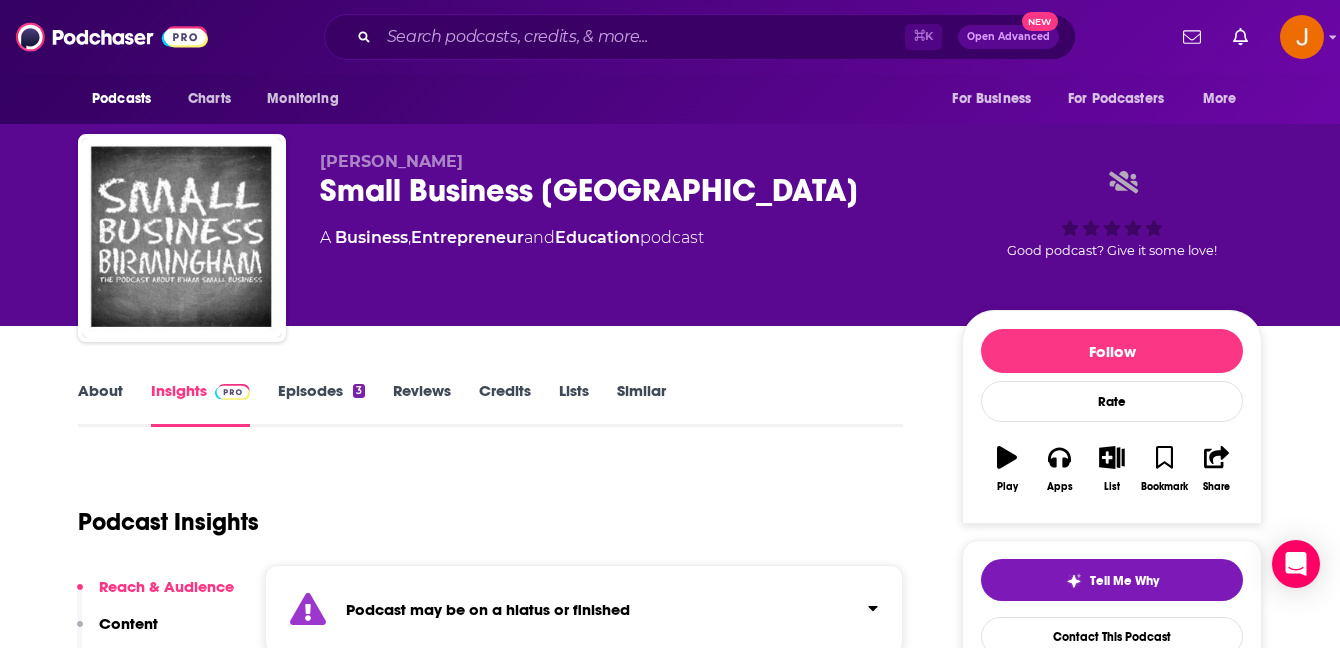click on "Episodes 3" at bounding box center [321, 404] 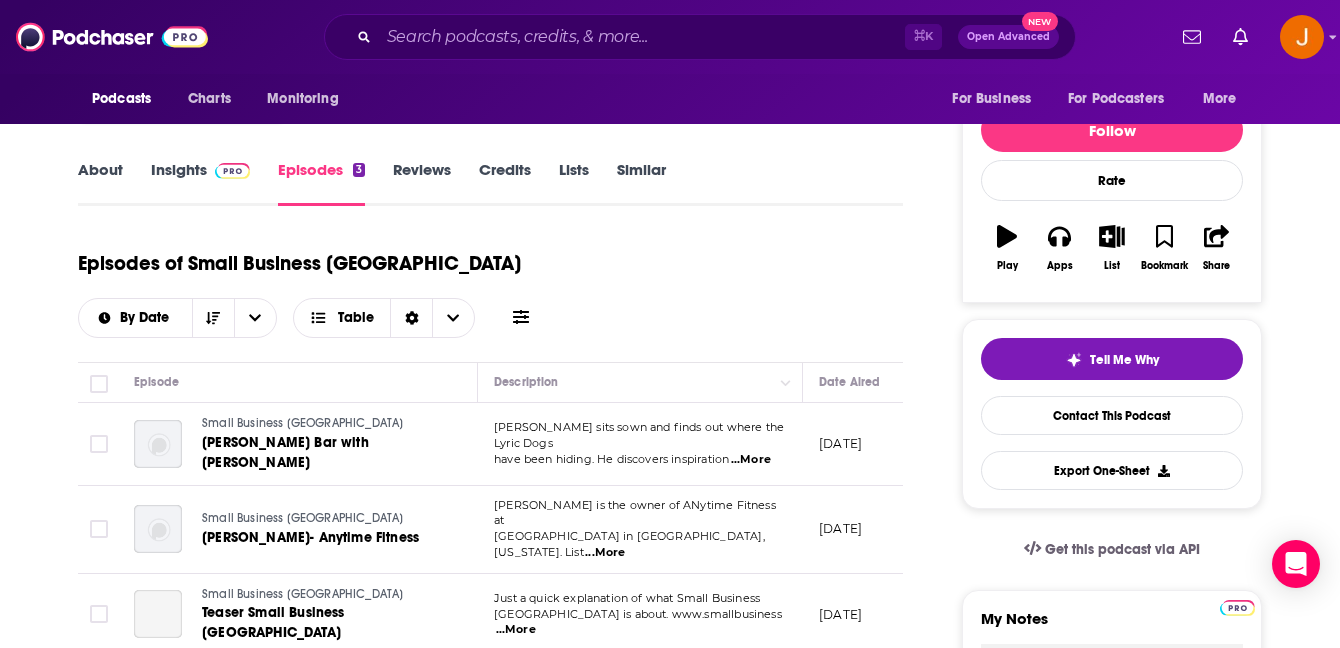 scroll, scrollTop: 226, scrollLeft: 0, axis: vertical 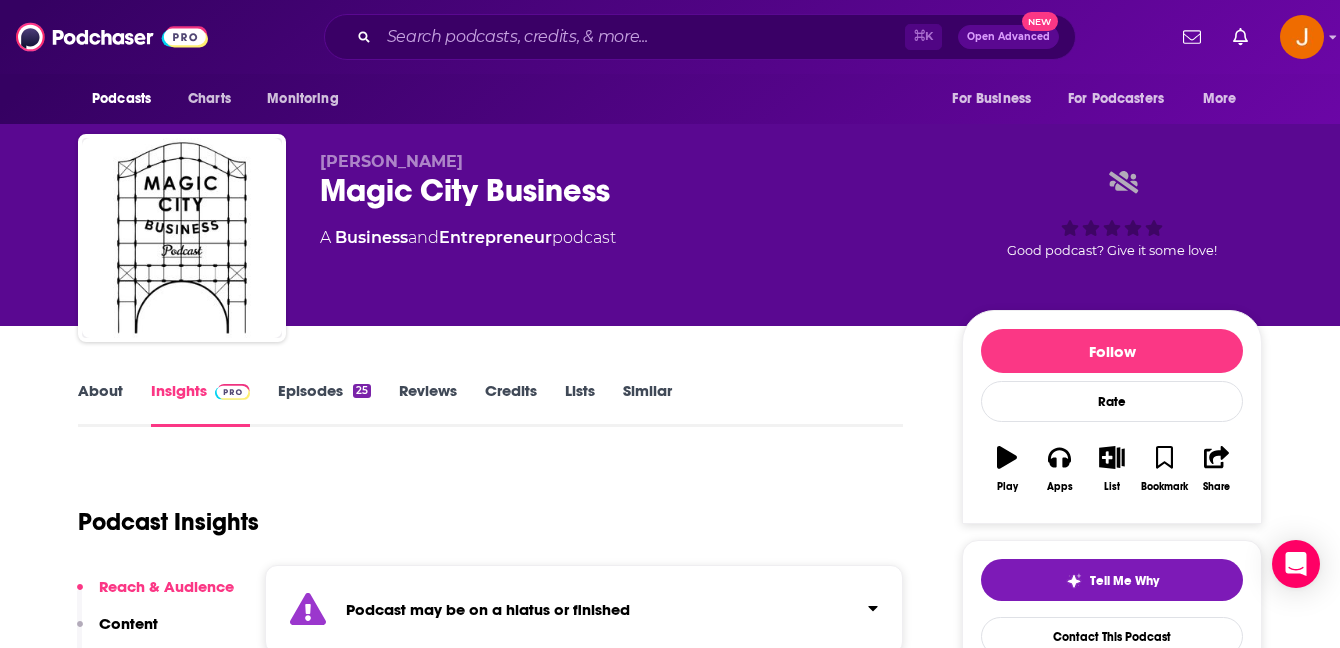 click on "Episodes 25" at bounding box center (324, 404) 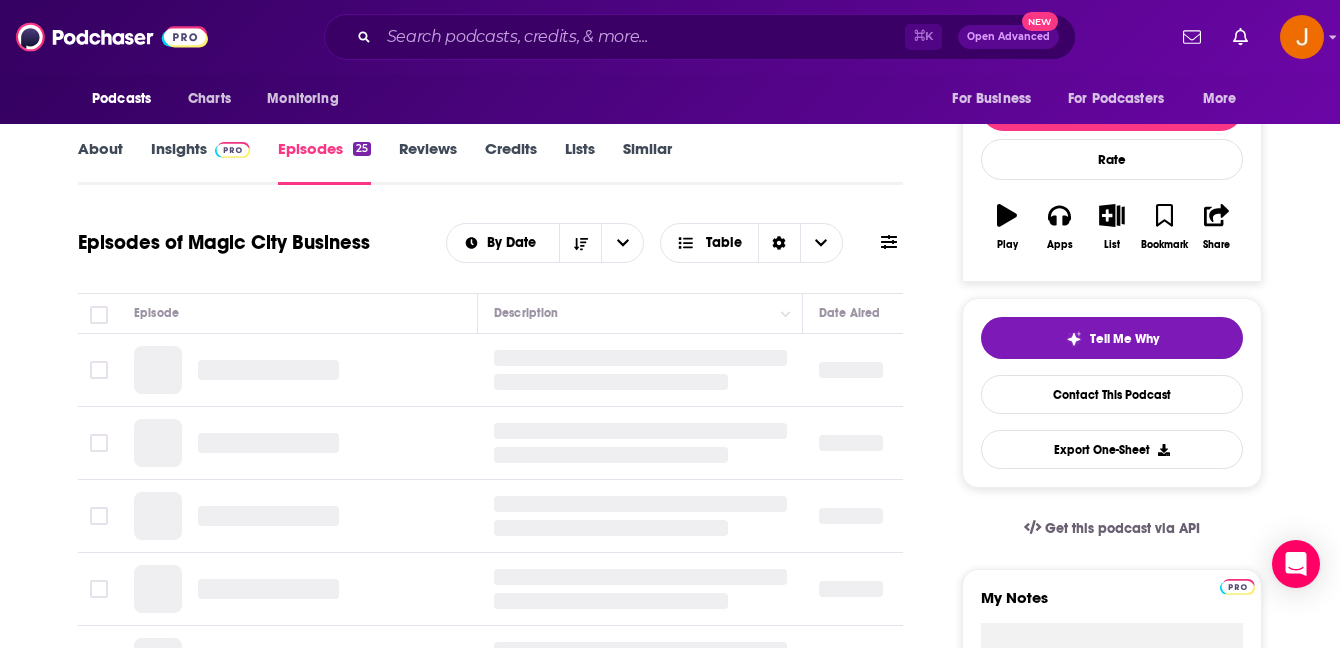 scroll, scrollTop: 259, scrollLeft: 0, axis: vertical 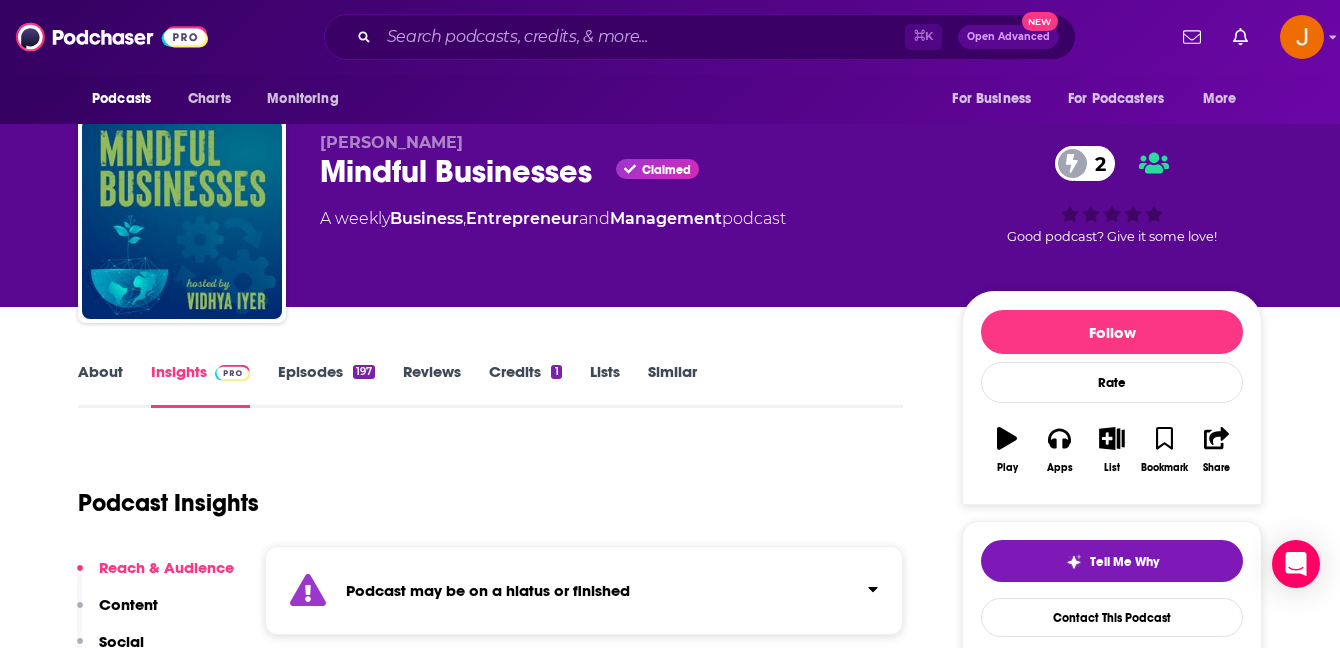 click on "Episodes 197" at bounding box center [326, 385] 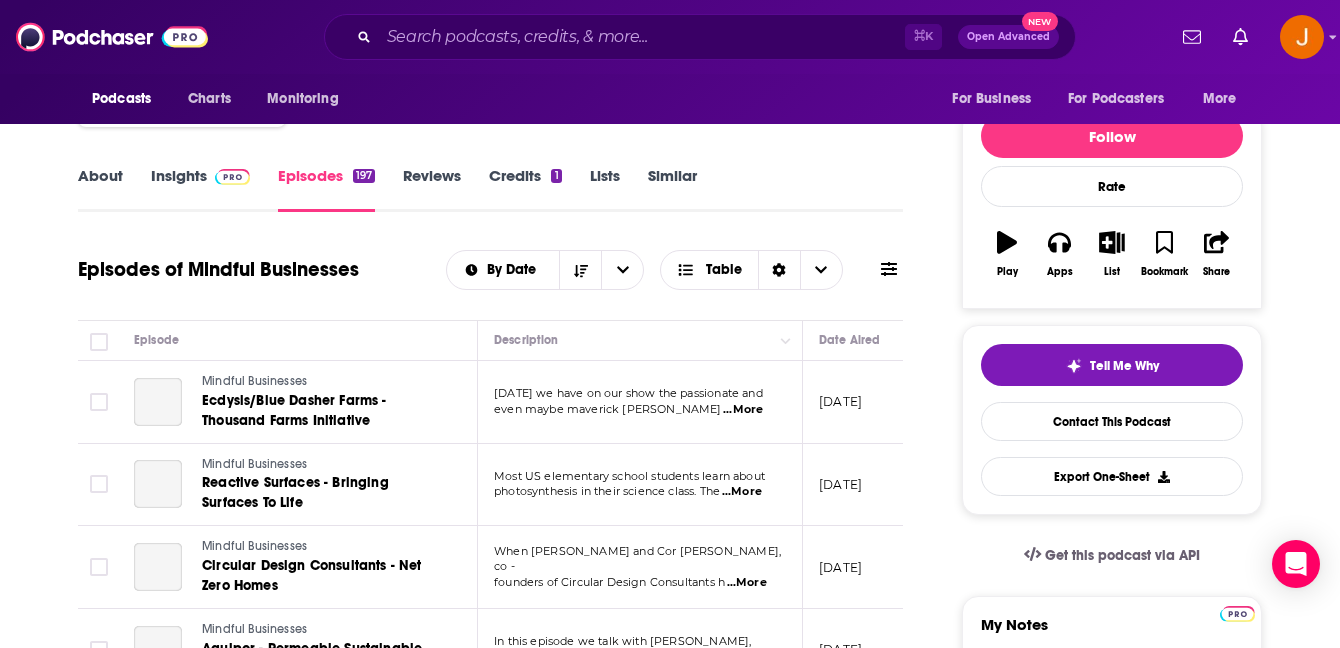 scroll, scrollTop: 245, scrollLeft: 0, axis: vertical 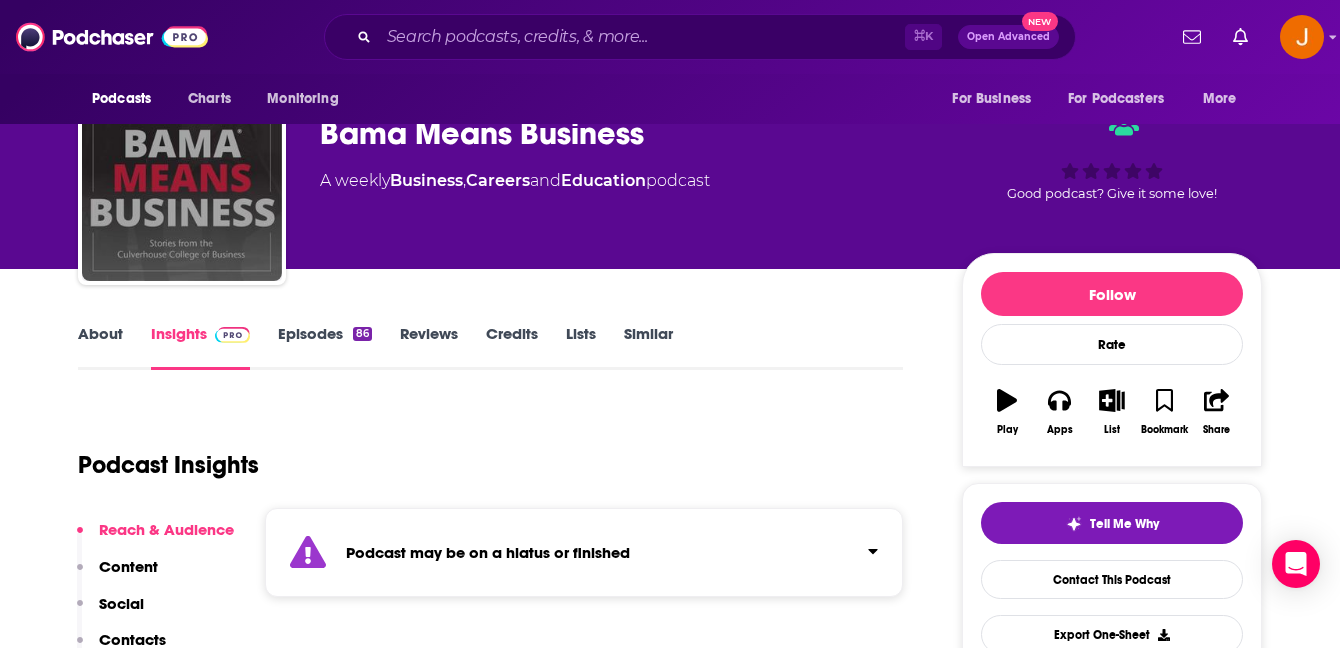 click on "About Insights Episodes 86 Reviews Credits Lists Similar" at bounding box center [490, 345] 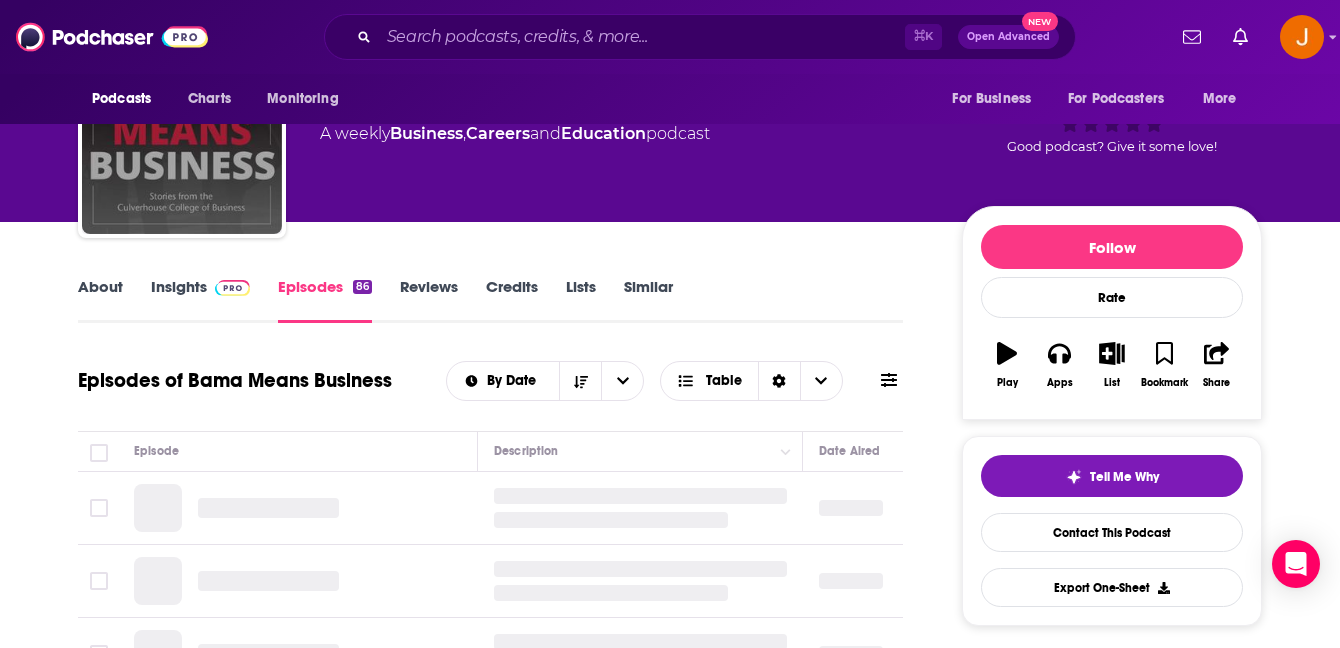 scroll, scrollTop: 286, scrollLeft: 0, axis: vertical 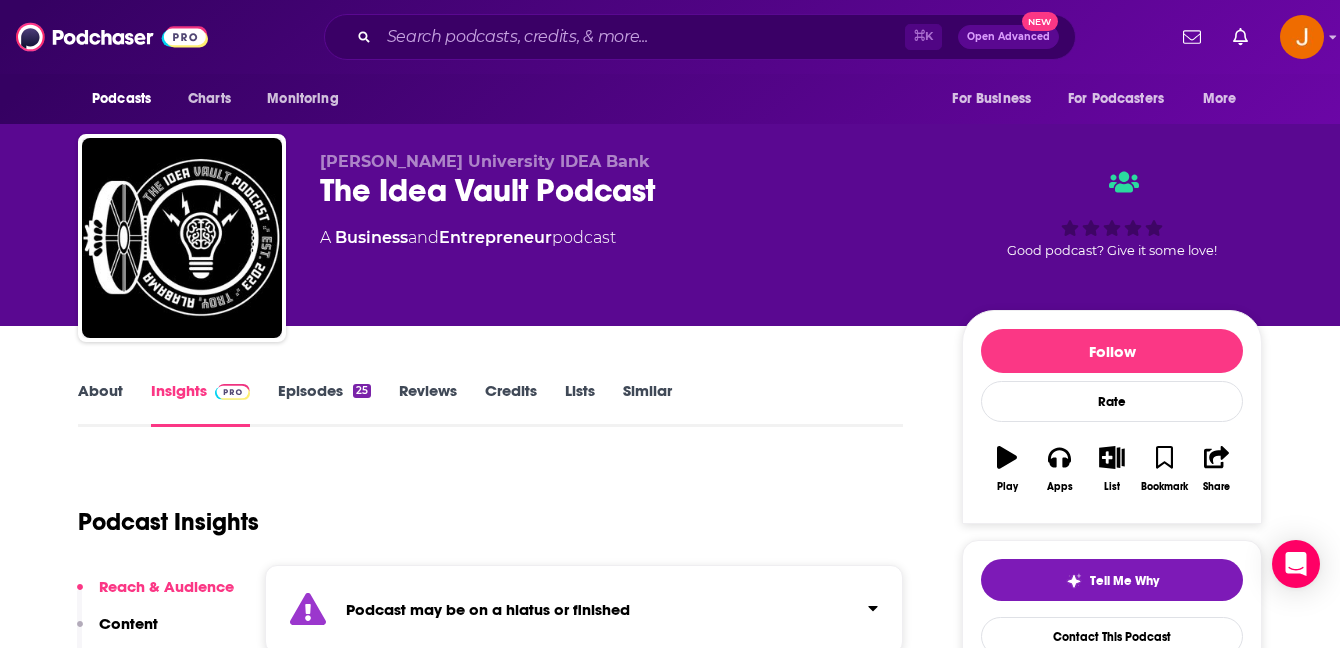 click on "Episodes 25" at bounding box center [324, 404] 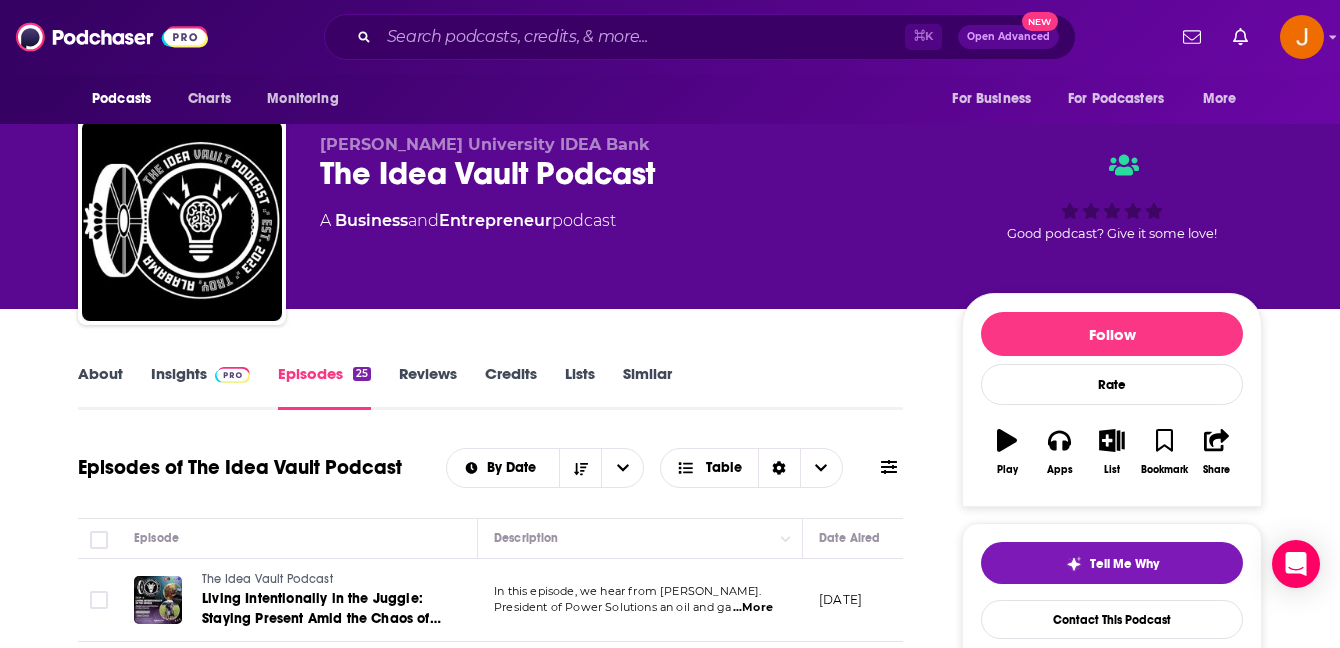 scroll, scrollTop: 18, scrollLeft: 0, axis: vertical 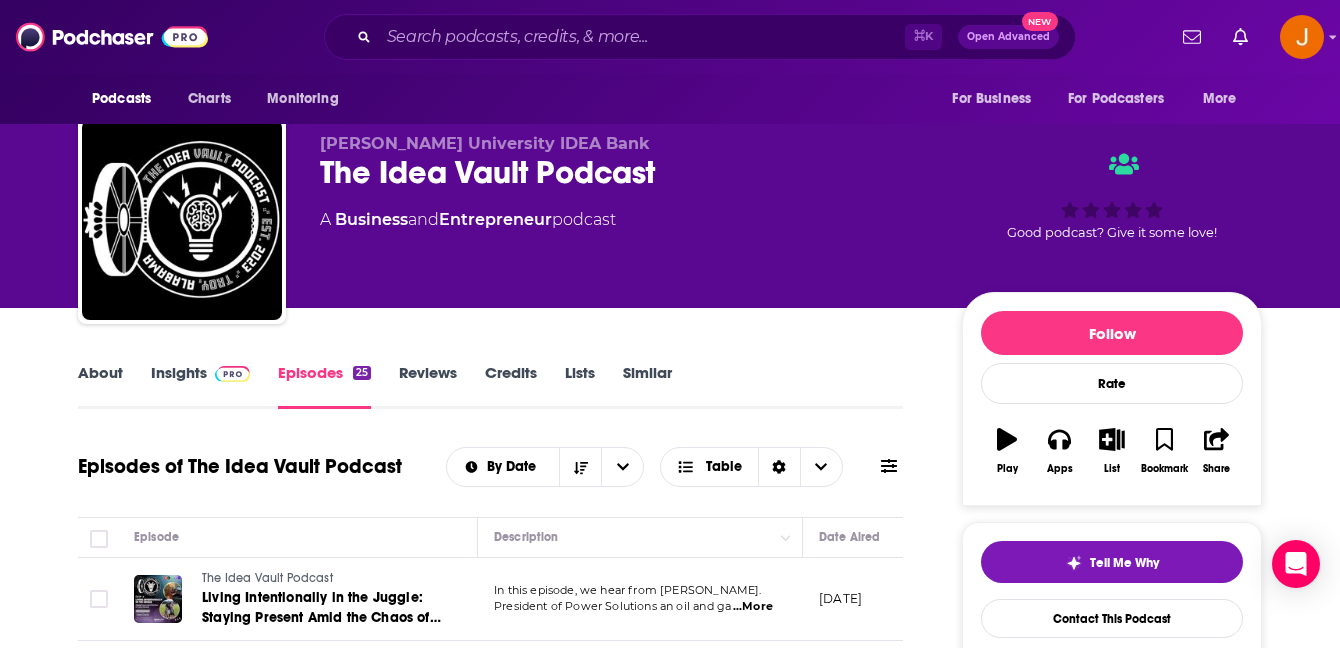 click on "About" at bounding box center [100, 386] 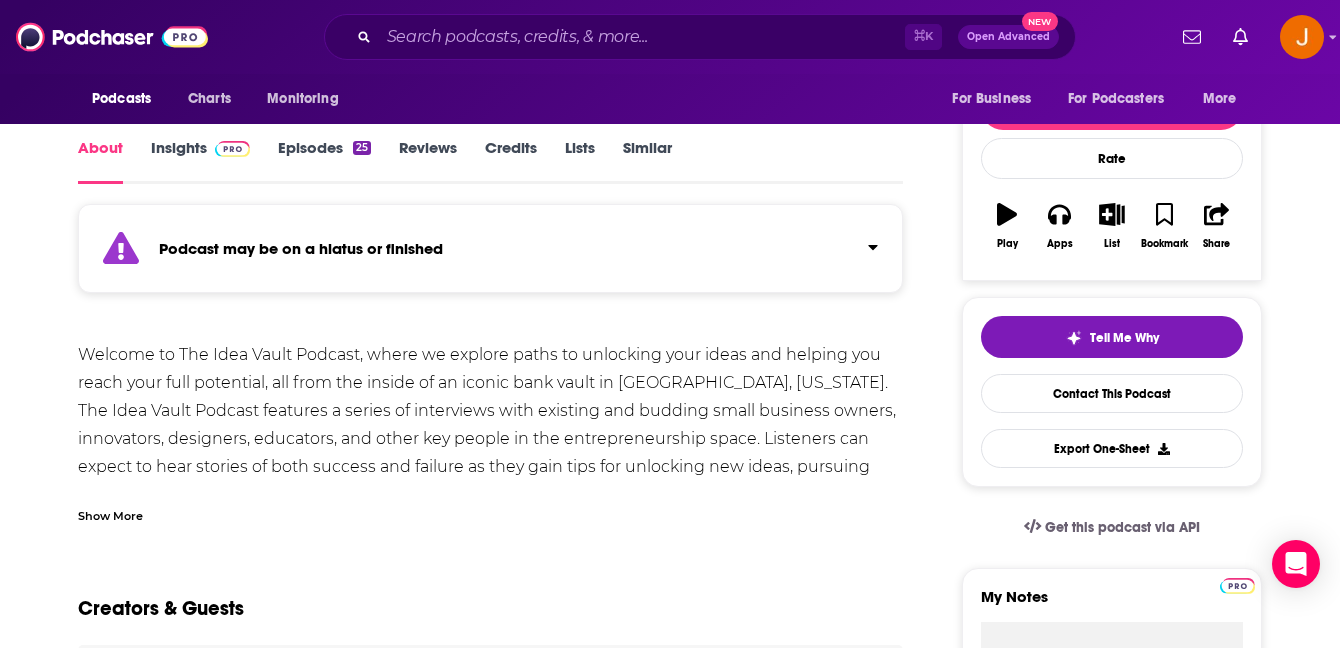 scroll, scrollTop: 257, scrollLeft: 0, axis: vertical 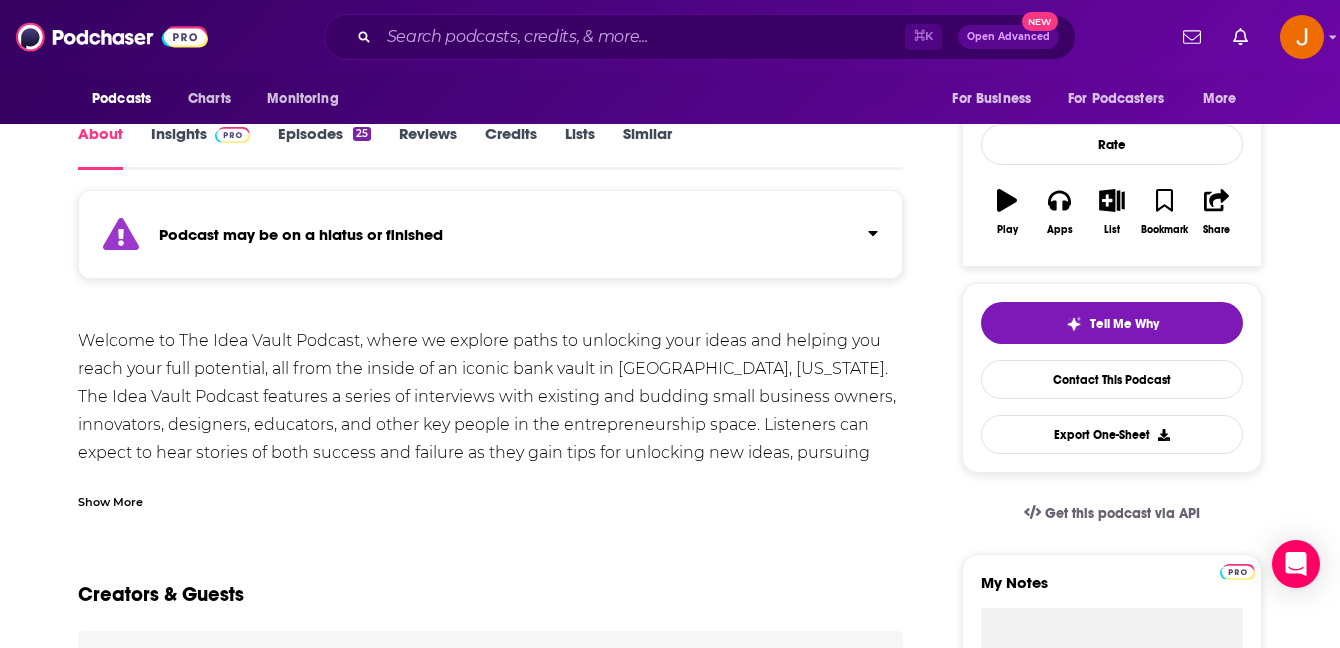 click on "Show More" at bounding box center [110, 500] 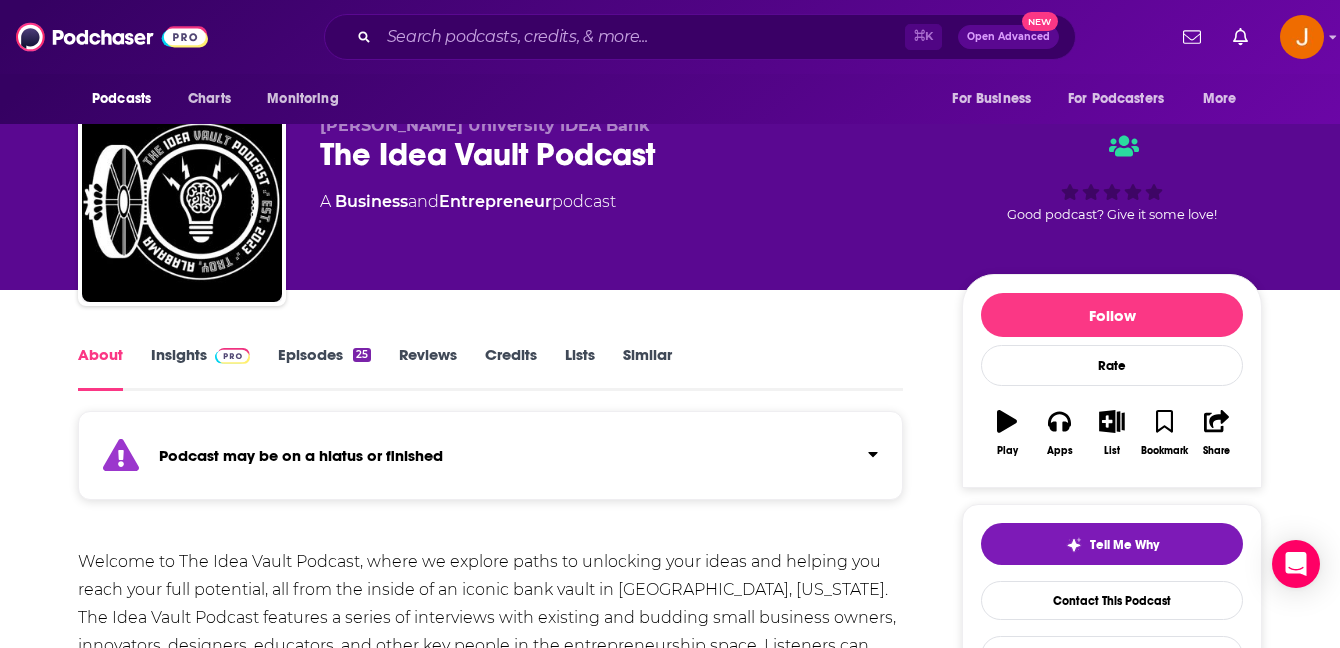 scroll, scrollTop: 0, scrollLeft: 0, axis: both 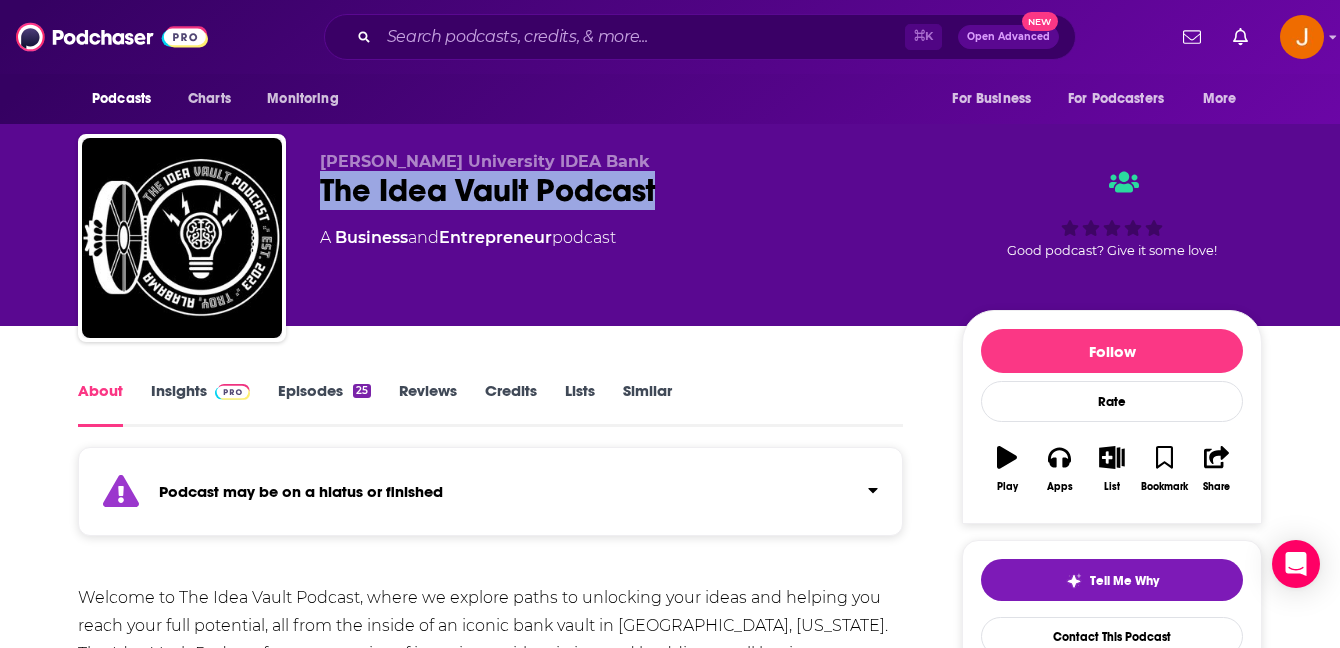 drag, startPoint x: 683, startPoint y: 201, endPoint x: 323, endPoint y: 197, distance: 360.02222 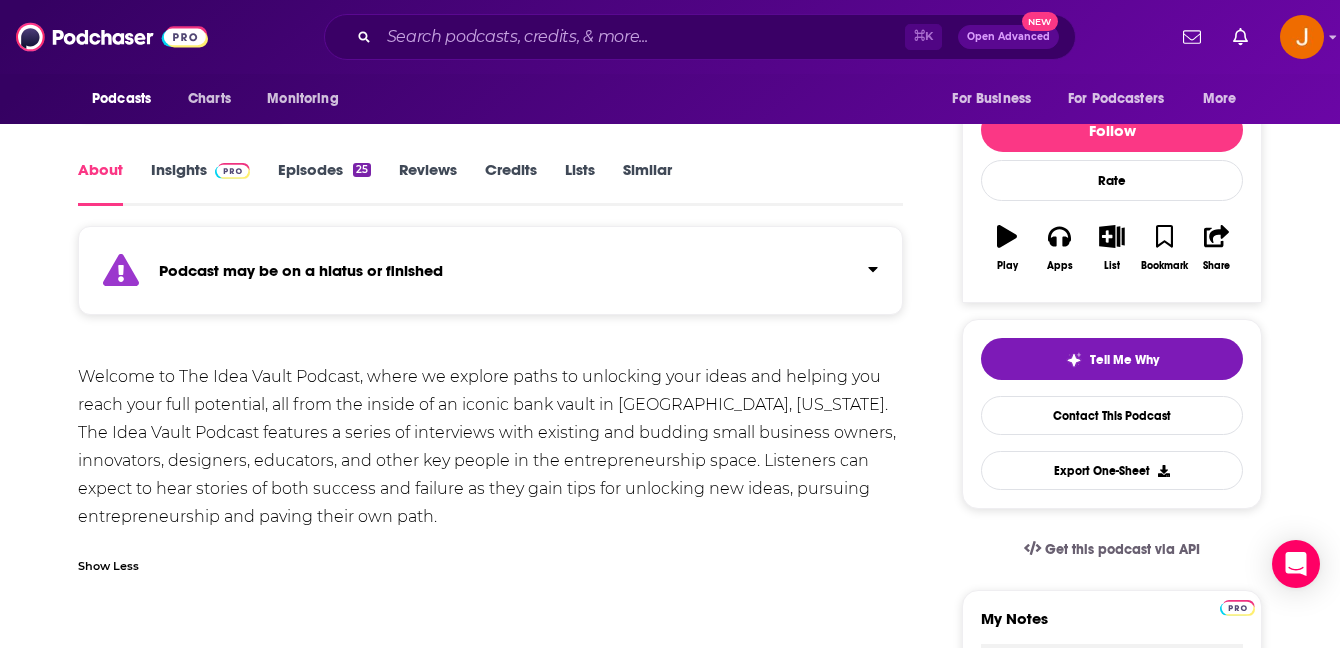 scroll, scrollTop: 254, scrollLeft: 0, axis: vertical 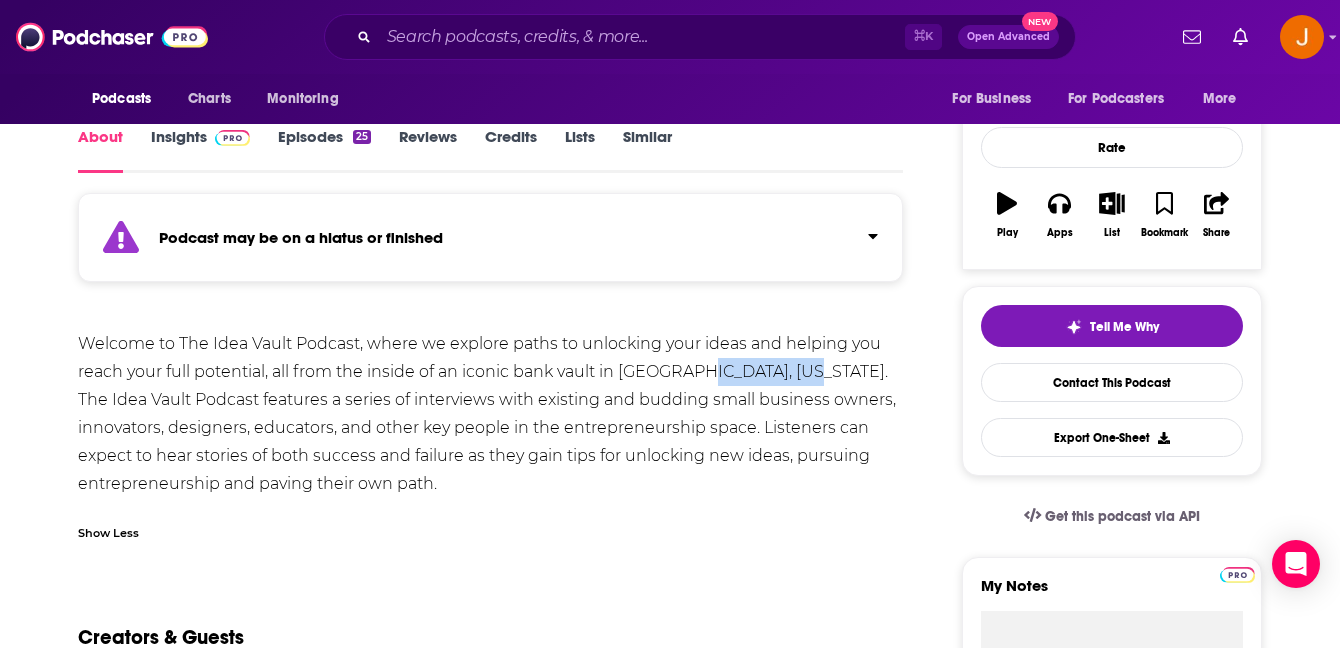 drag, startPoint x: 713, startPoint y: 370, endPoint x: 820, endPoint y: 377, distance: 107.22873 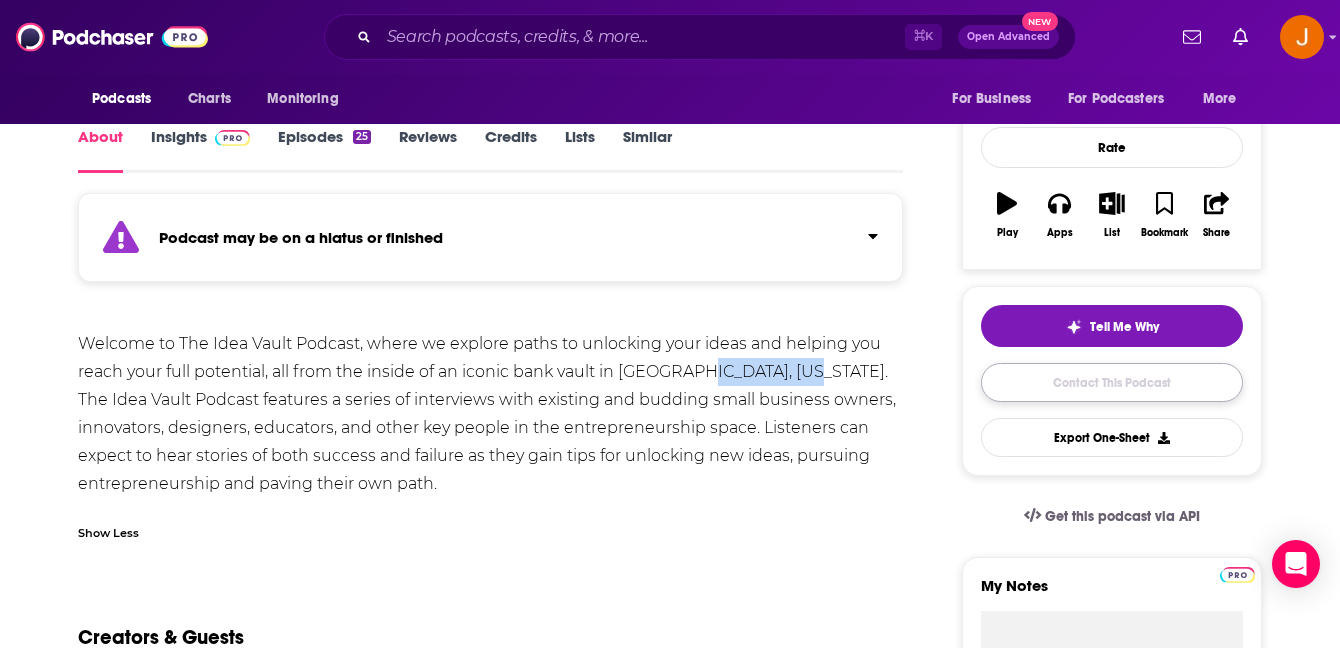 click on "Contact This Podcast" at bounding box center [1112, 382] 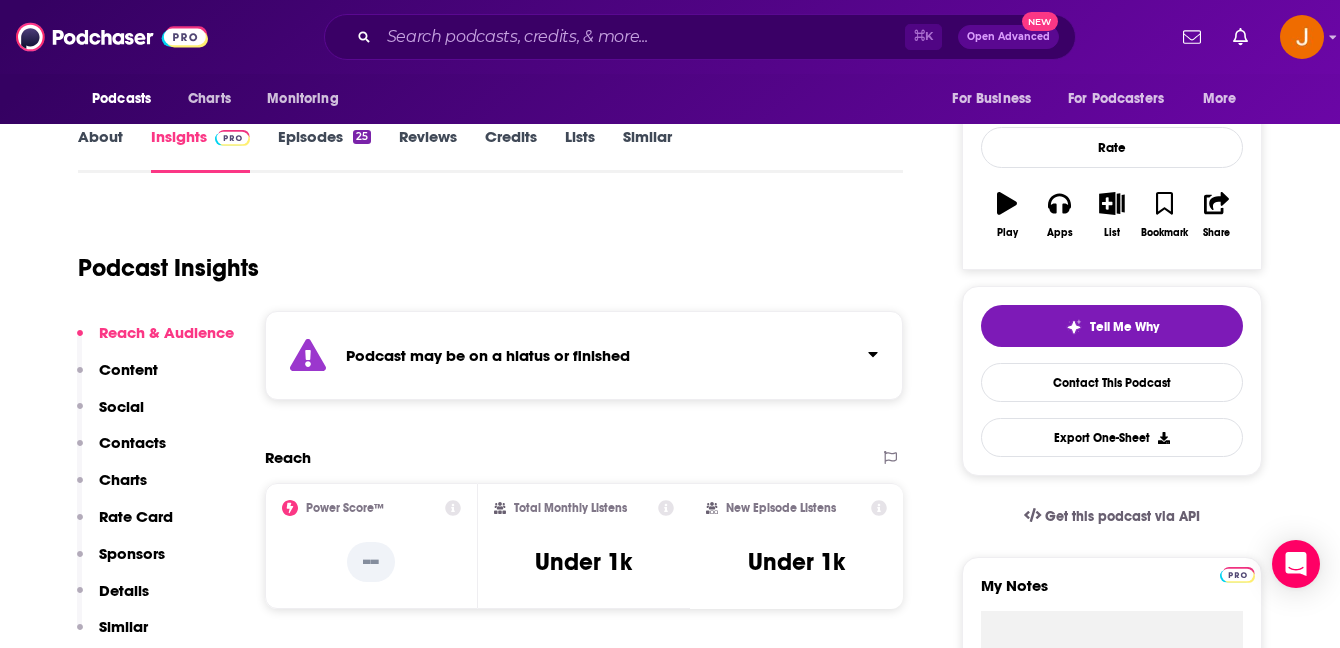 scroll, scrollTop: 1791, scrollLeft: 0, axis: vertical 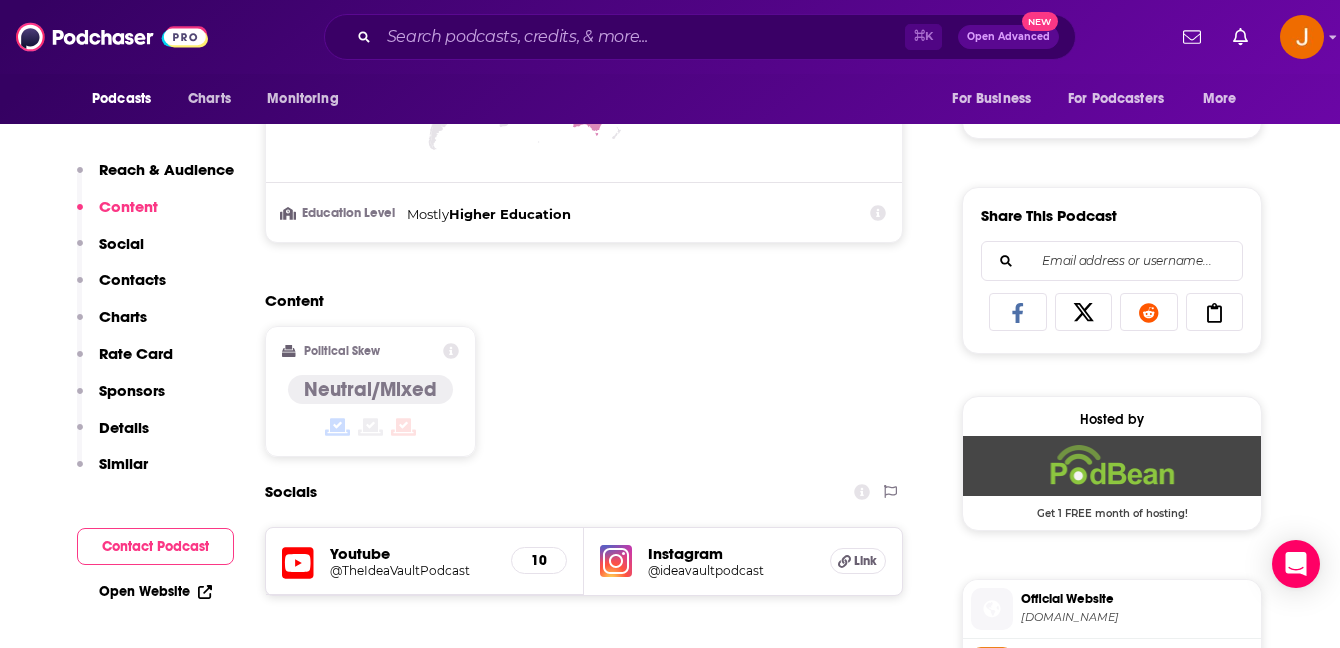 click on "Contacts" at bounding box center (132, 279) 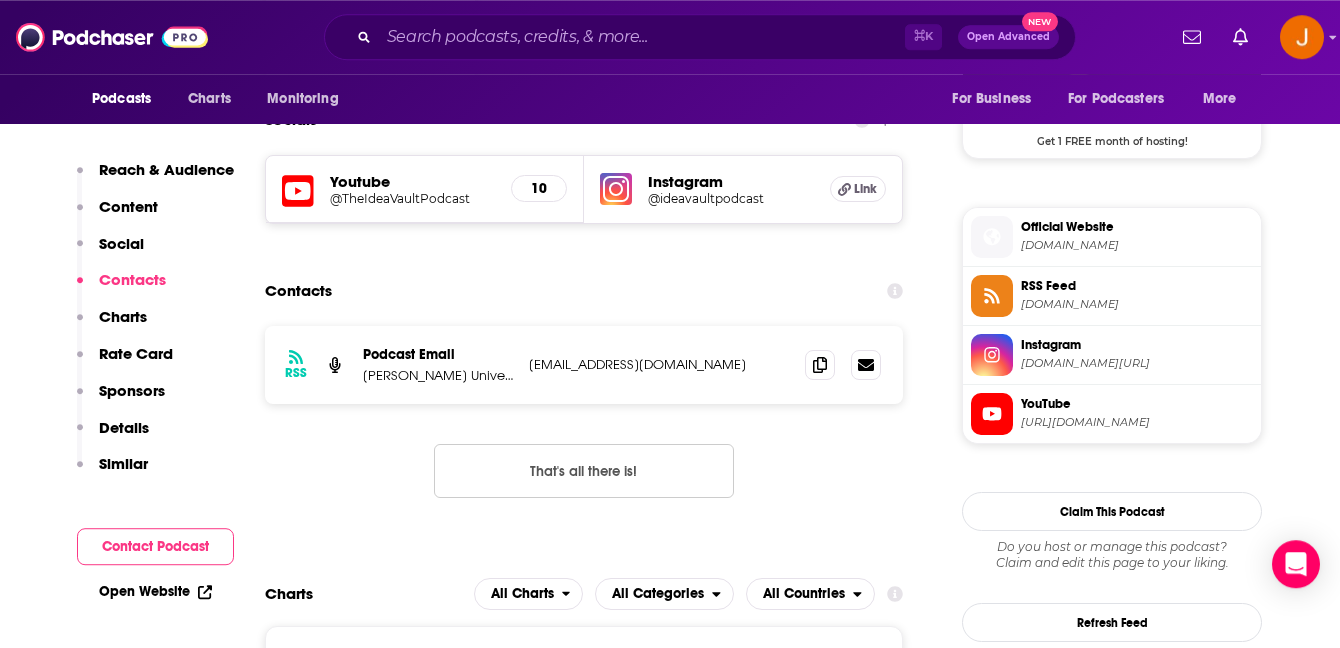 scroll, scrollTop: 1514, scrollLeft: 0, axis: vertical 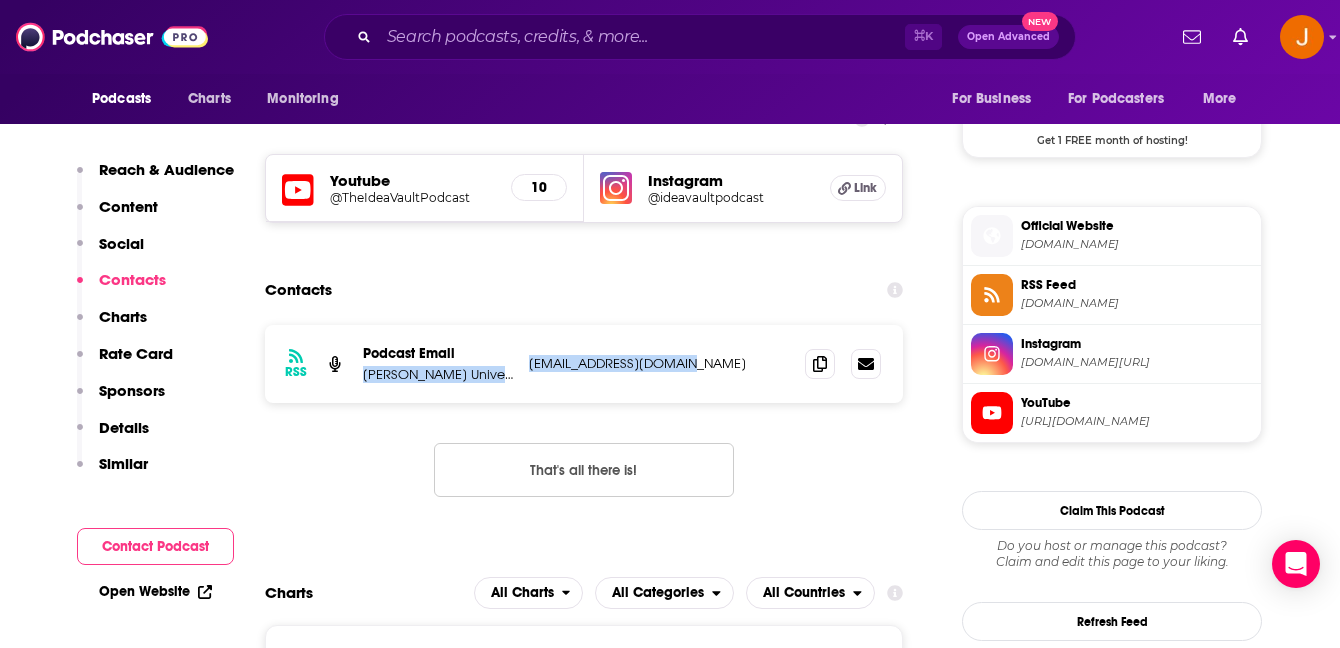 drag, startPoint x: 705, startPoint y: 377, endPoint x: 362, endPoint y: 382, distance: 343.03644 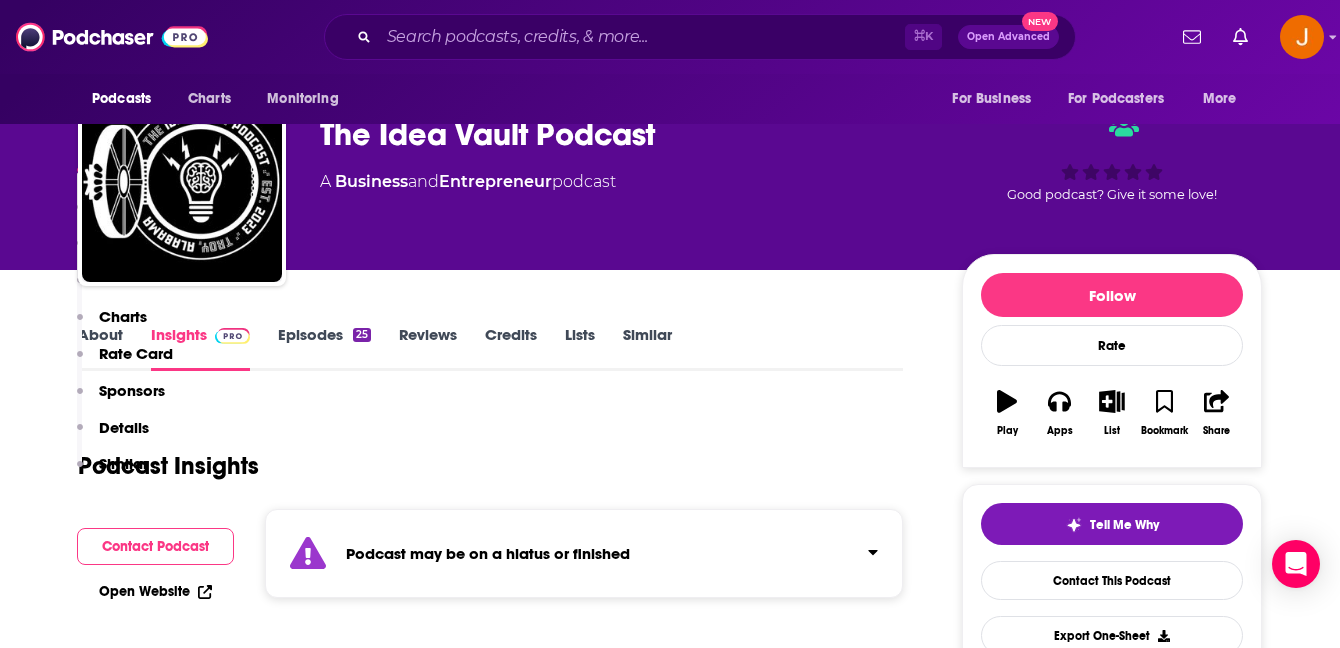 scroll, scrollTop: 0, scrollLeft: 0, axis: both 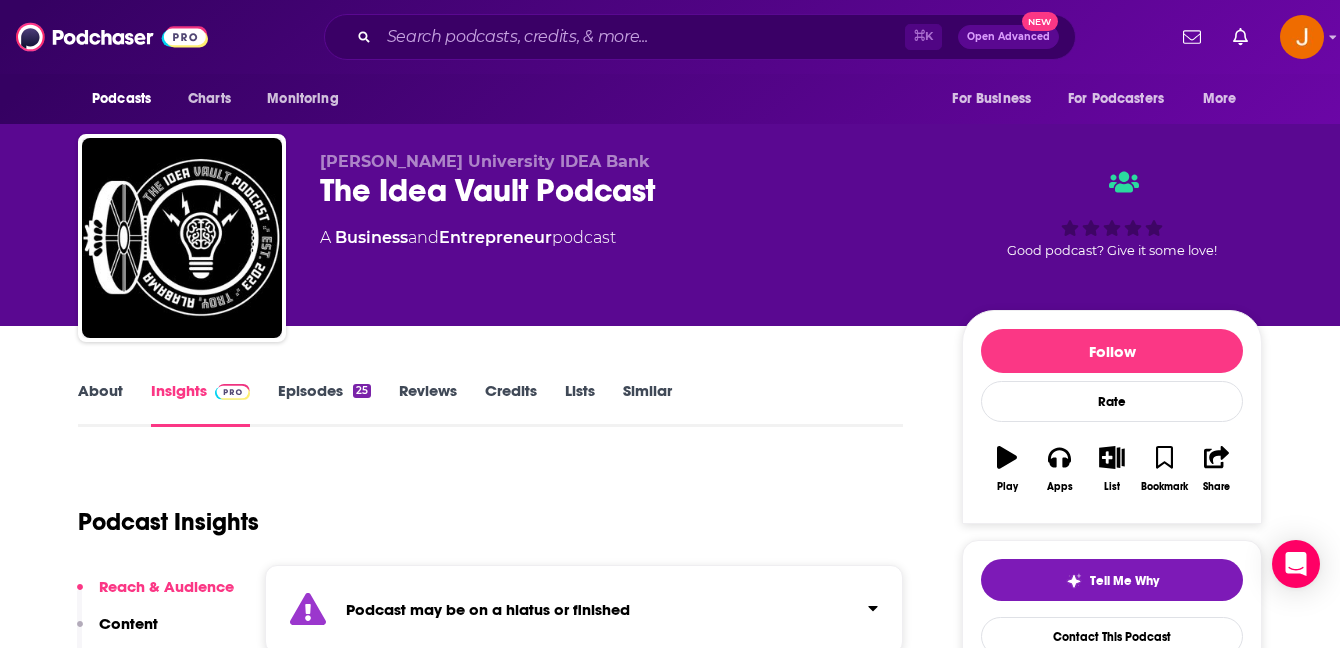 click on "About" at bounding box center [100, 404] 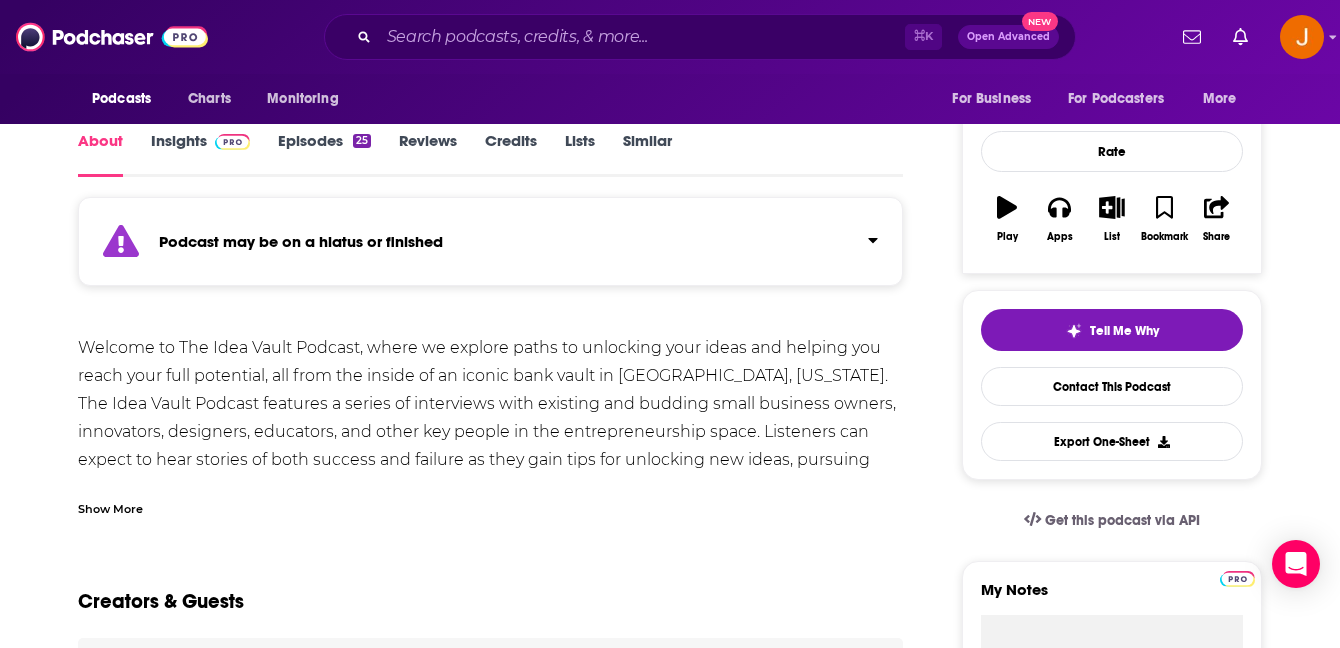 scroll, scrollTop: 261, scrollLeft: 0, axis: vertical 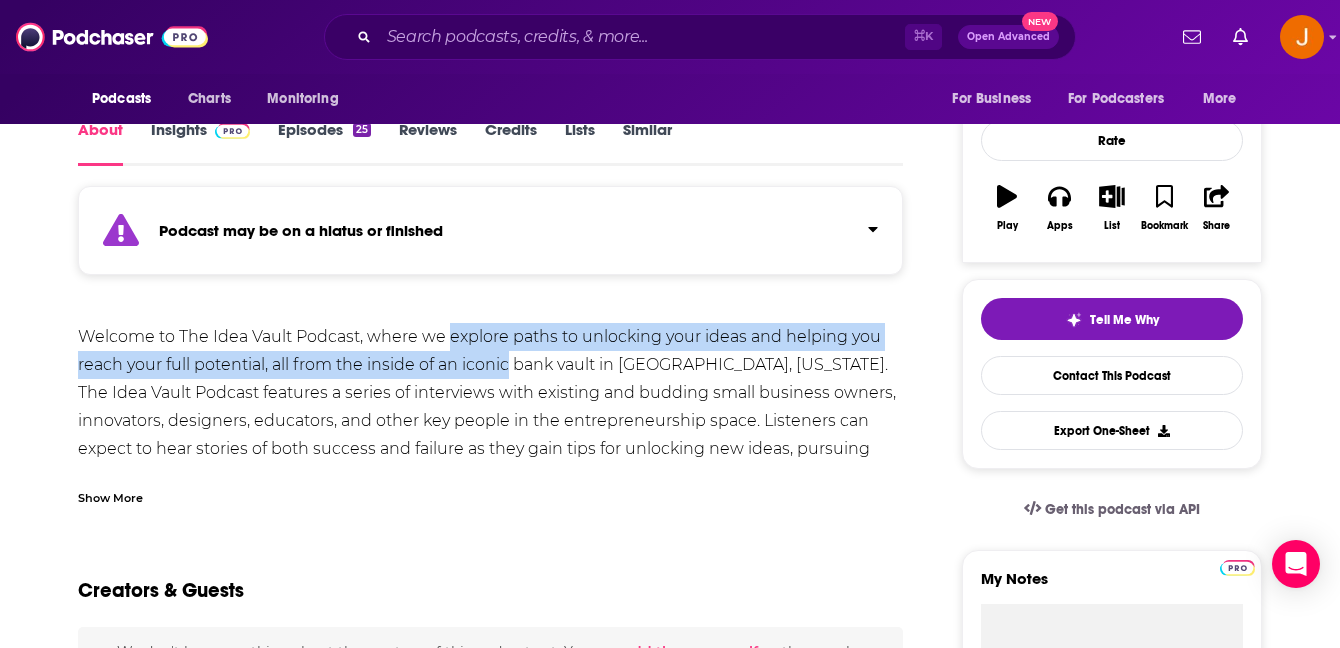 drag, startPoint x: 449, startPoint y: 337, endPoint x: 507, endPoint y: 374, distance: 68.7968 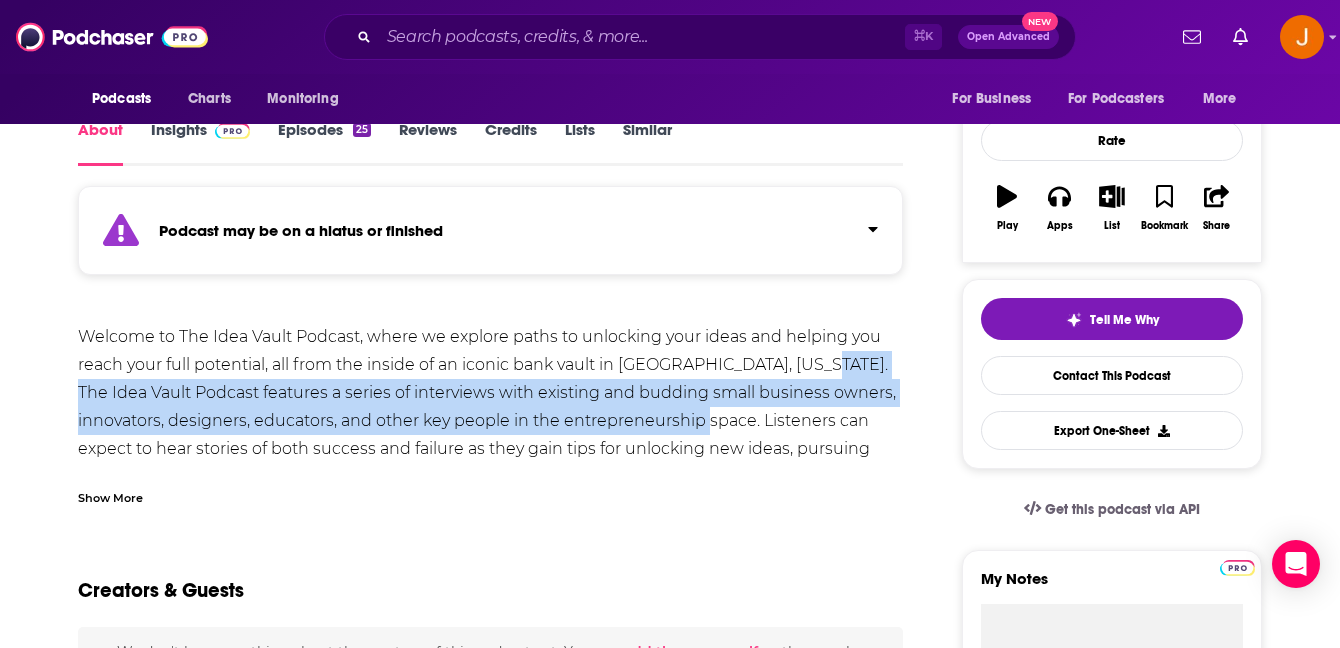 drag, startPoint x: 833, startPoint y: 363, endPoint x: 762, endPoint y: 423, distance: 92.95698 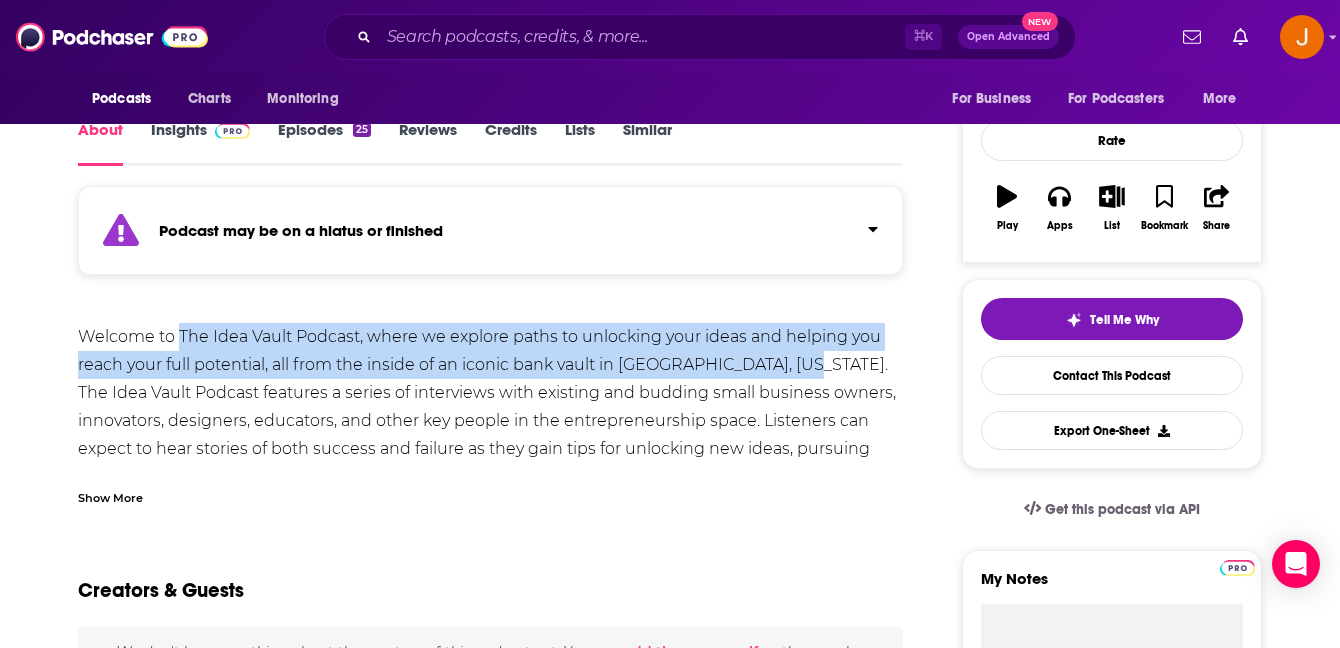 drag, startPoint x: 824, startPoint y: 369, endPoint x: 180, endPoint y: 341, distance: 644.6084 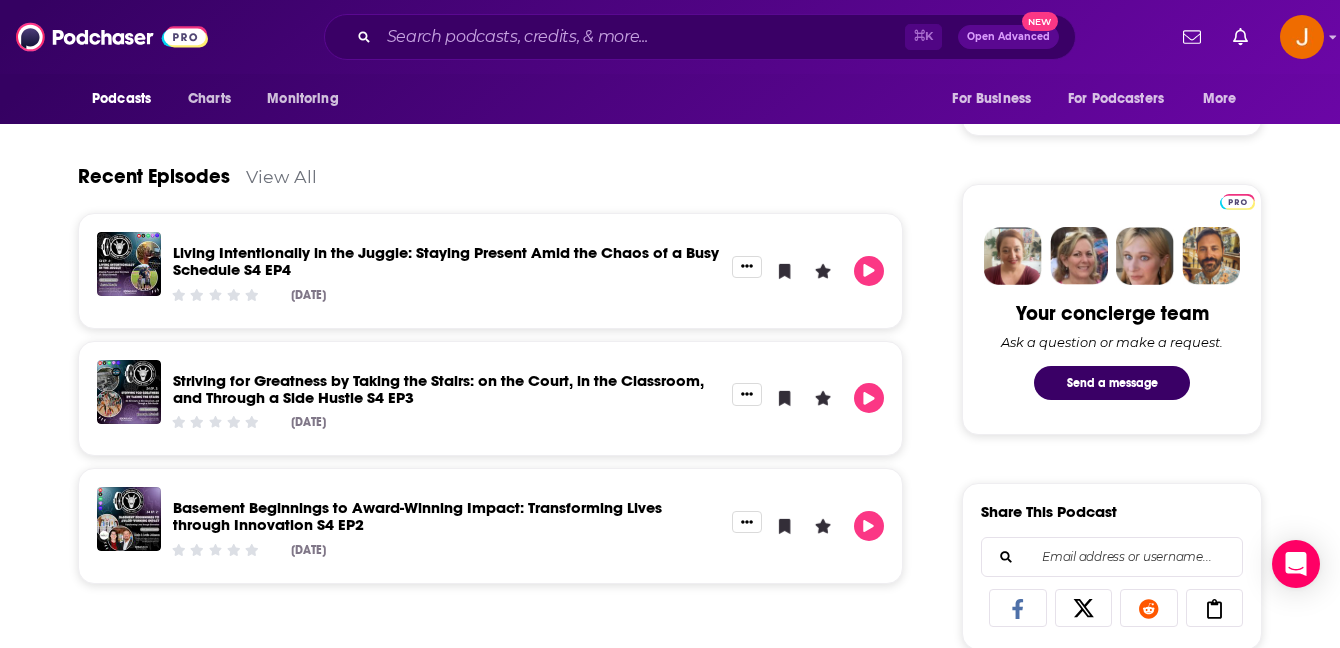 scroll, scrollTop: 441, scrollLeft: 0, axis: vertical 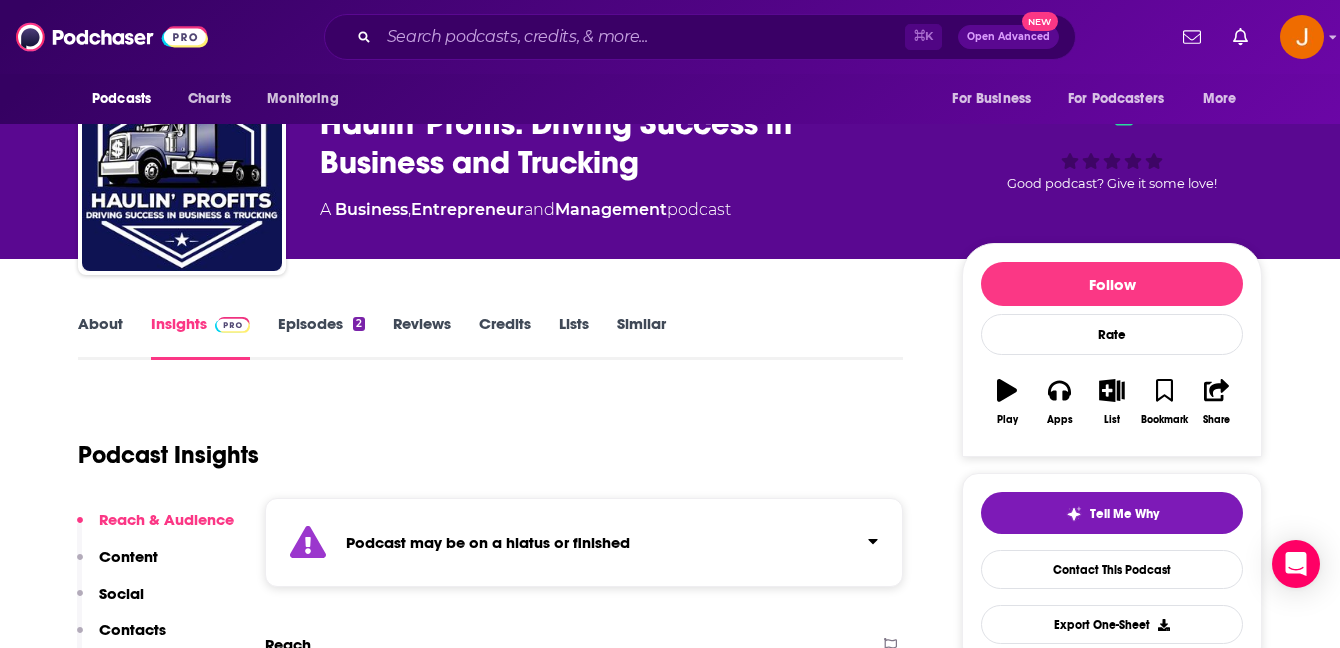 click on "Episodes 2" at bounding box center [321, 337] 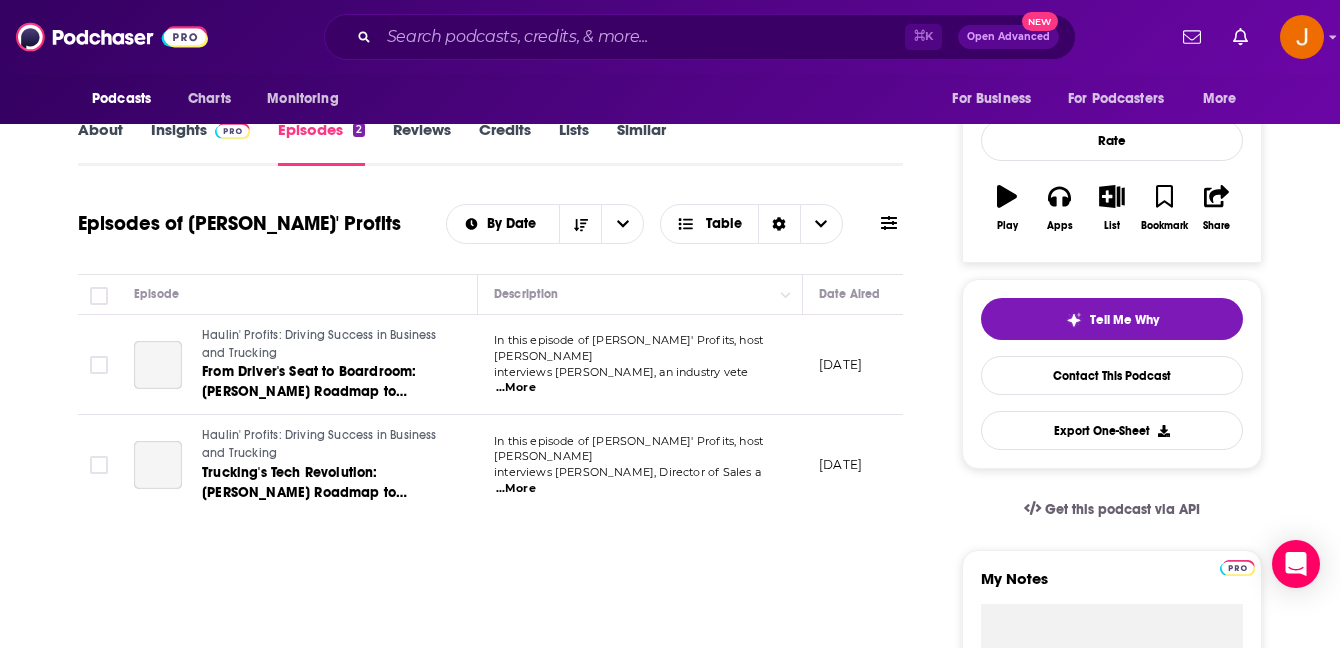 scroll, scrollTop: 297, scrollLeft: 0, axis: vertical 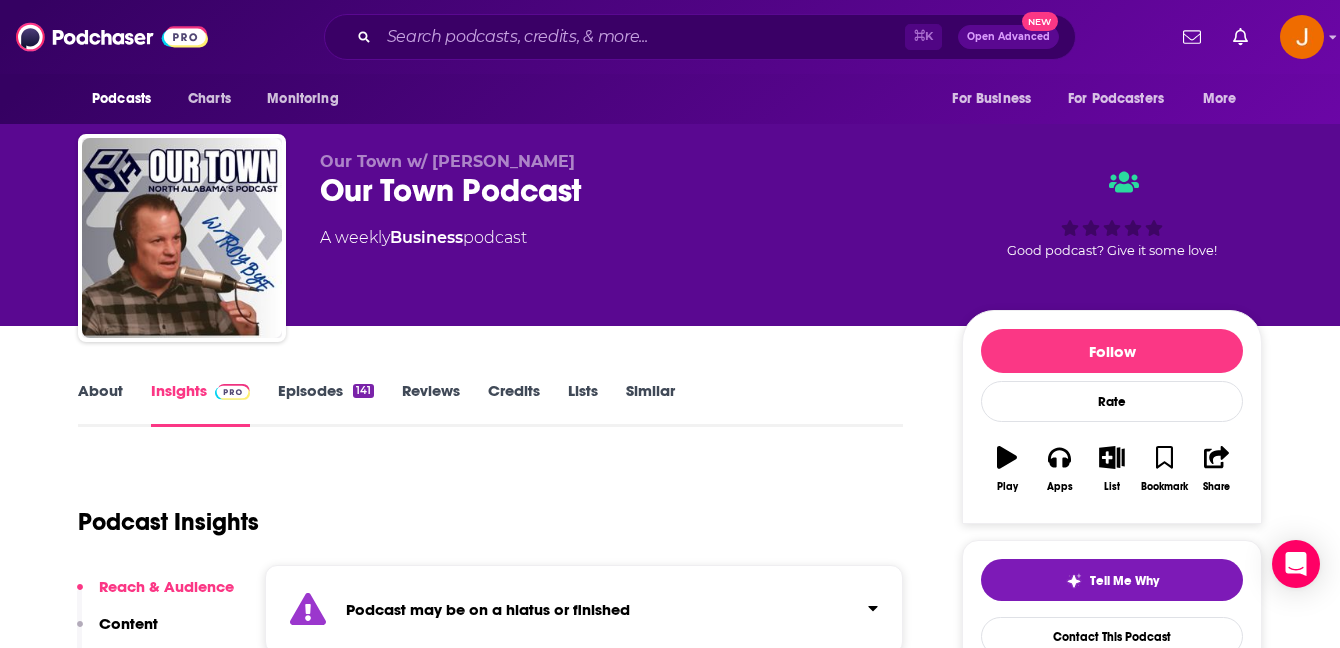 click on "Episodes 141" at bounding box center [326, 404] 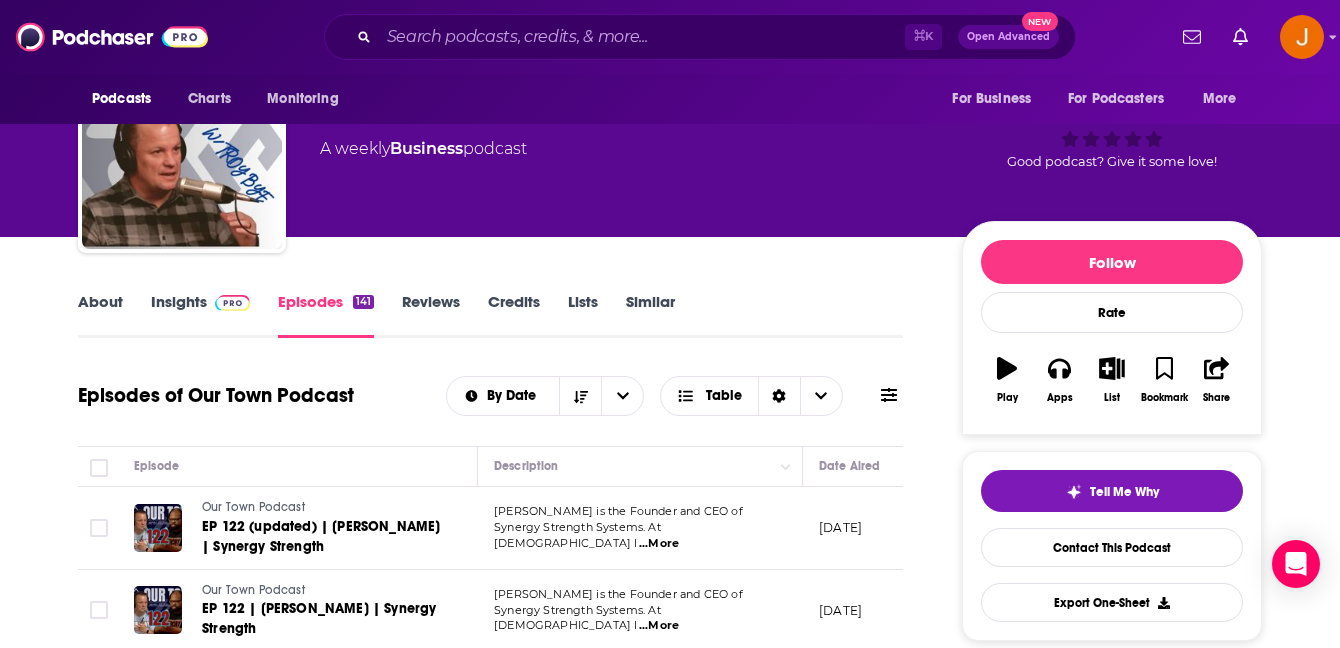 scroll, scrollTop: 0, scrollLeft: 0, axis: both 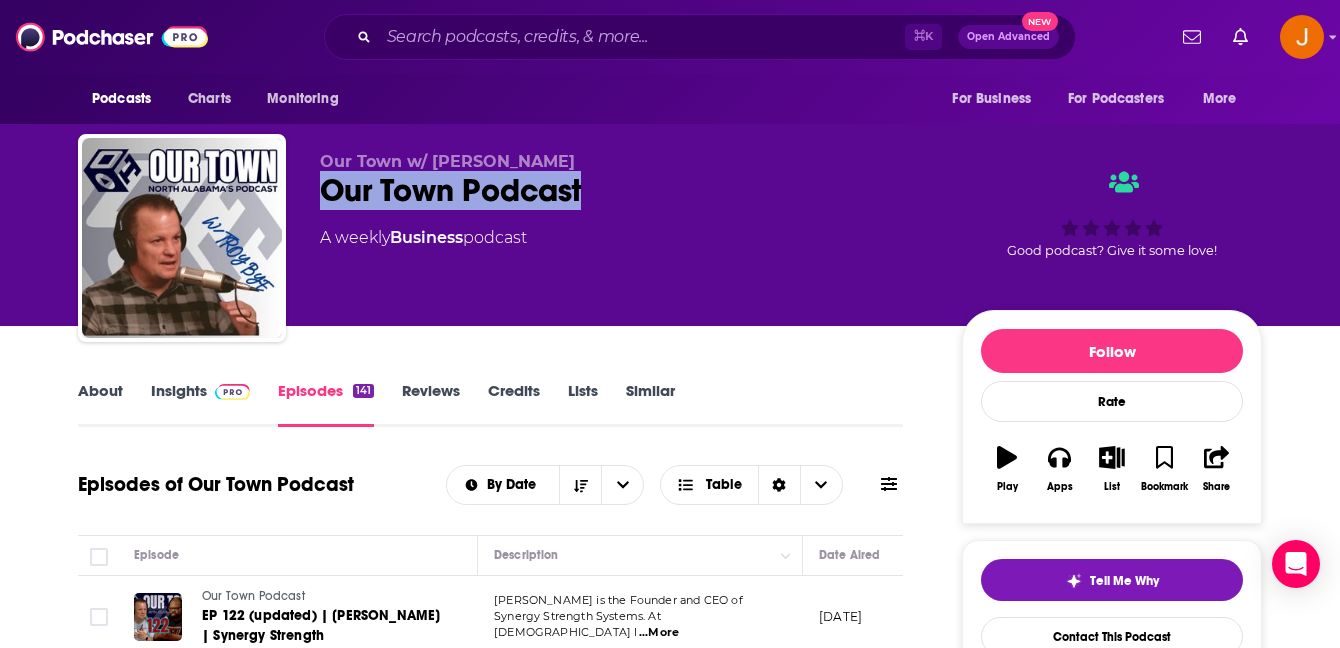 drag, startPoint x: 619, startPoint y: 217, endPoint x: 310, endPoint y: 200, distance: 309.4673 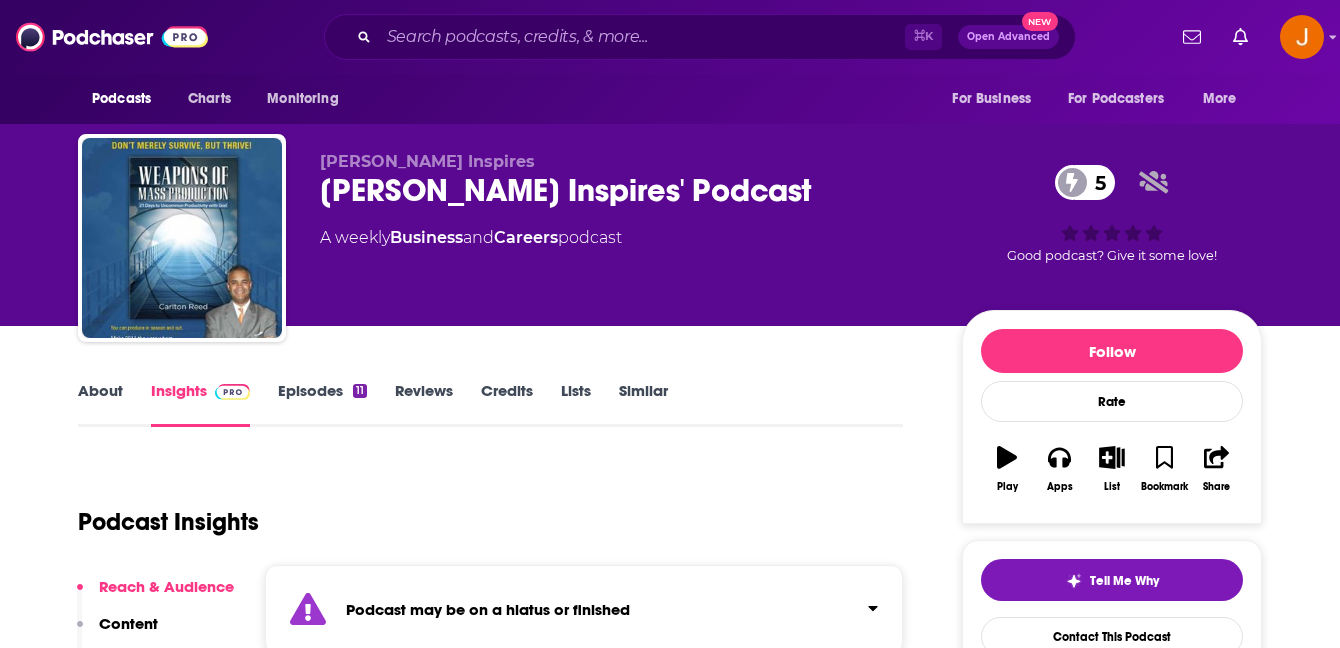 scroll, scrollTop: 0, scrollLeft: 0, axis: both 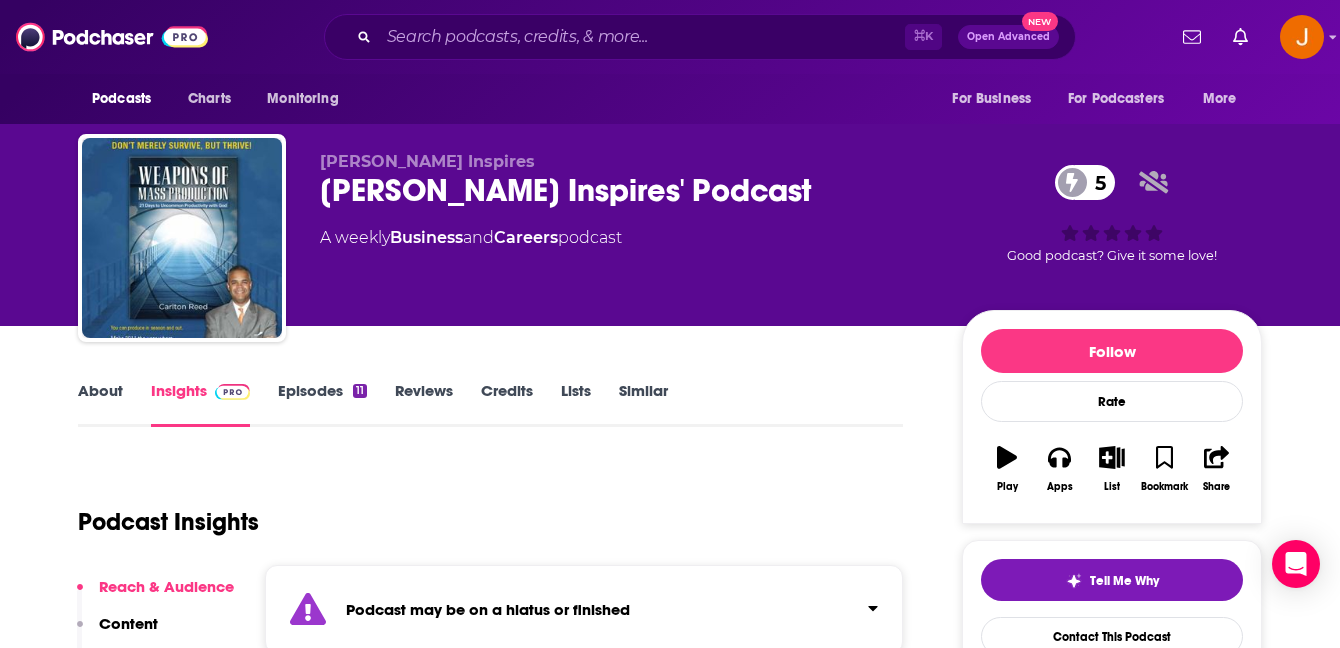 click on "Episodes 11" at bounding box center [322, 404] 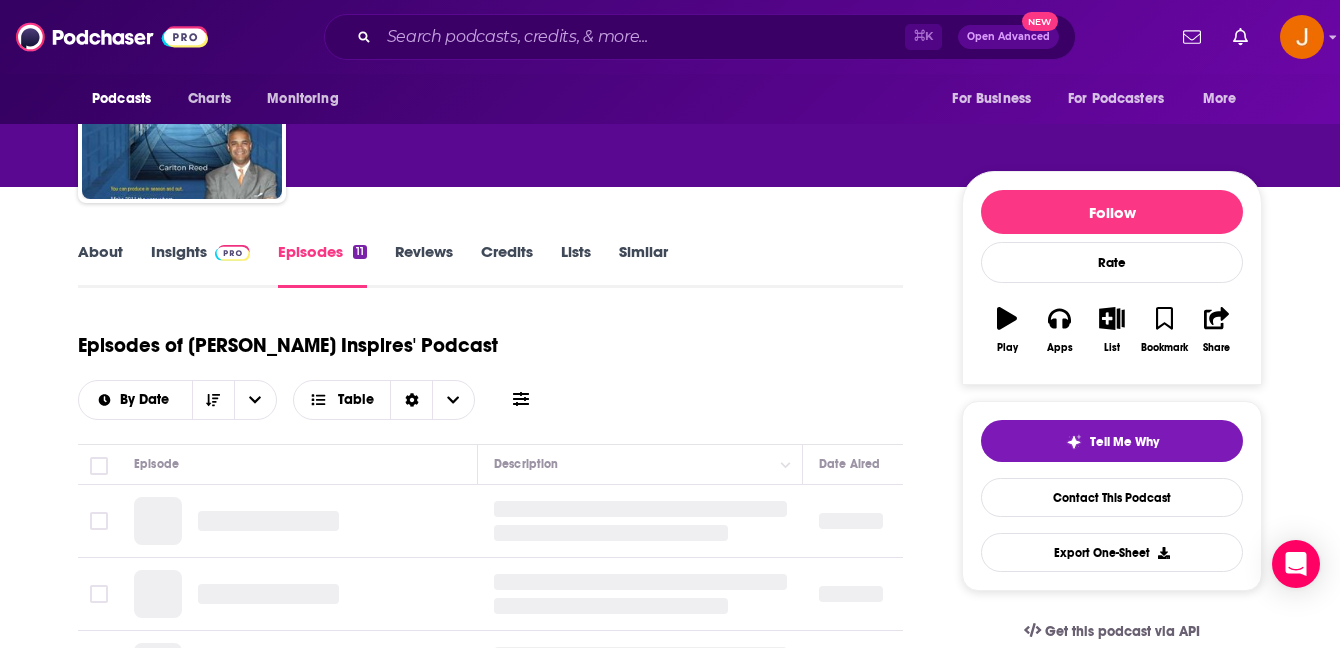 scroll, scrollTop: 165, scrollLeft: 0, axis: vertical 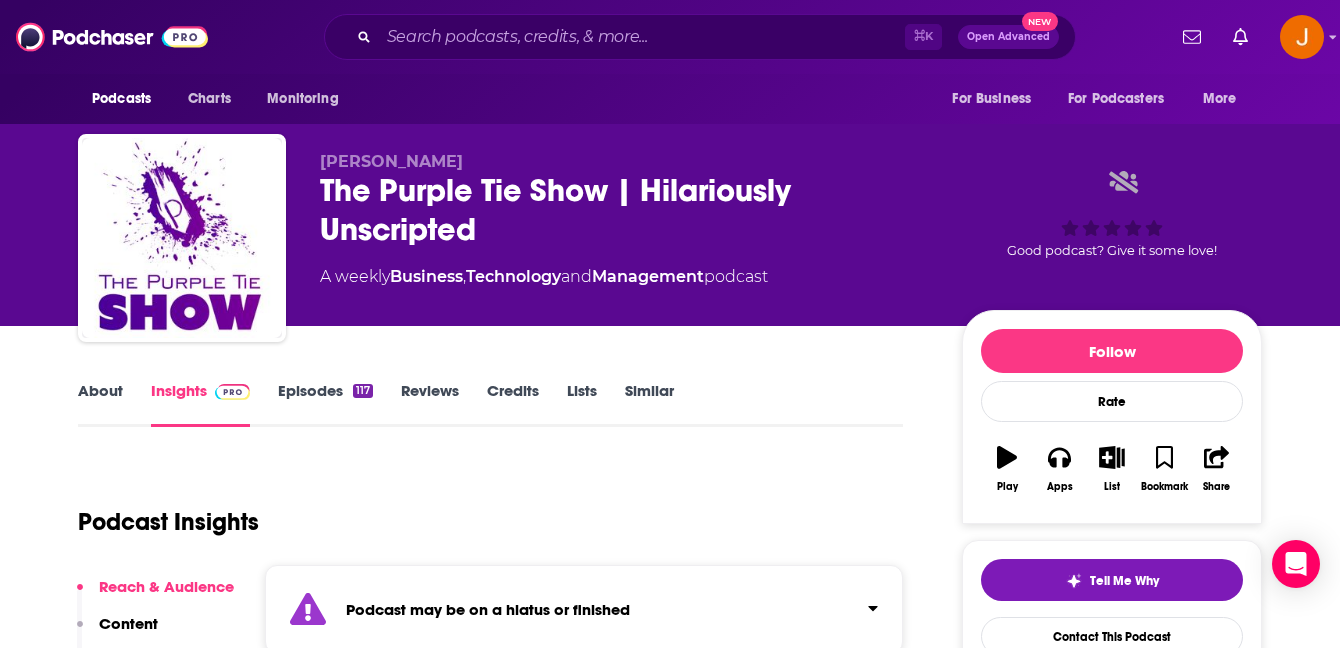 click on "Episodes 117" at bounding box center [325, 404] 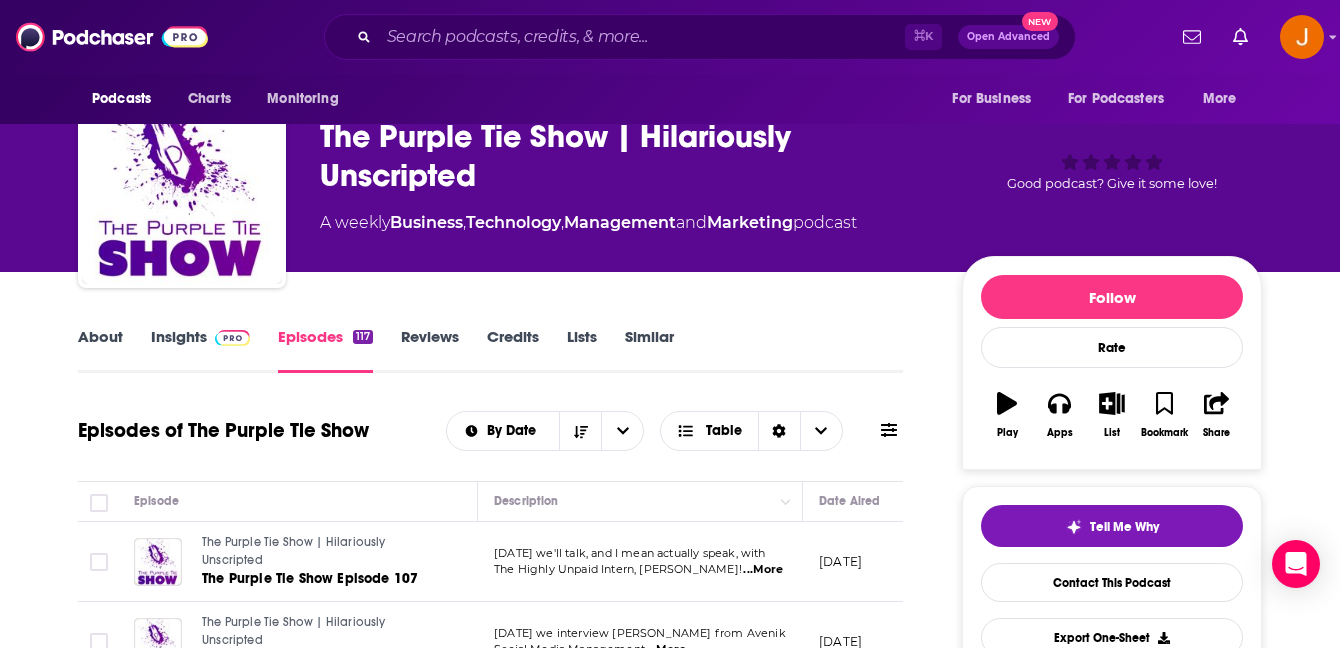scroll, scrollTop: 0, scrollLeft: 0, axis: both 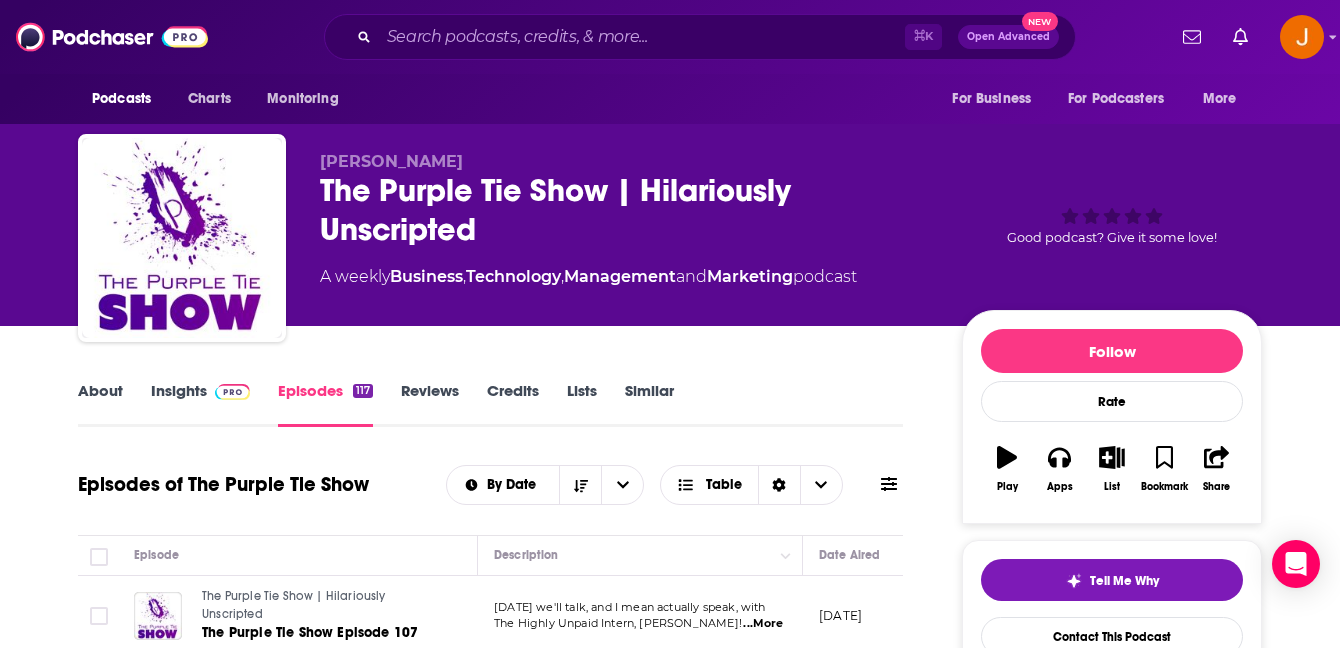 click on "About" at bounding box center [100, 404] 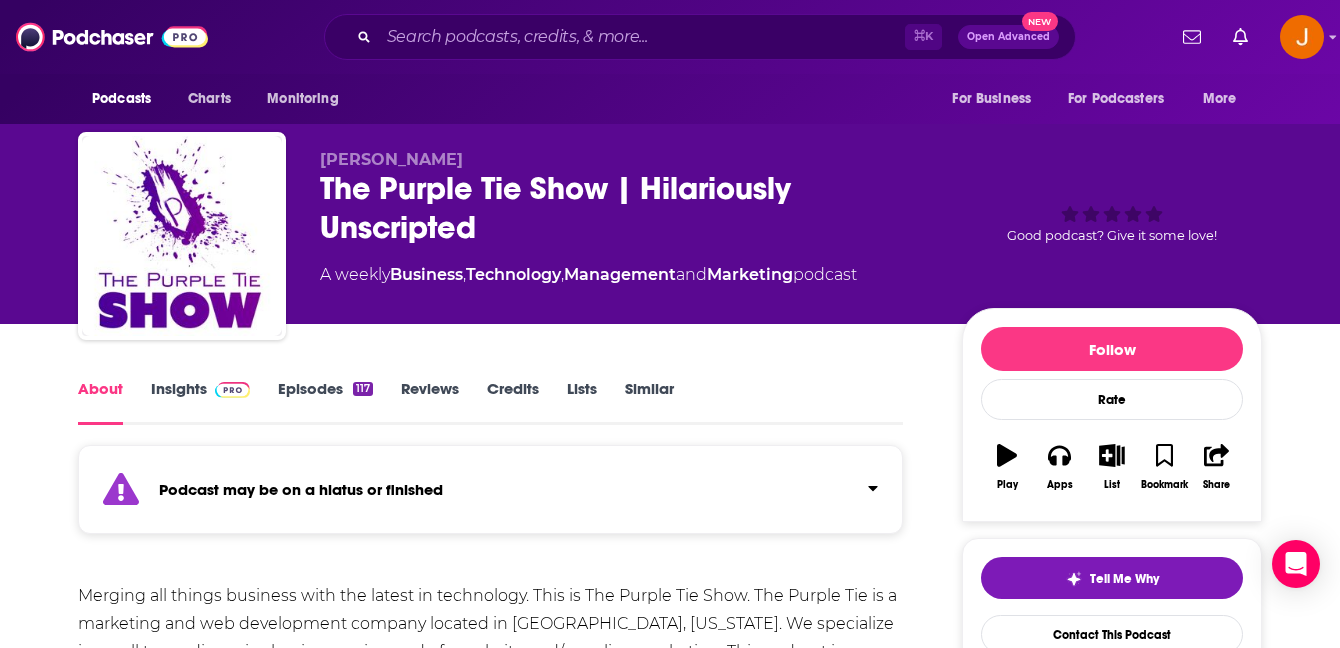 scroll, scrollTop: 0, scrollLeft: 0, axis: both 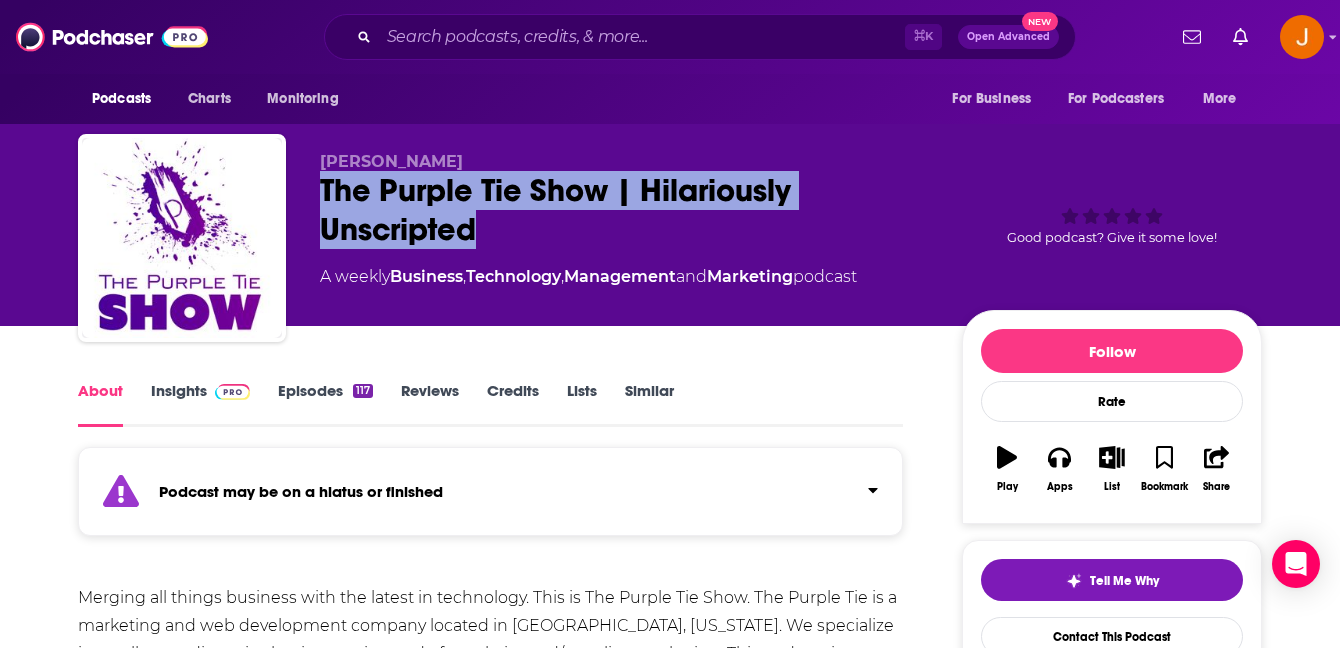 drag, startPoint x: 317, startPoint y: 187, endPoint x: 510, endPoint y: 246, distance: 201.81674 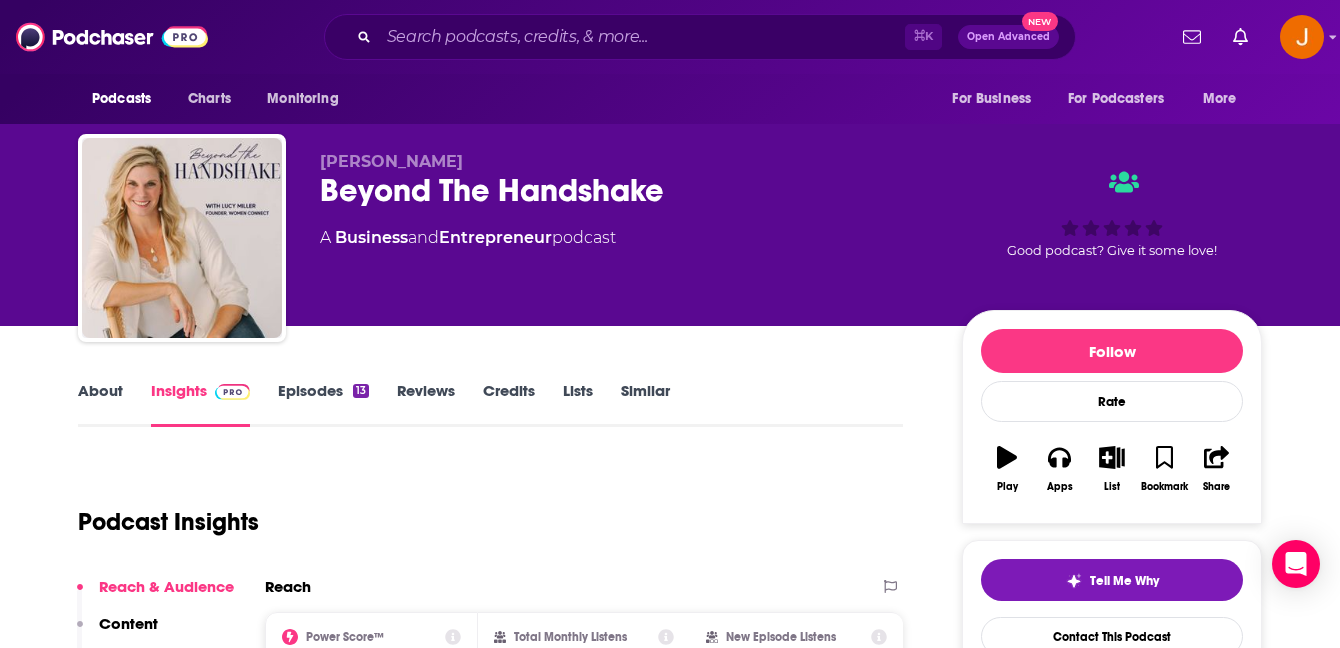 scroll, scrollTop: 0, scrollLeft: 0, axis: both 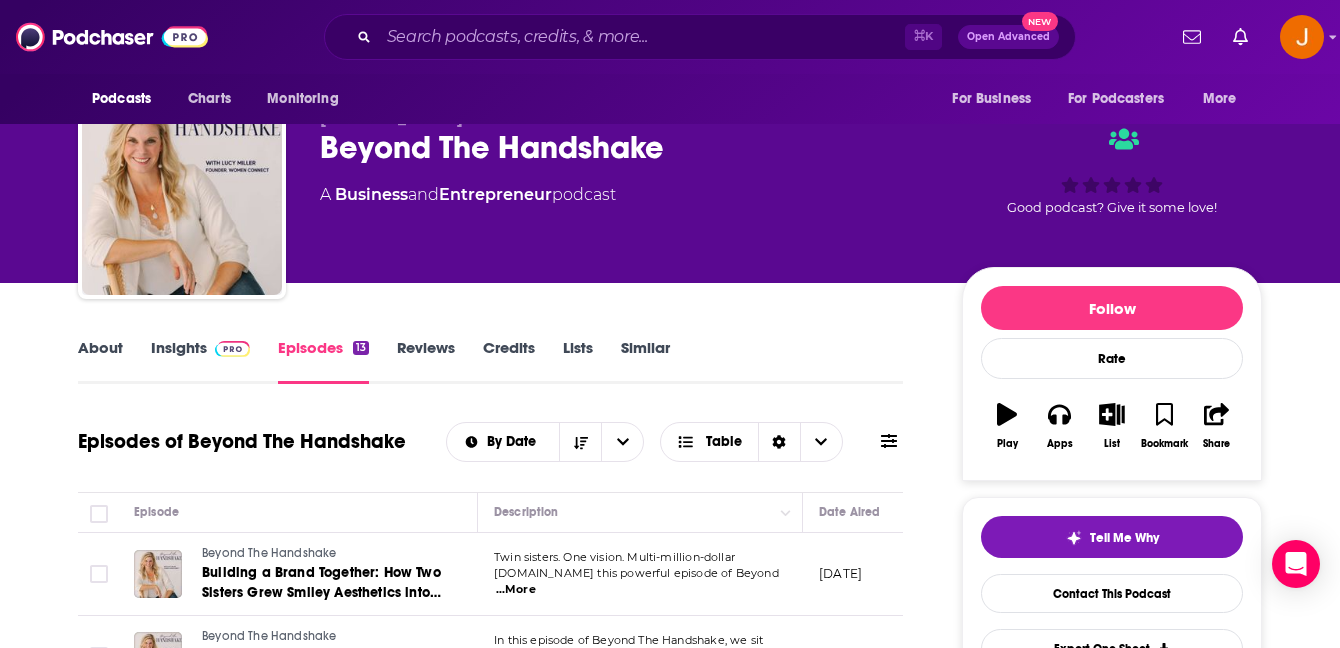 click on "About" at bounding box center (100, 361) 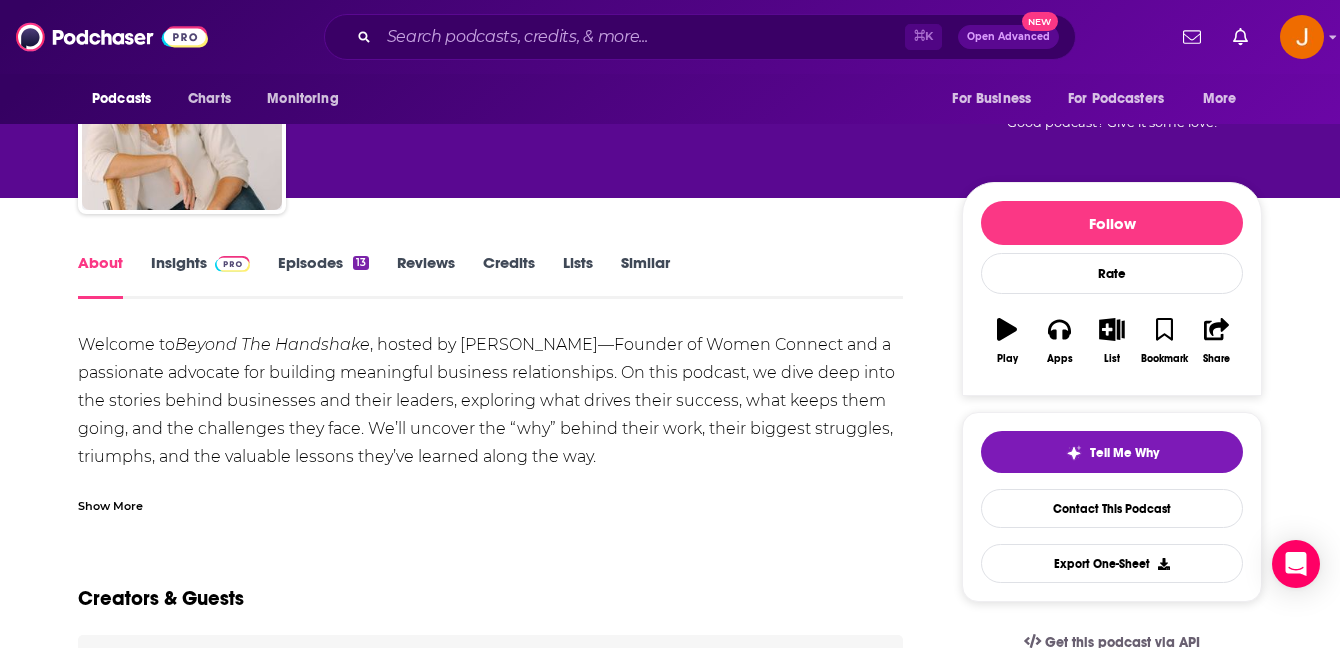 scroll, scrollTop: 134, scrollLeft: 0, axis: vertical 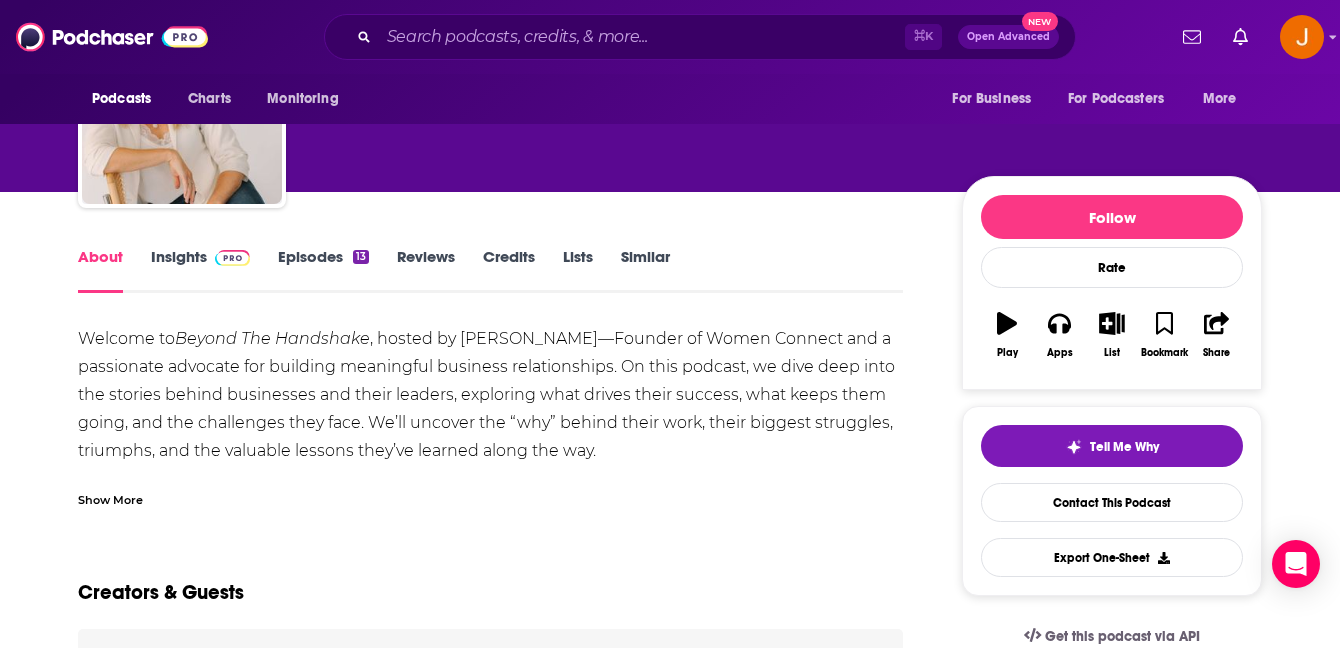 click on "Show More" at bounding box center (110, 498) 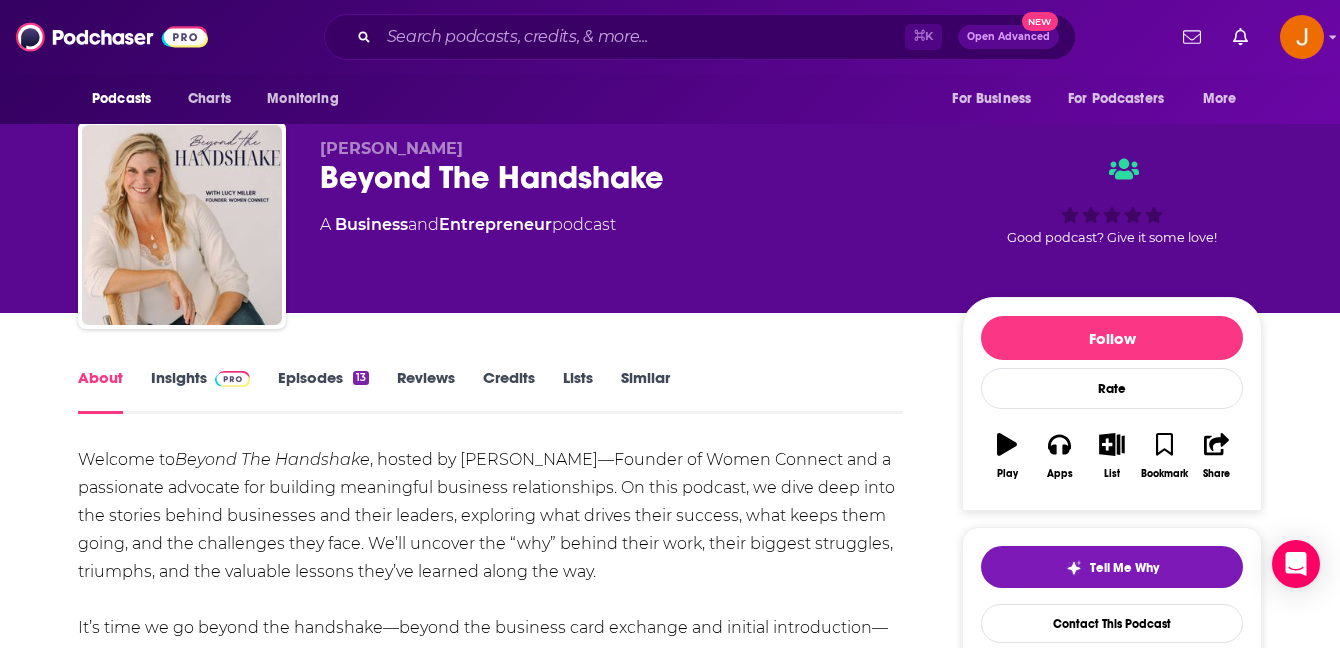 scroll, scrollTop: 0, scrollLeft: 0, axis: both 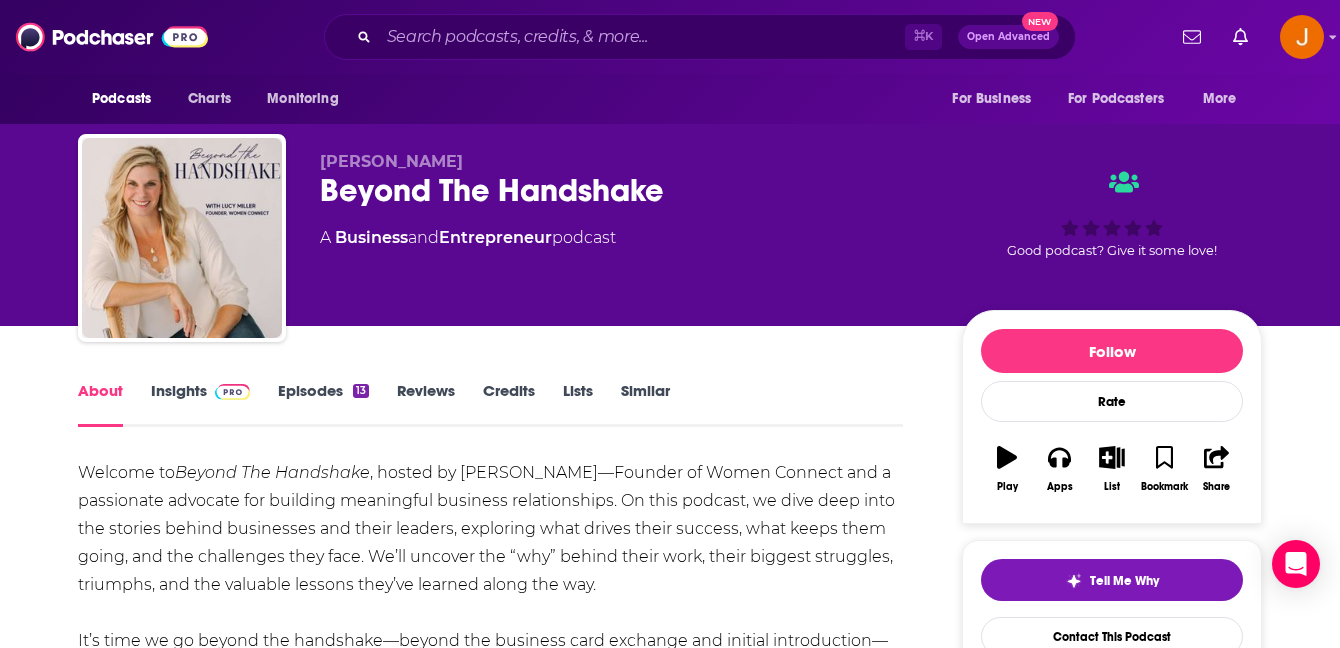 click on "Insights" at bounding box center (200, 404) 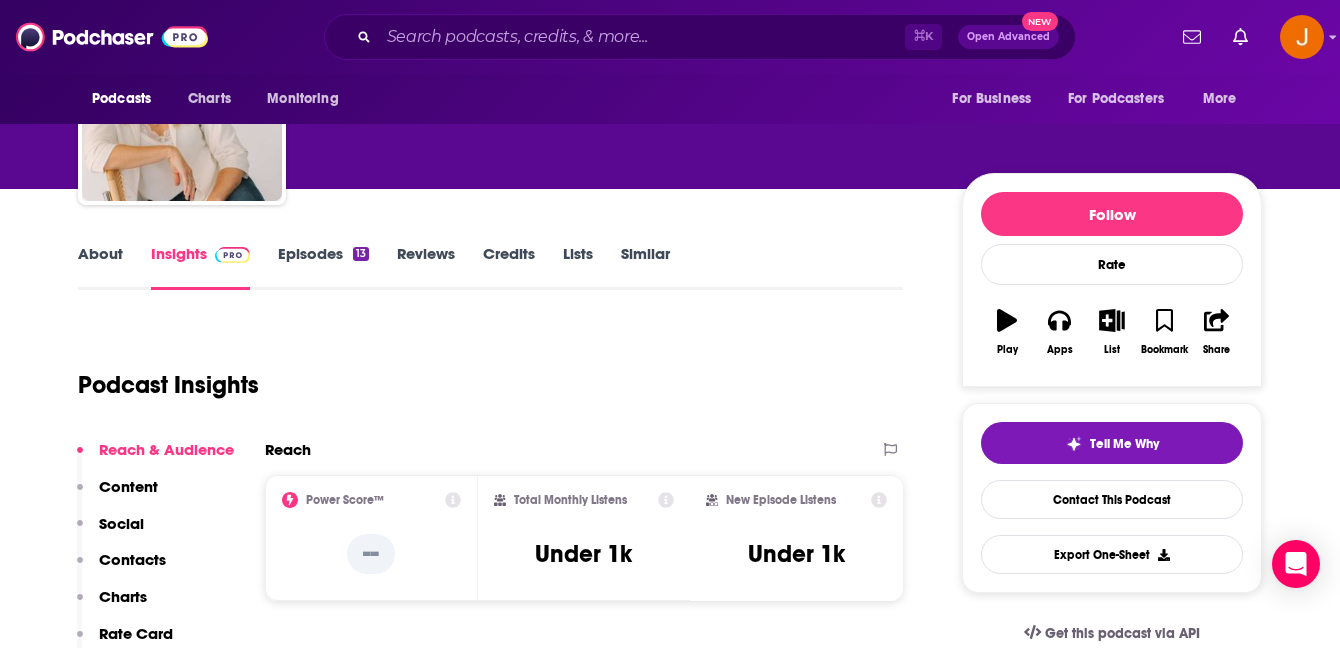 scroll, scrollTop: 242, scrollLeft: 0, axis: vertical 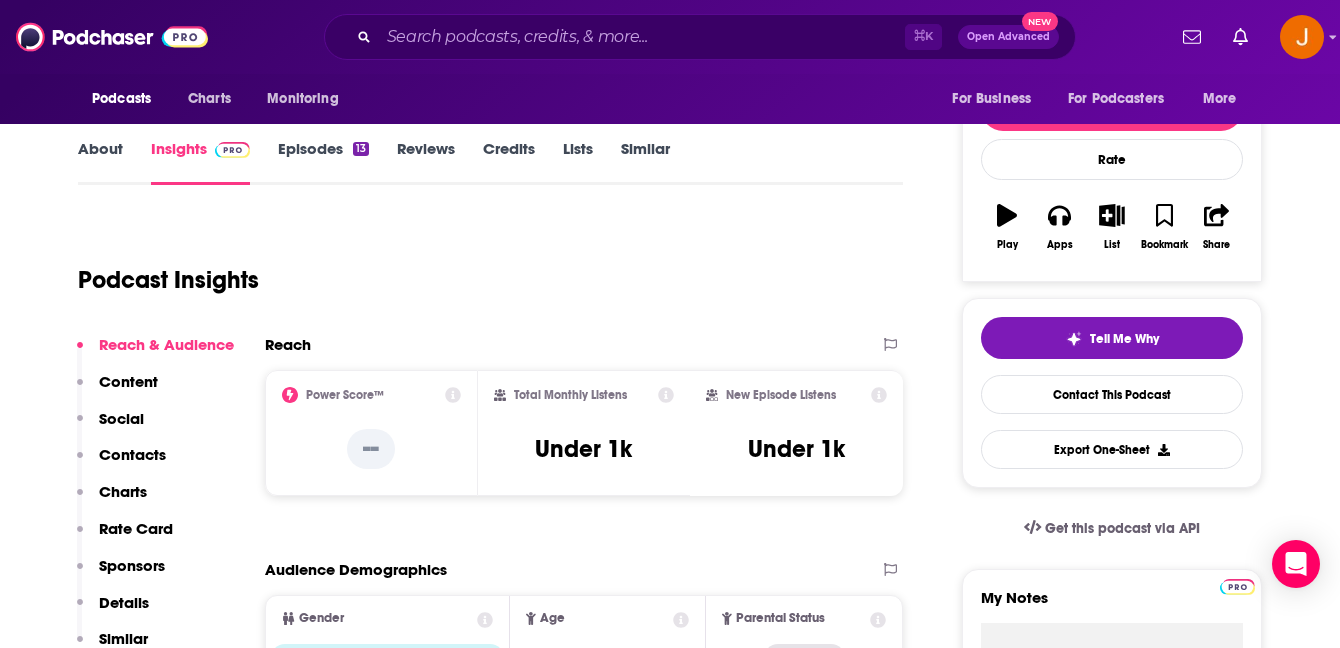click on "Episodes 13" at bounding box center (323, 162) 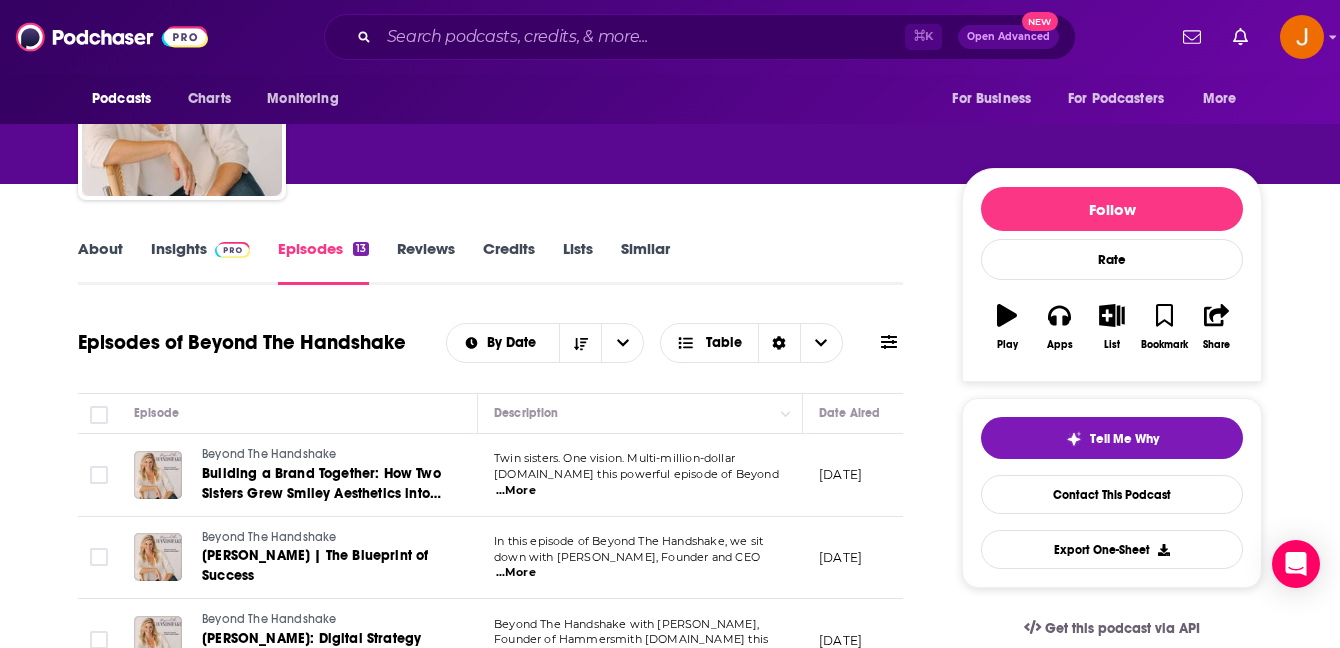 scroll, scrollTop: 0, scrollLeft: 0, axis: both 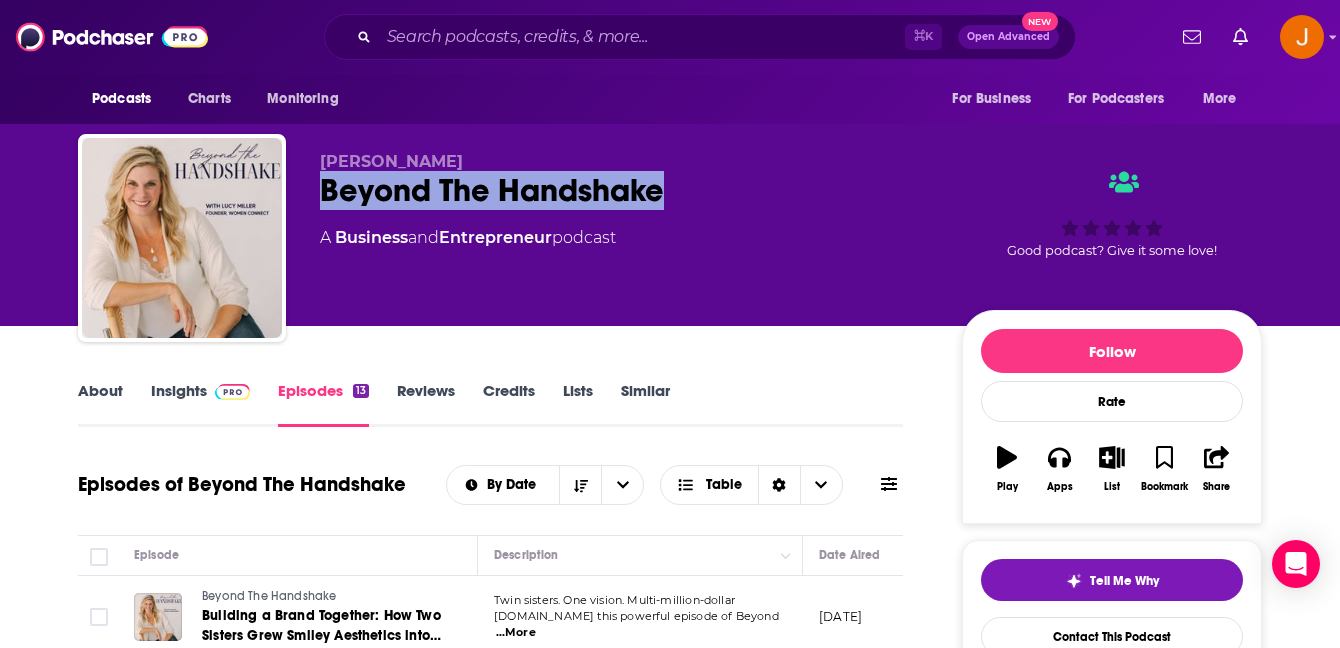 drag, startPoint x: 691, startPoint y: 211, endPoint x: 326, endPoint y: 197, distance: 365.2684 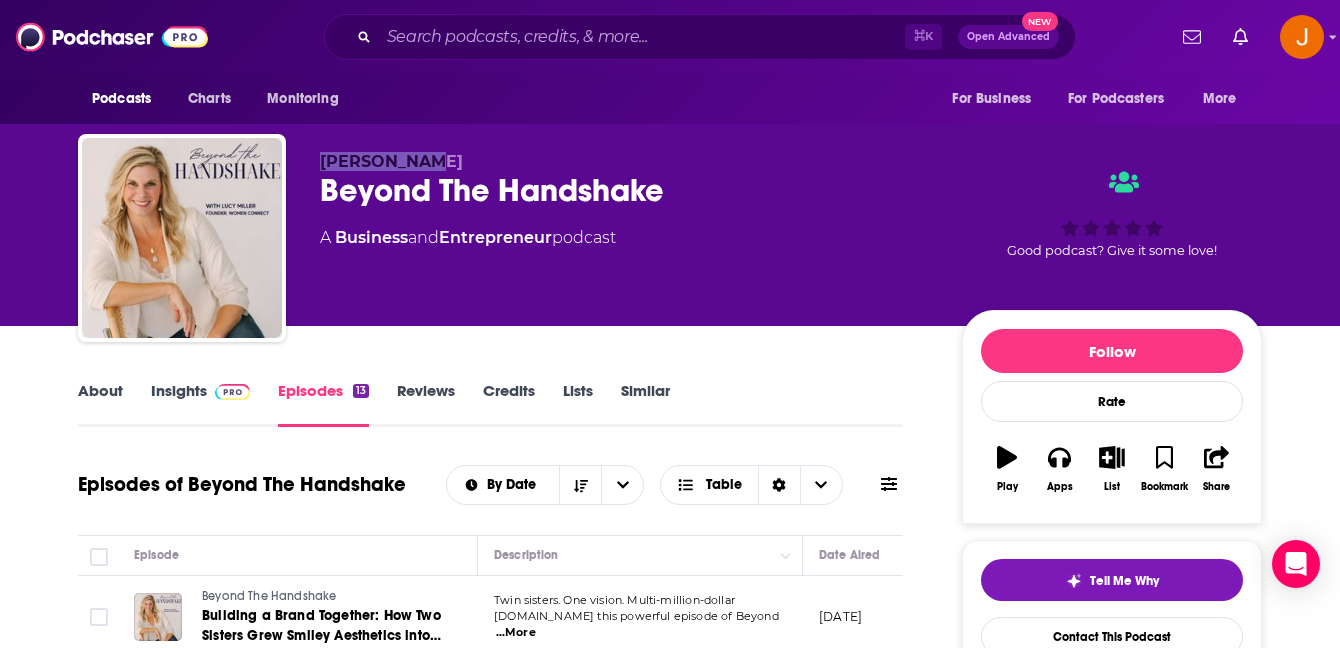 drag, startPoint x: 411, startPoint y: 165, endPoint x: 322, endPoint y: 165, distance: 89 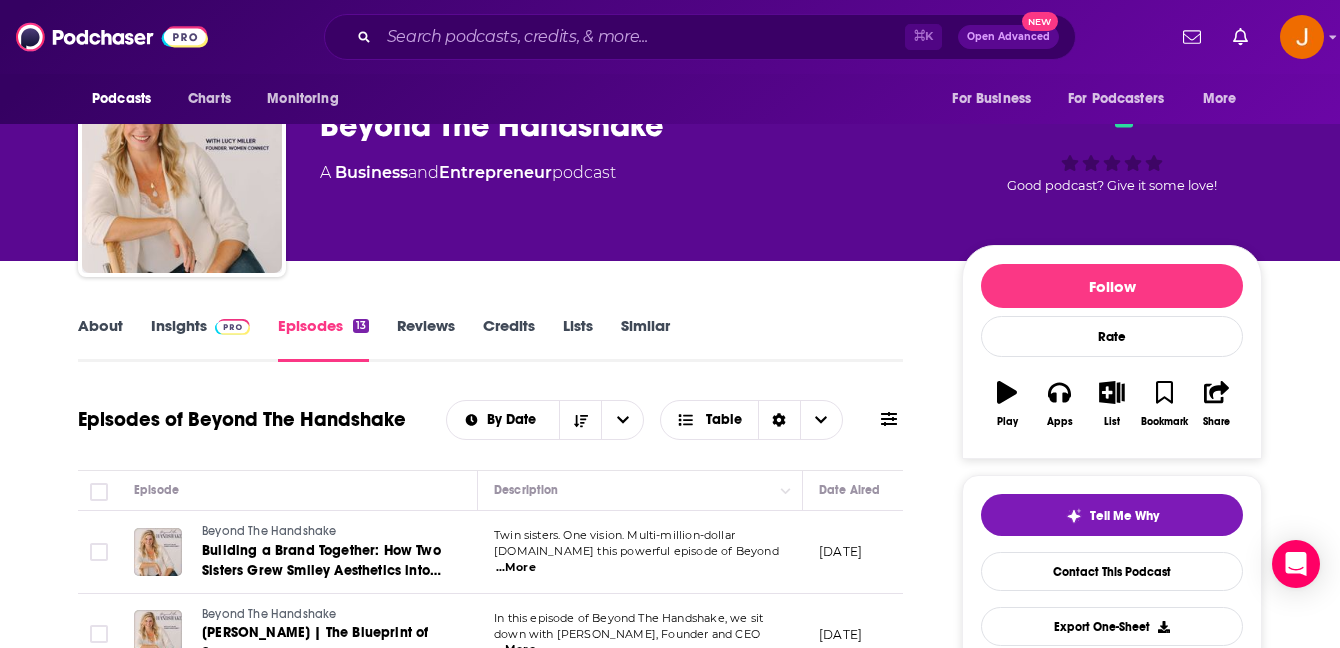 scroll, scrollTop: 111, scrollLeft: 0, axis: vertical 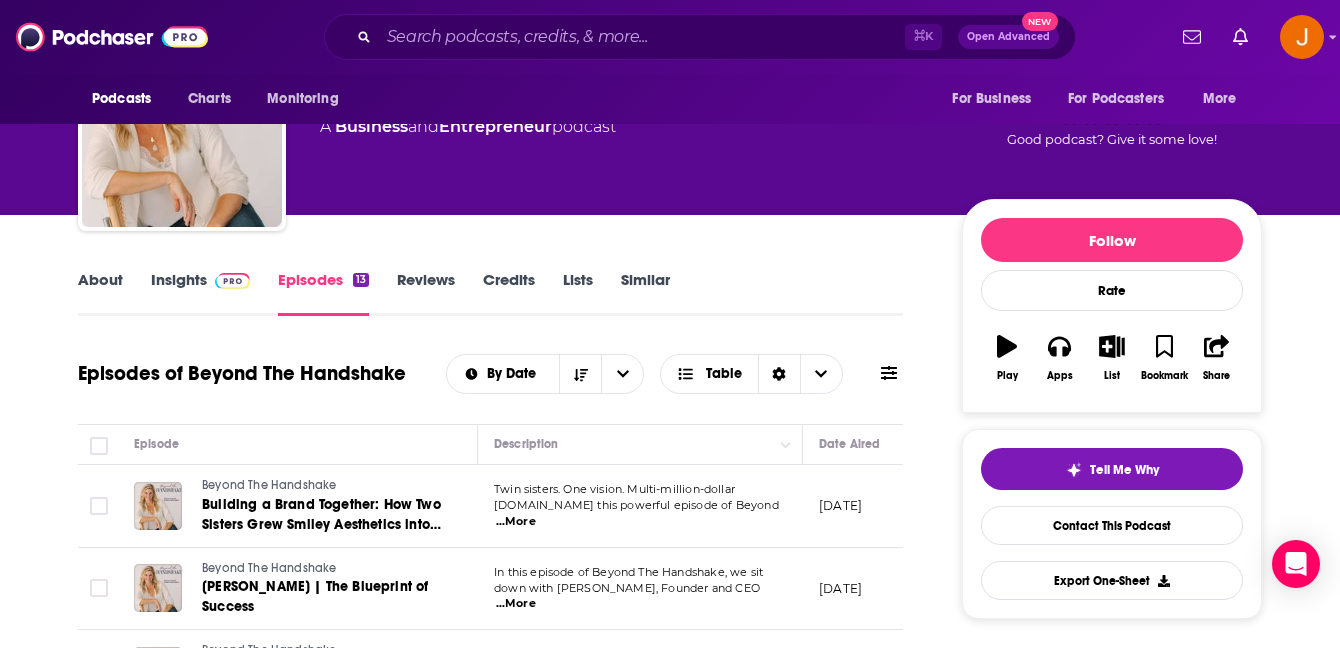 click on "Insights" at bounding box center [200, 293] 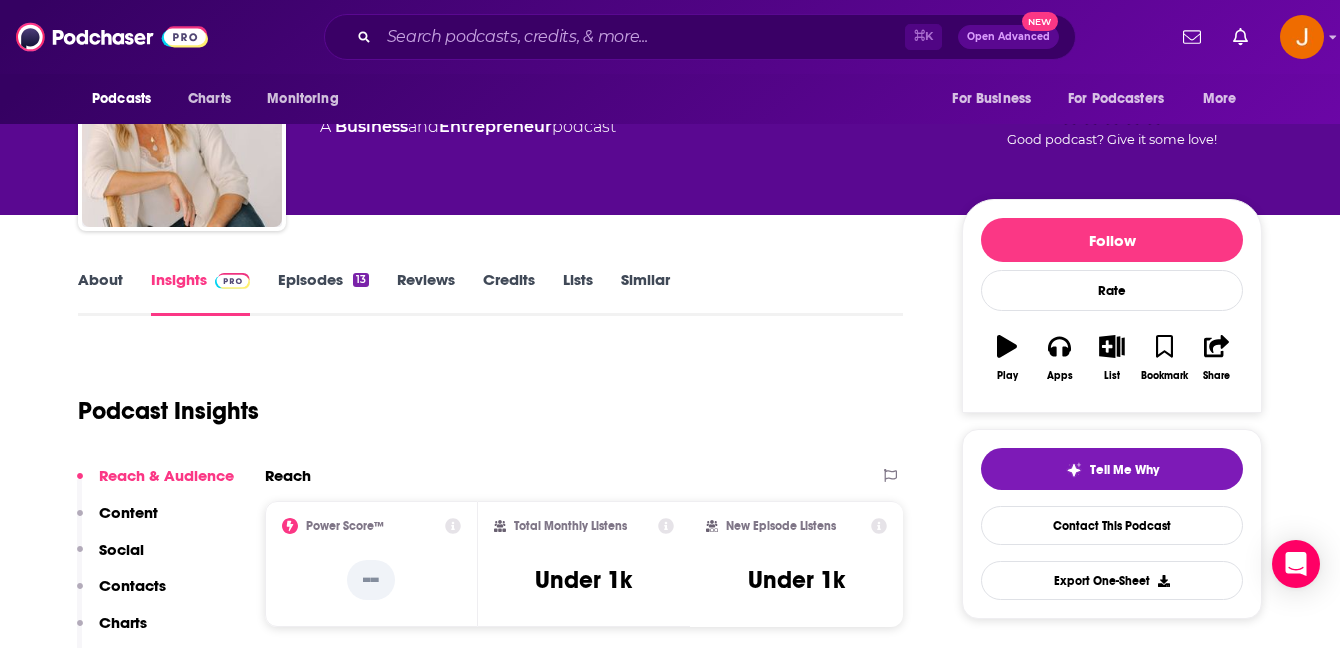 scroll, scrollTop: 0, scrollLeft: 0, axis: both 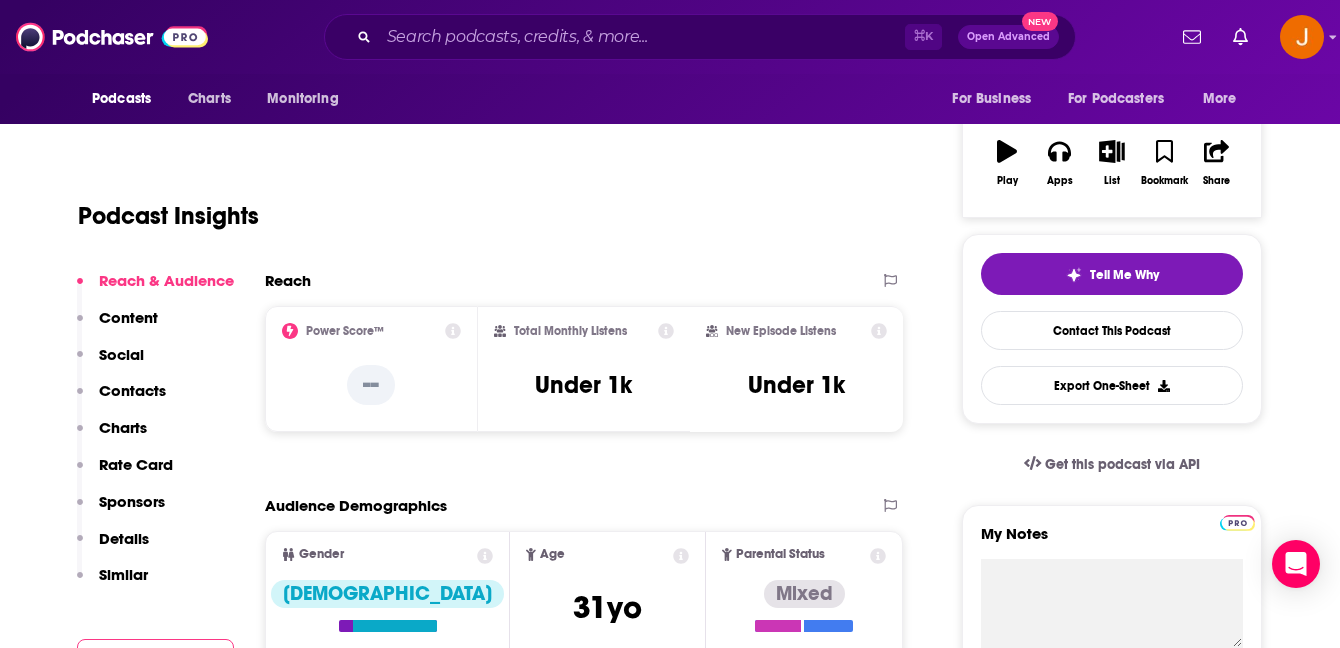click on "Contacts" at bounding box center [132, 390] 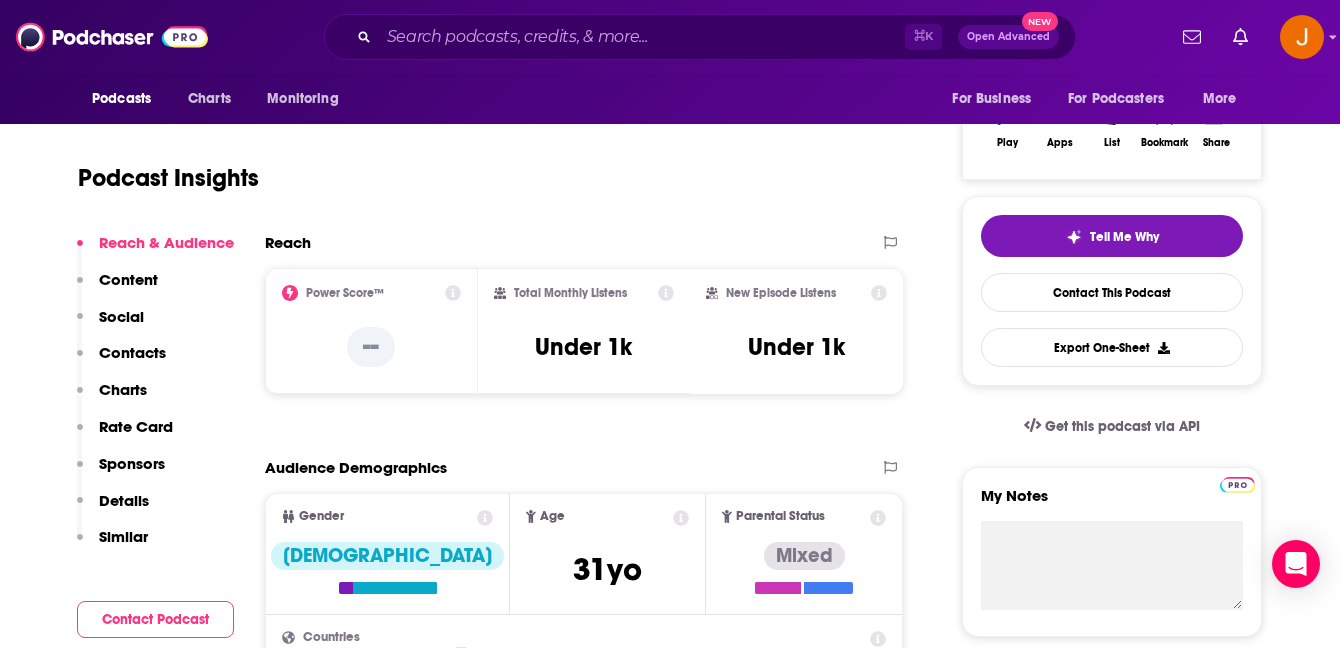 scroll, scrollTop: 0, scrollLeft: 0, axis: both 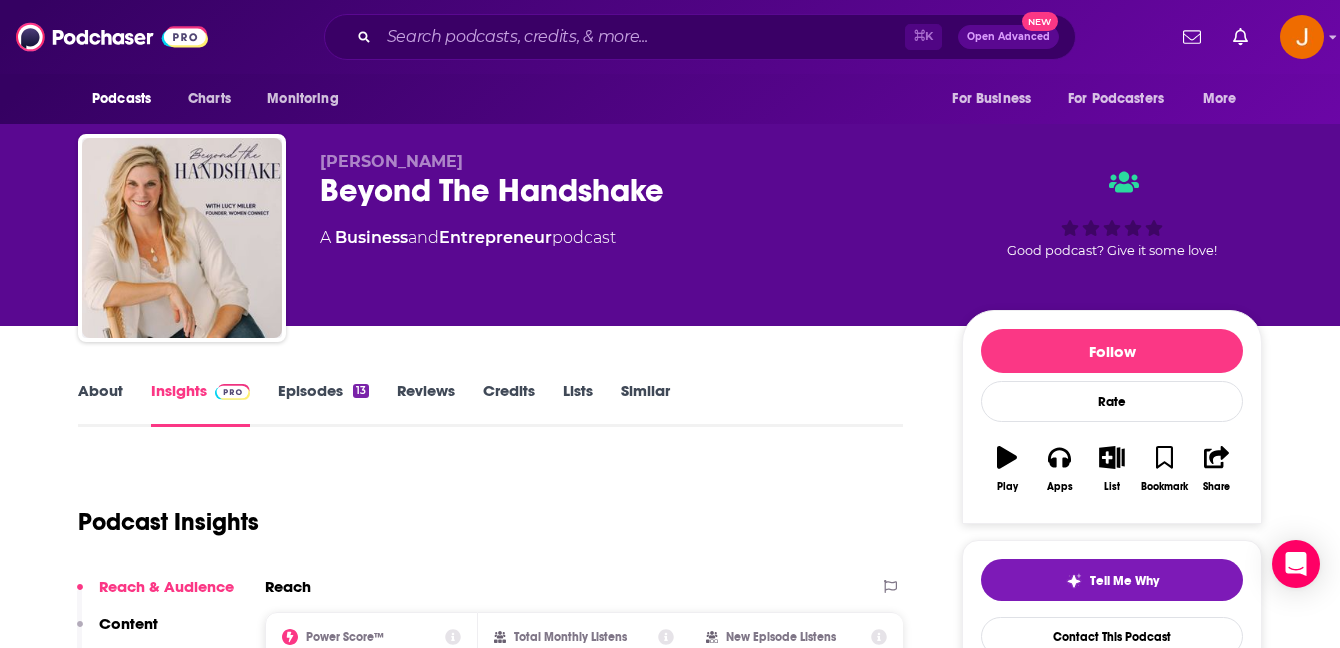 click on "About" at bounding box center [100, 404] 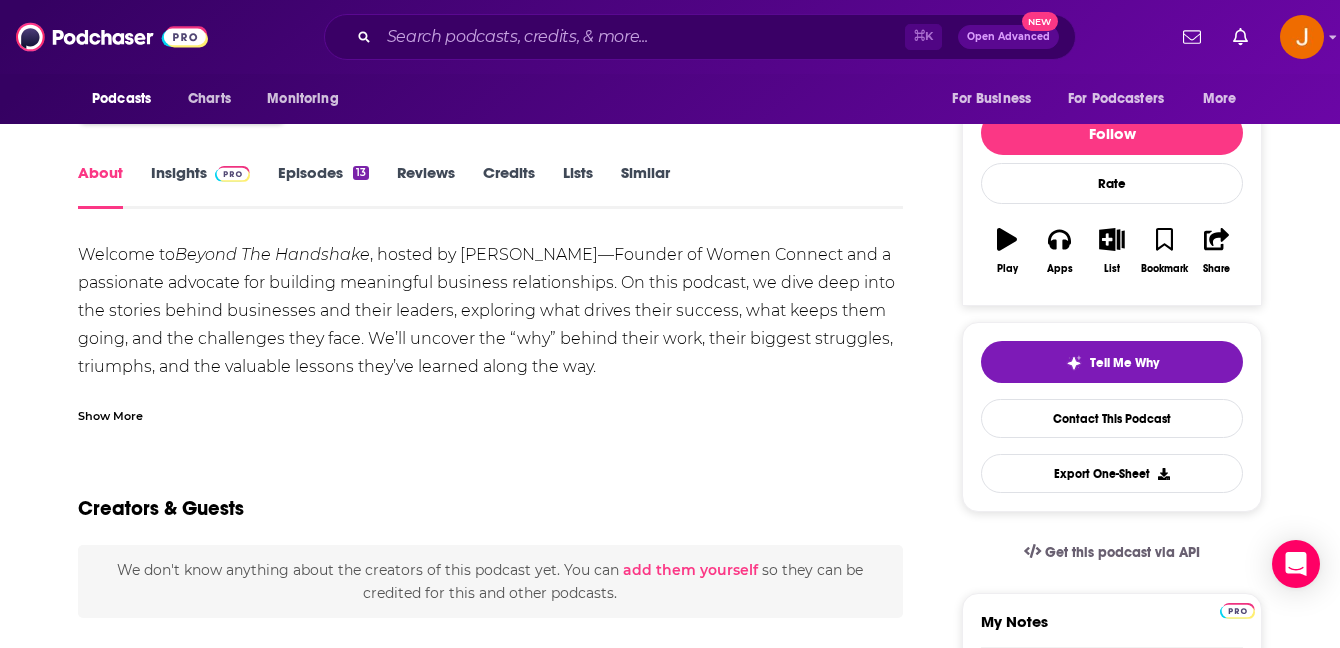 scroll, scrollTop: 213, scrollLeft: 0, axis: vertical 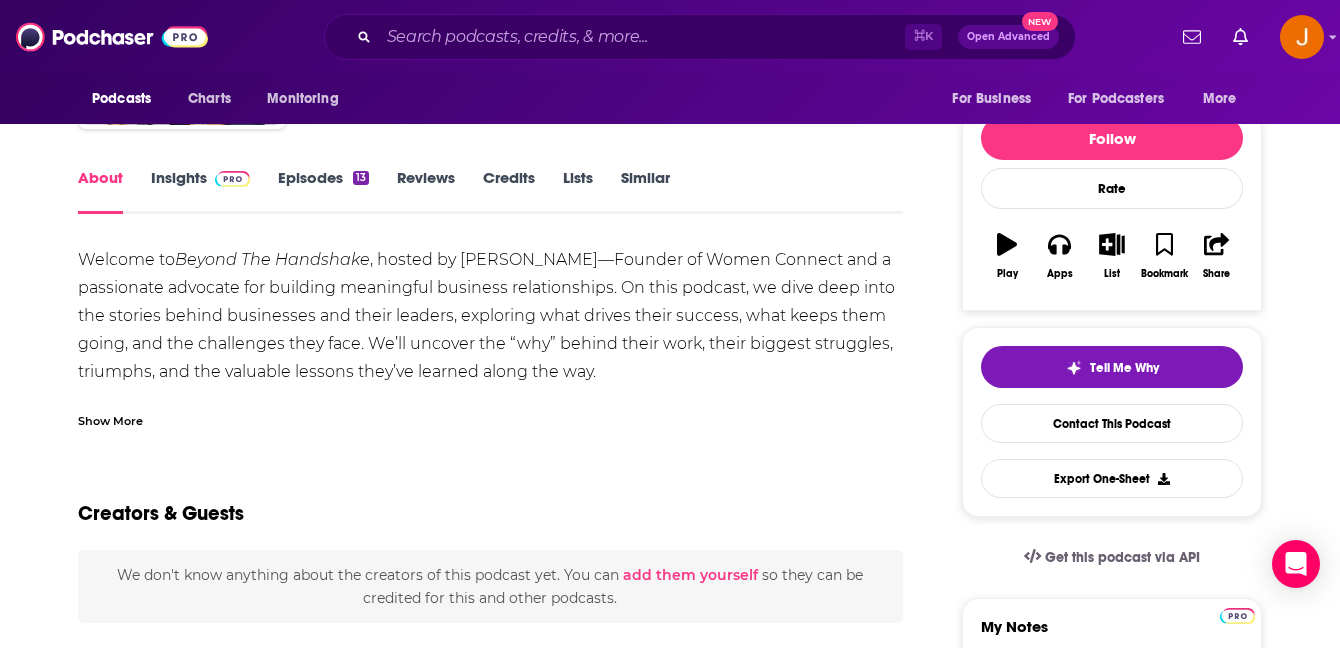 click on "Show More" at bounding box center (110, 419) 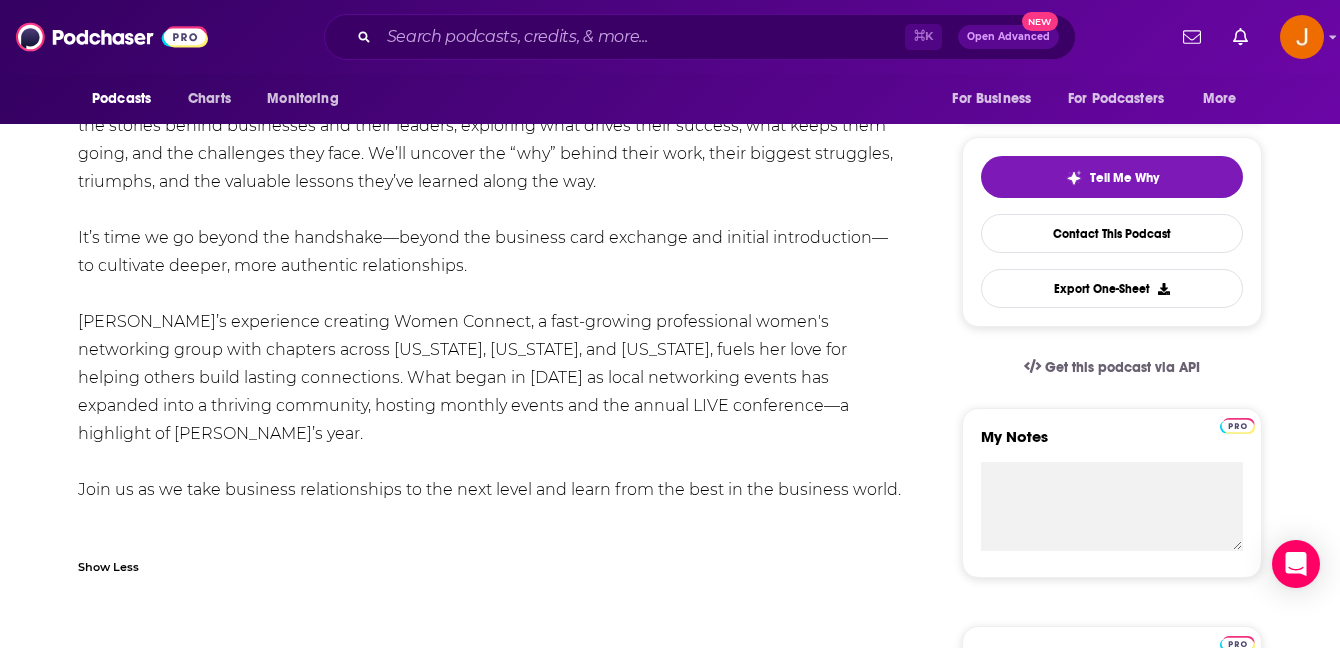 scroll, scrollTop: 408, scrollLeft: 0, axis: vertical 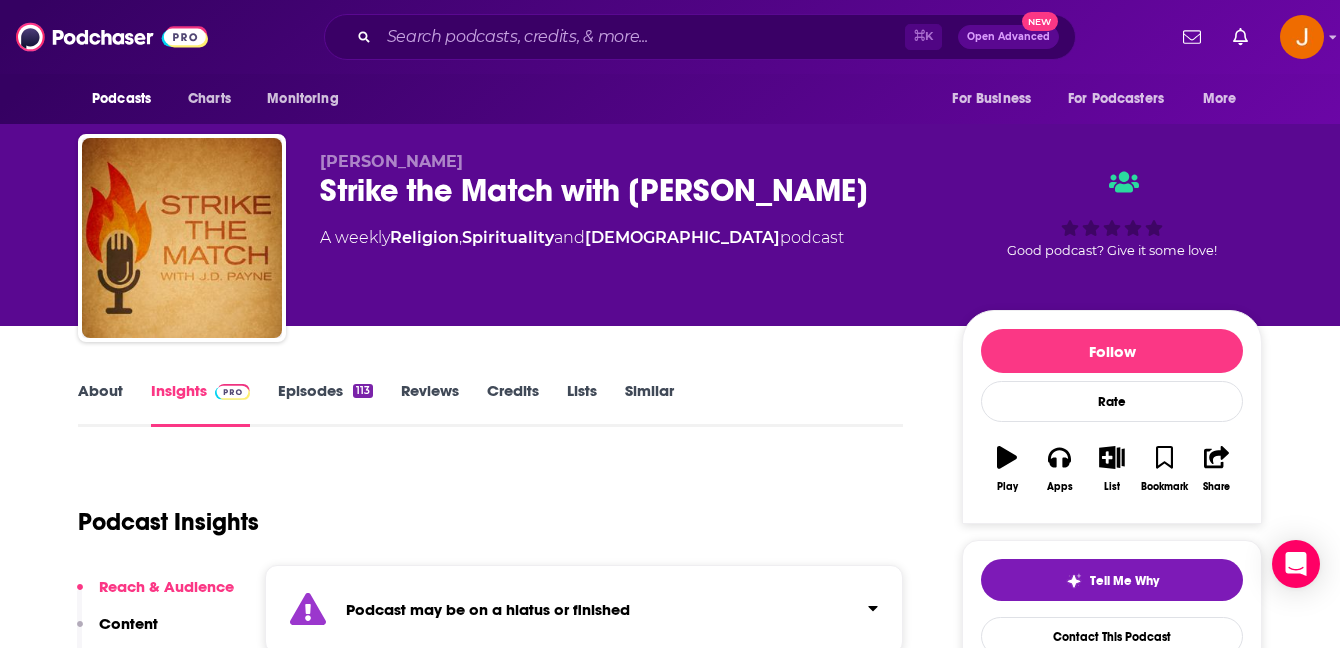 click on "Episodes 113" at bounding box center [325, 404] 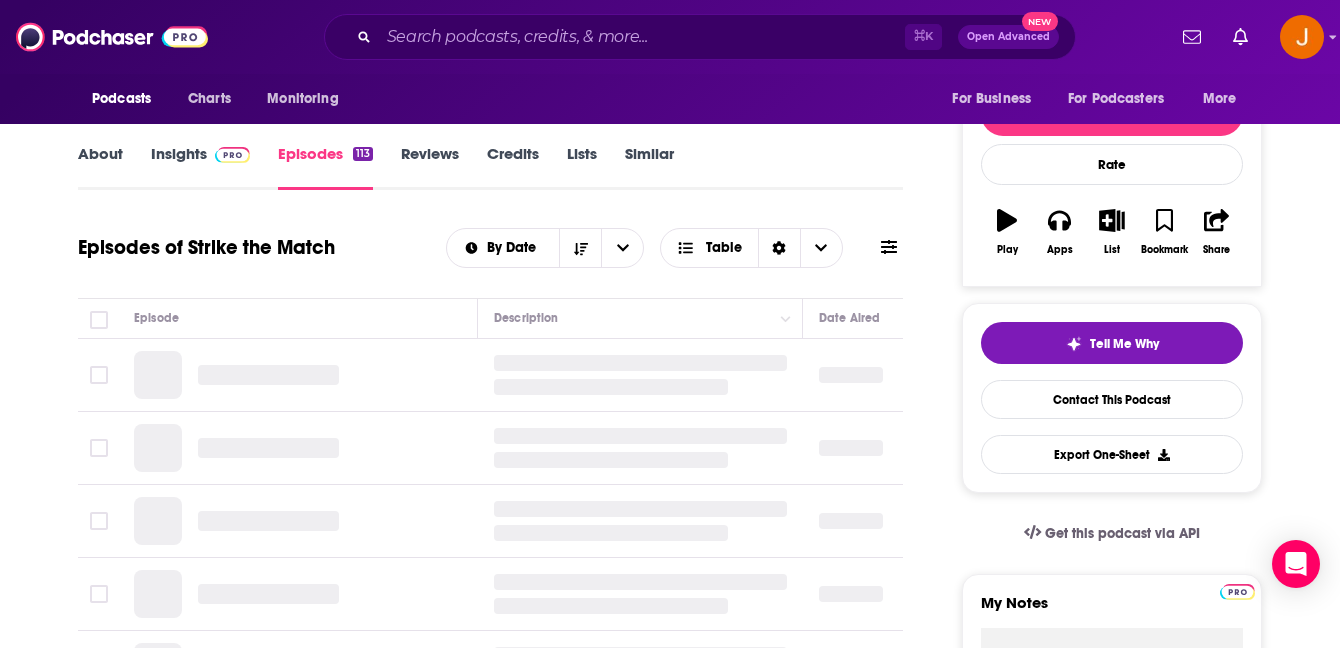 scroll, scrollTop: 245, scrollLeft: 0, axis: vertical 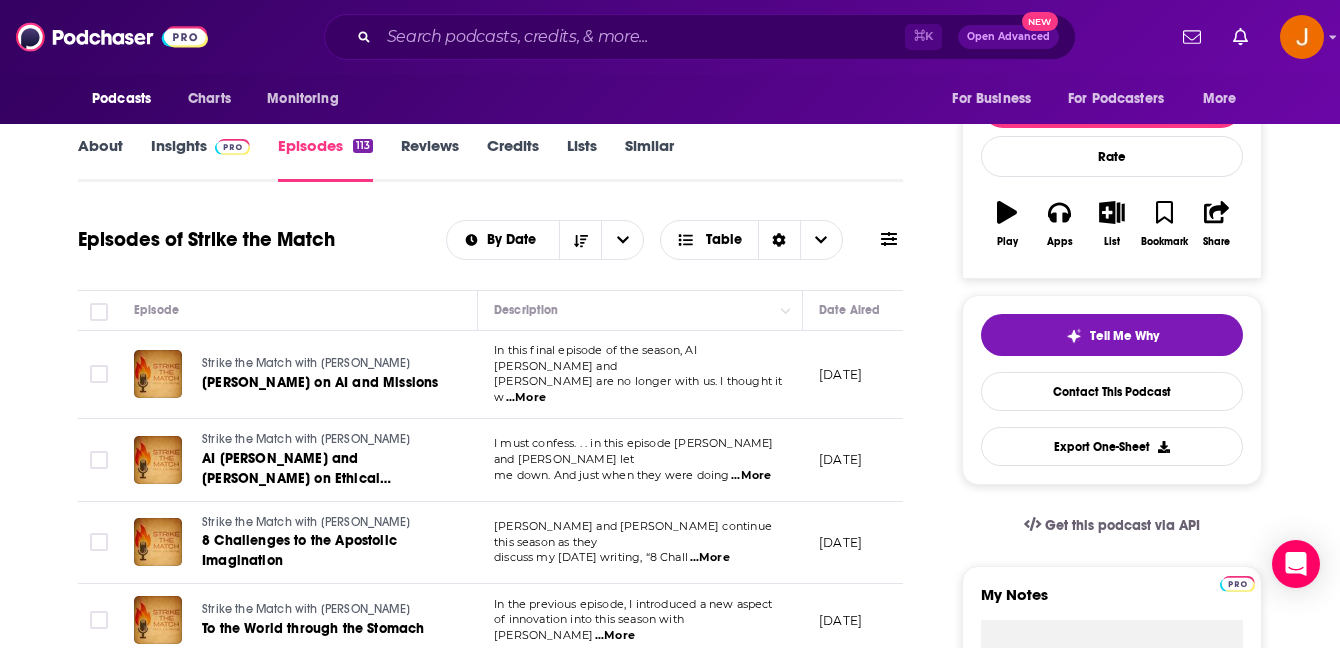 click on "About" at bounding box center (100, 159) 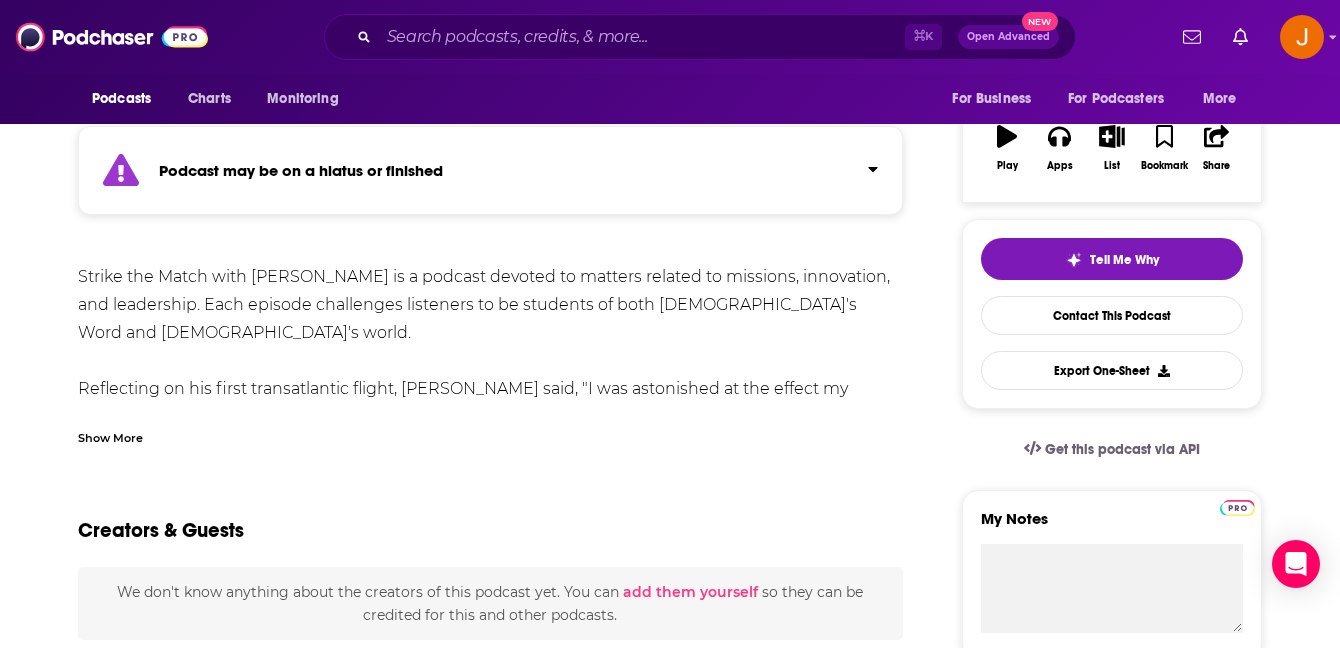 scroll, scrollTop: 324, scrollLeft: 0, axis: vertical 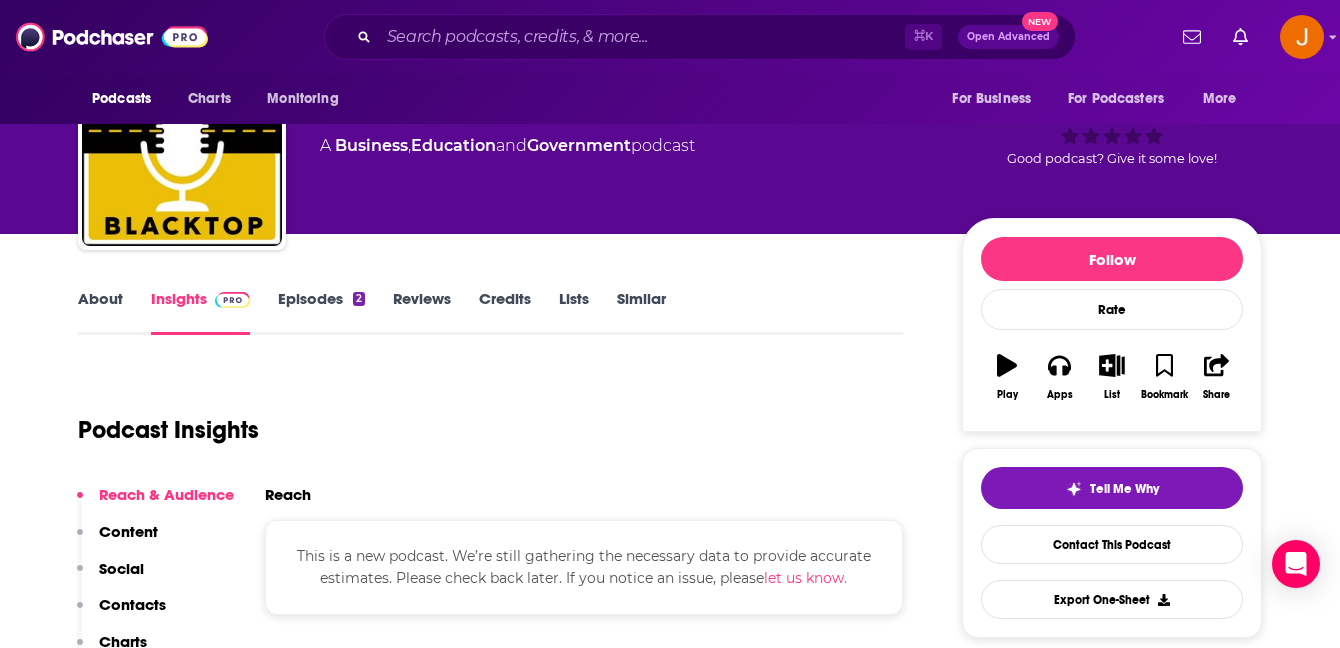 click on "Episodes 2" at bounding box center [321, 312] 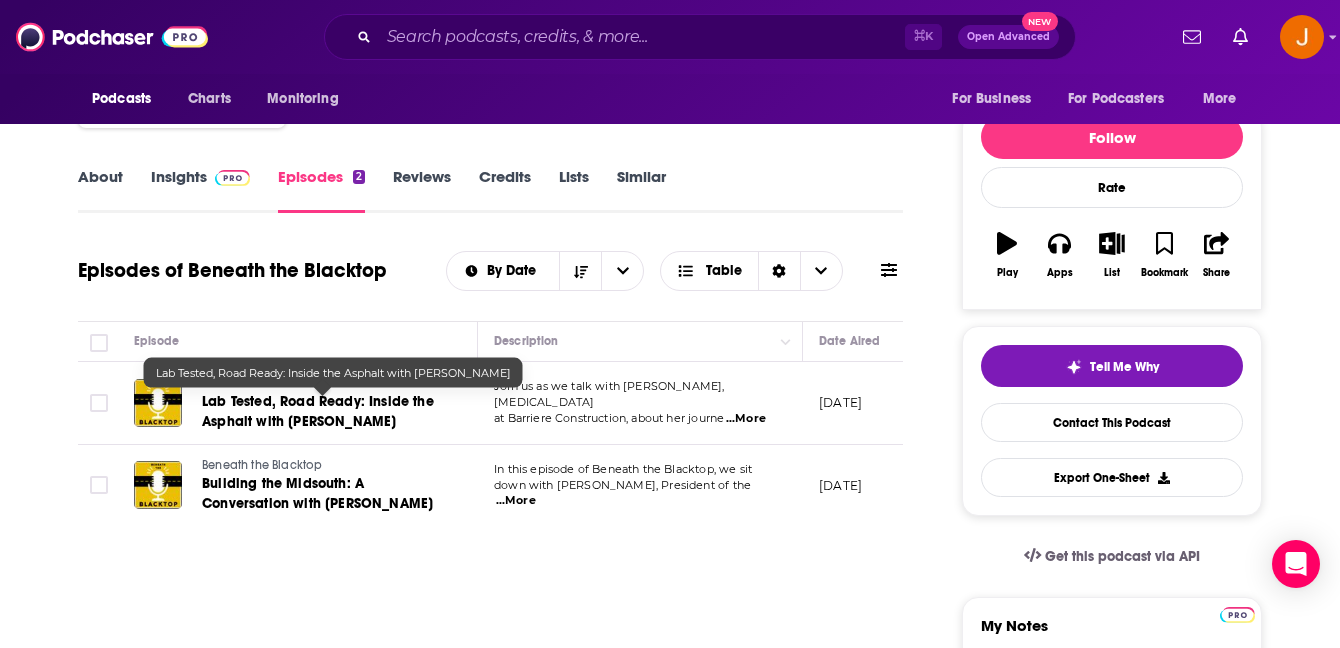 scroll, scrollTop: 209, scrollLeft: 0, axis: vertical 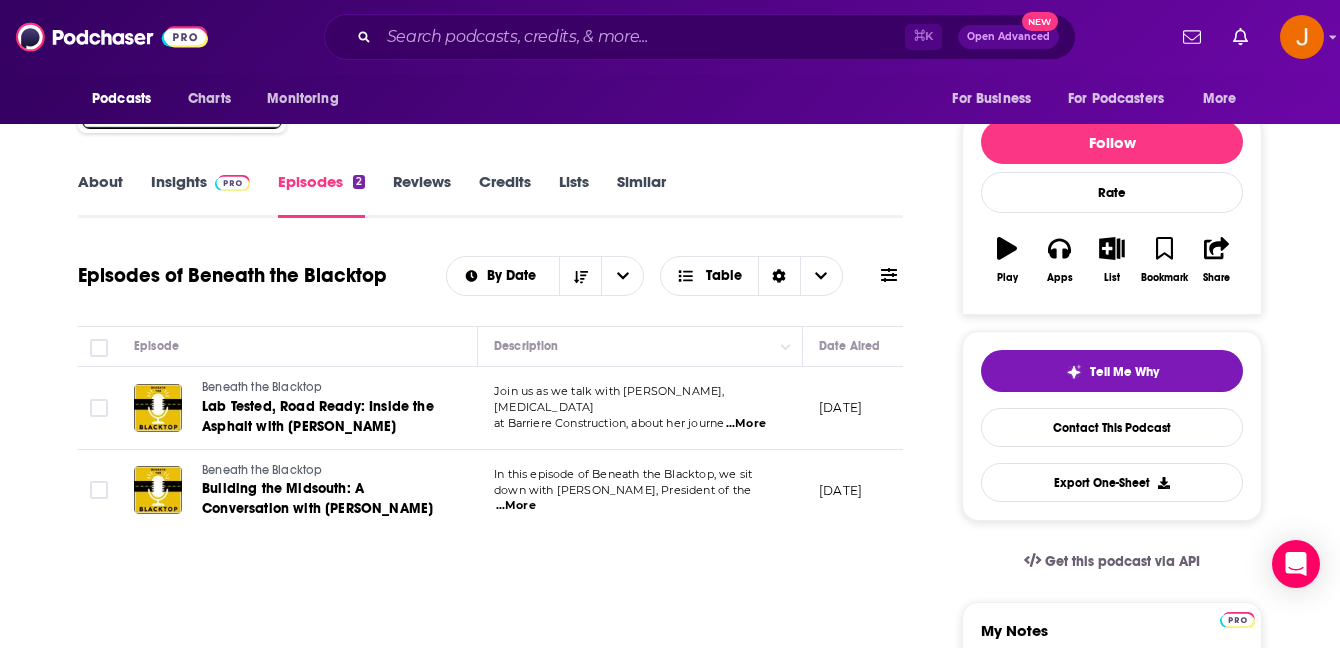 click on "About" at bounding box center [100, 195] 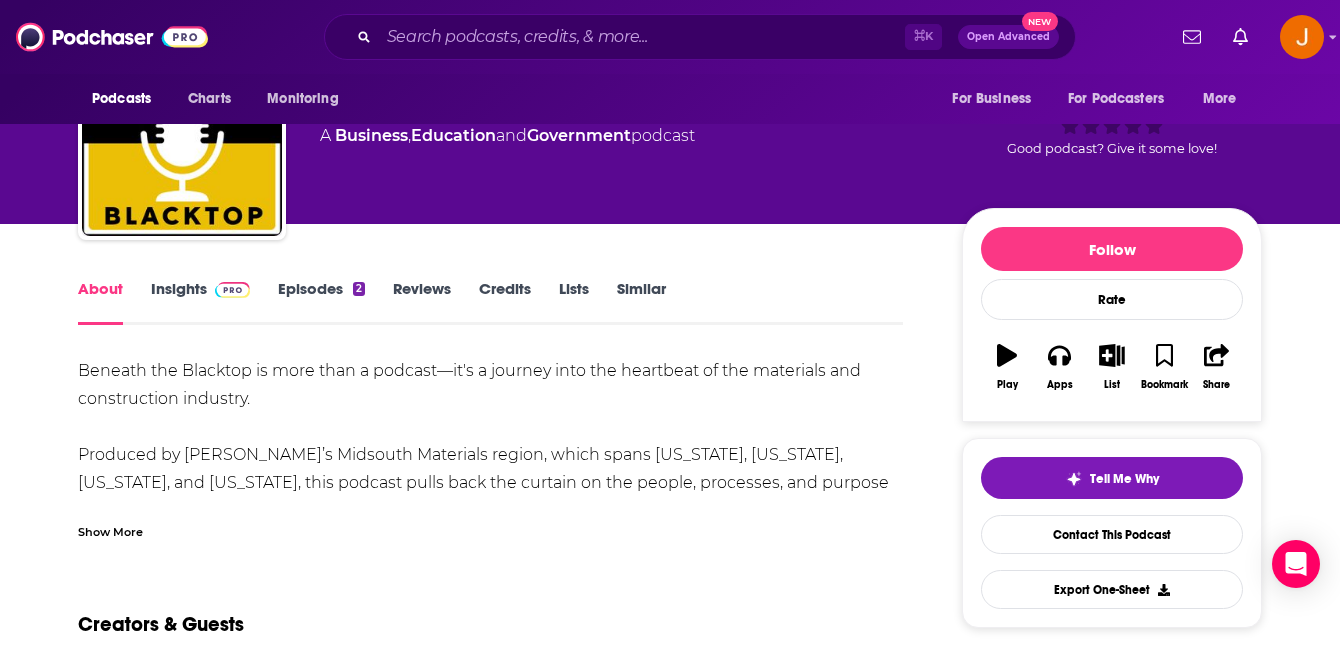scroll, scrollTop: 210, scrollLeft: 0, axis: vertical 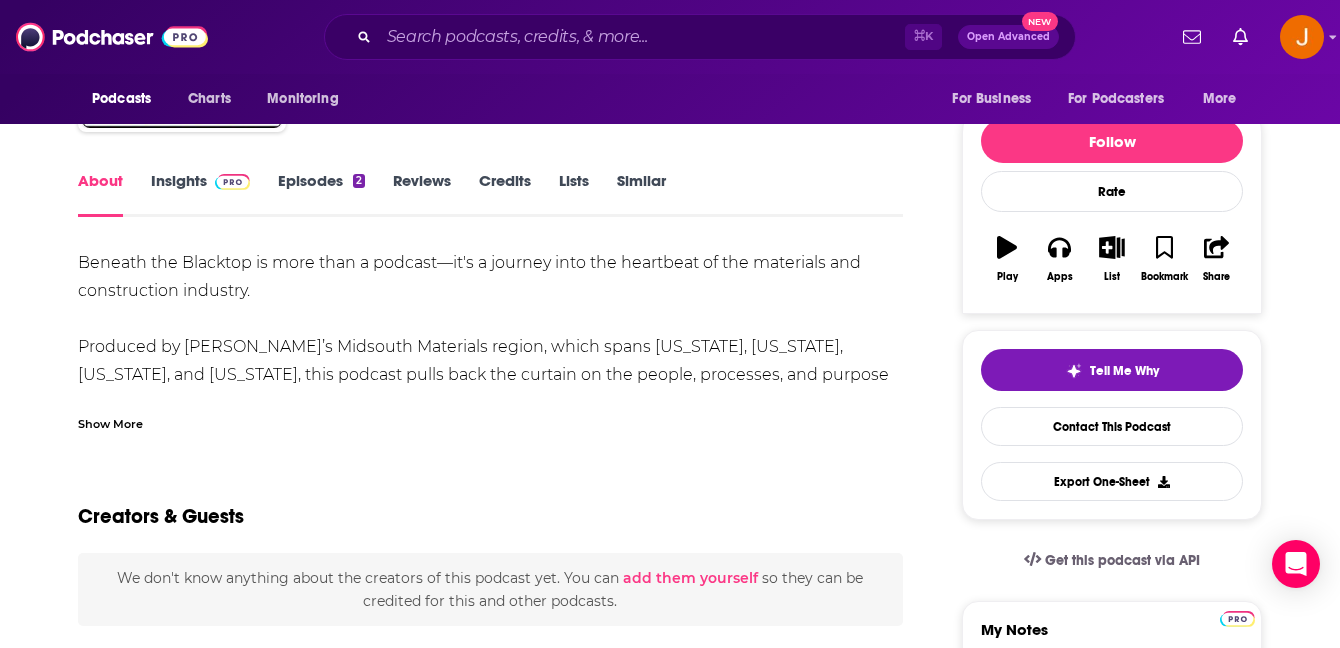 click on "Show More" at bounding box center (110, 422) 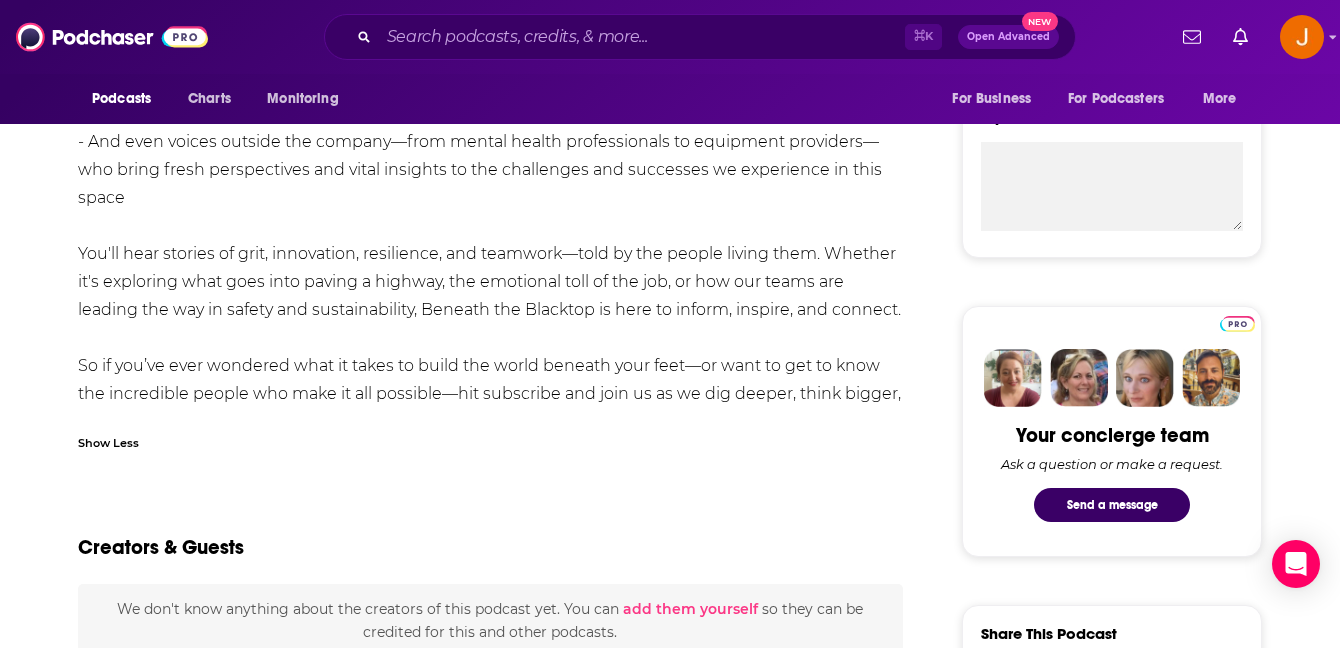 scroll, scrollTop: 0, scrollLeft: 0, axis: both 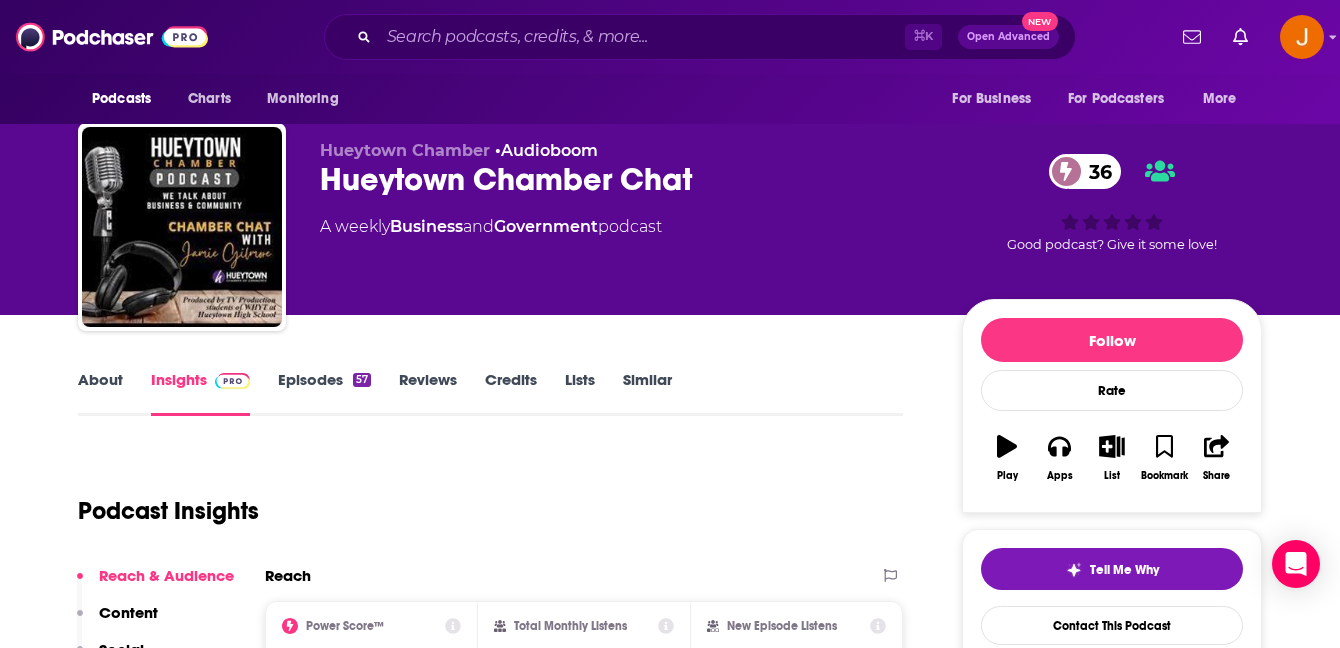 click on "Episodes 57" at bounding box center [324, 393] 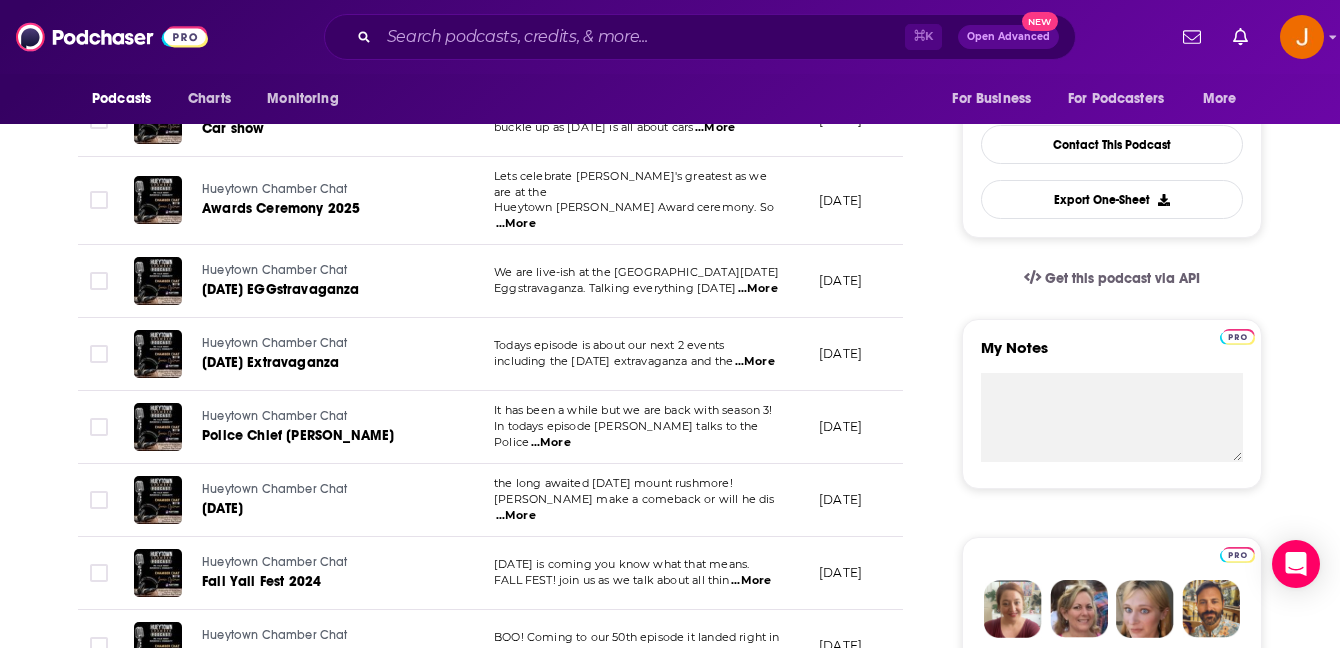 scroll, scrollTop: 505, scrollLeft: 0, axis: vertical 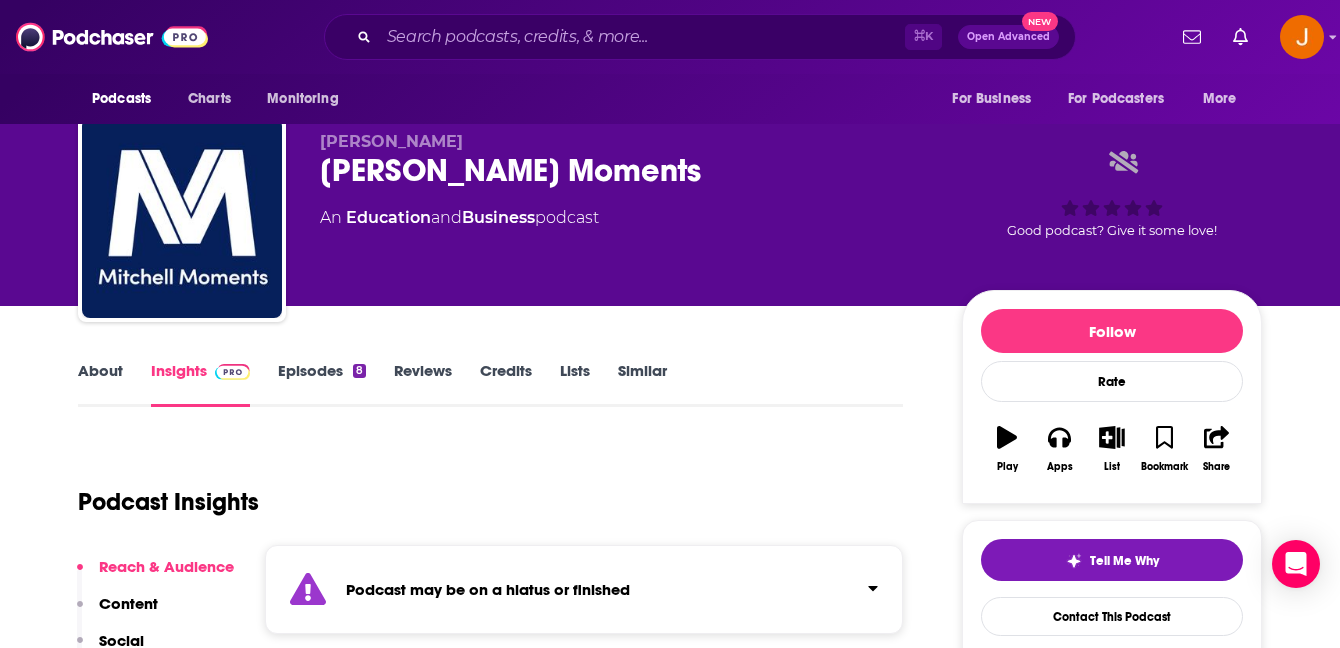 click on "Episodes 8" at bounding box center (322, 384) 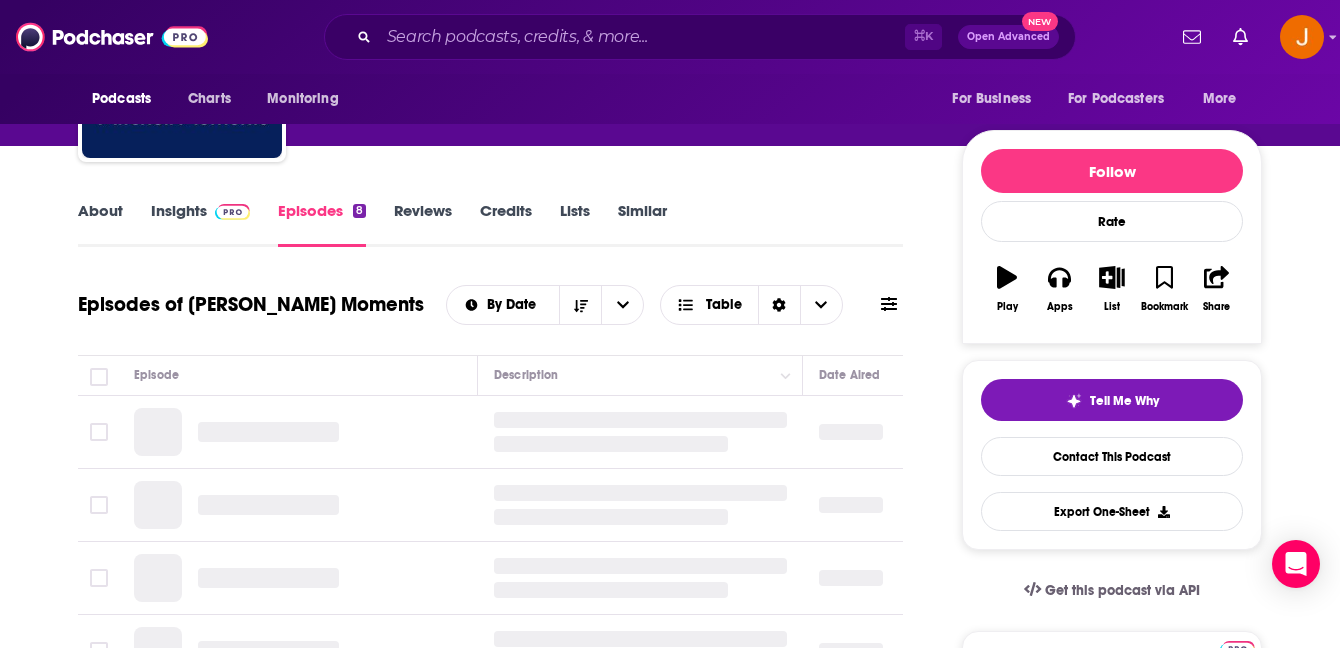 scroll, scrollTop: 196, scrollLeft: 0, axis: vertical 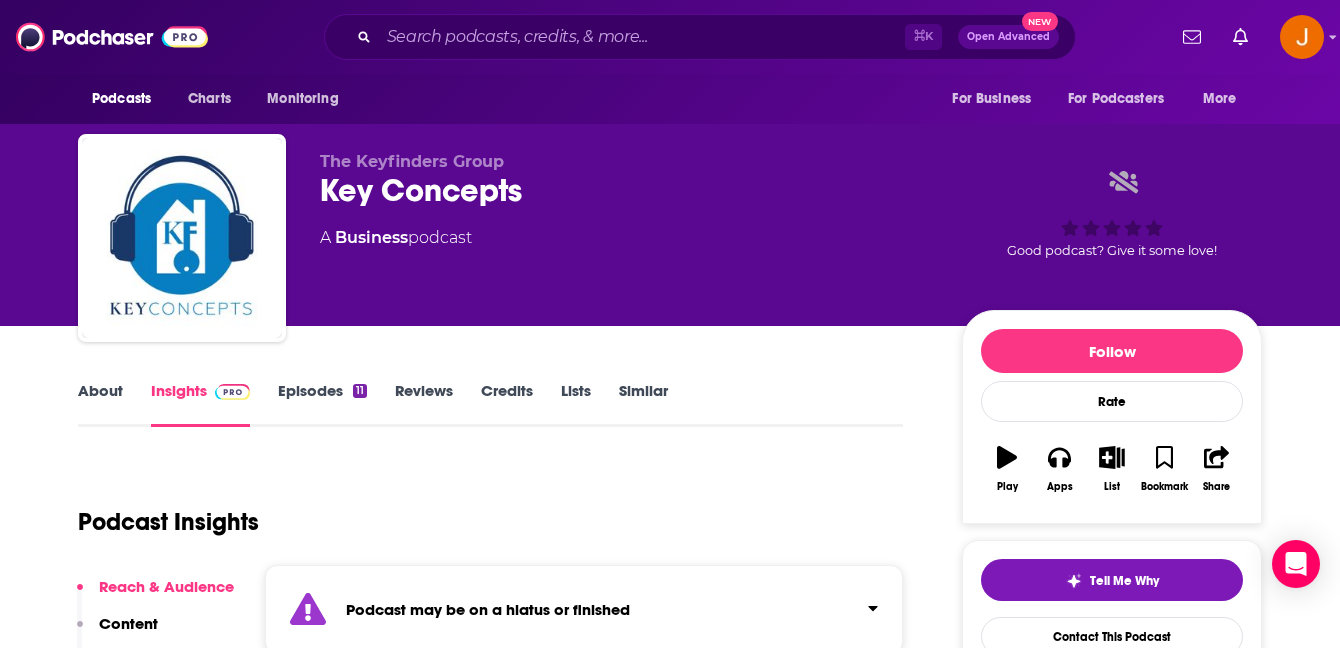 click on "Episodes 11" at bounding box center (322, 404) 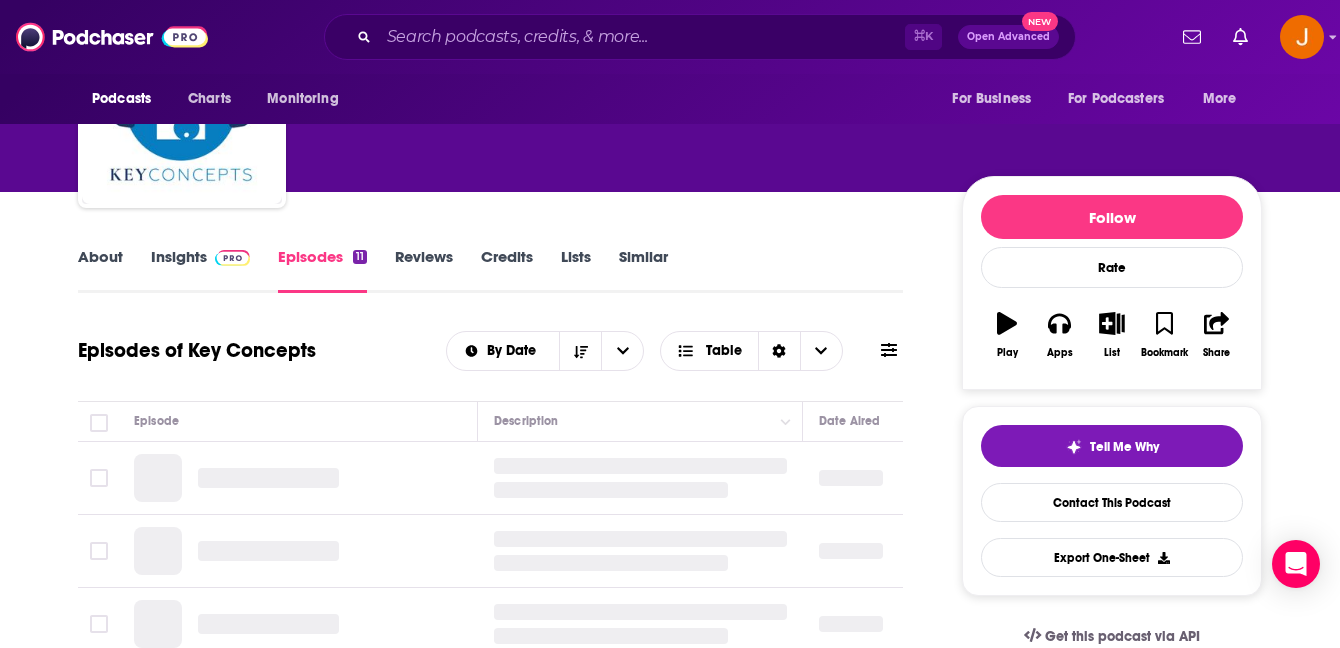 scroll, scrollTop: 240, scrollLeft: 0, axis: vertical 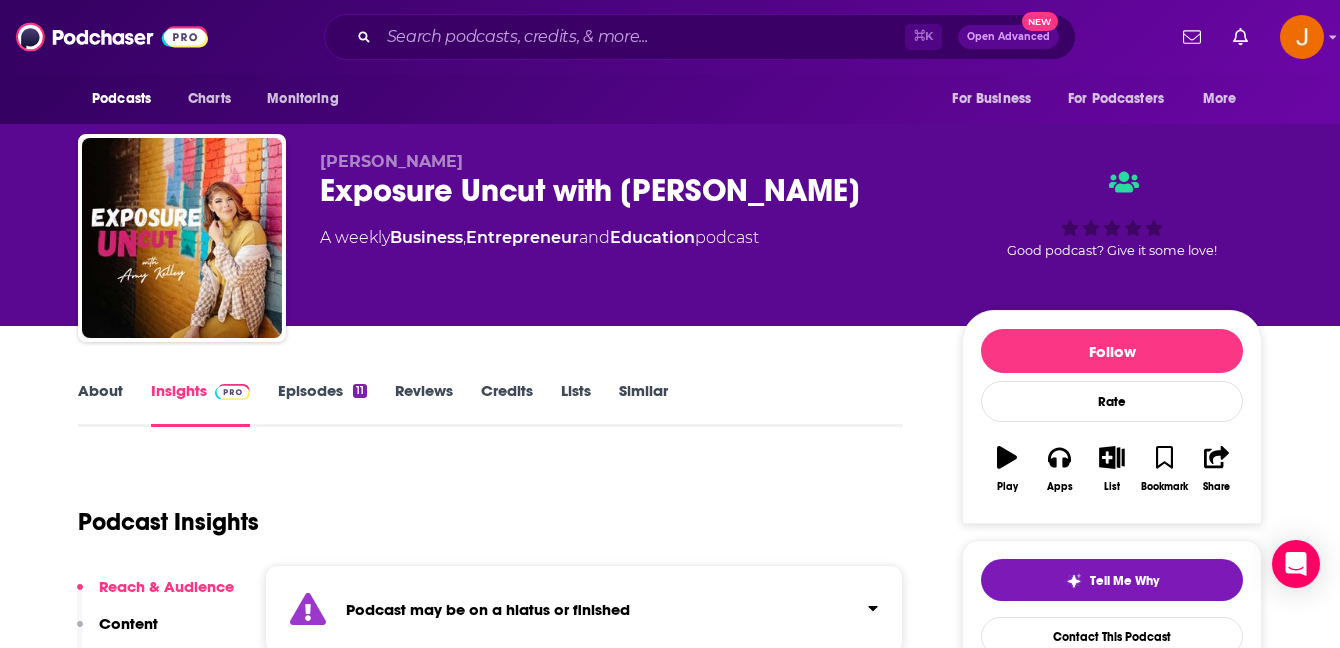 click on "Episodes 11" at bounding box center [322, 404] 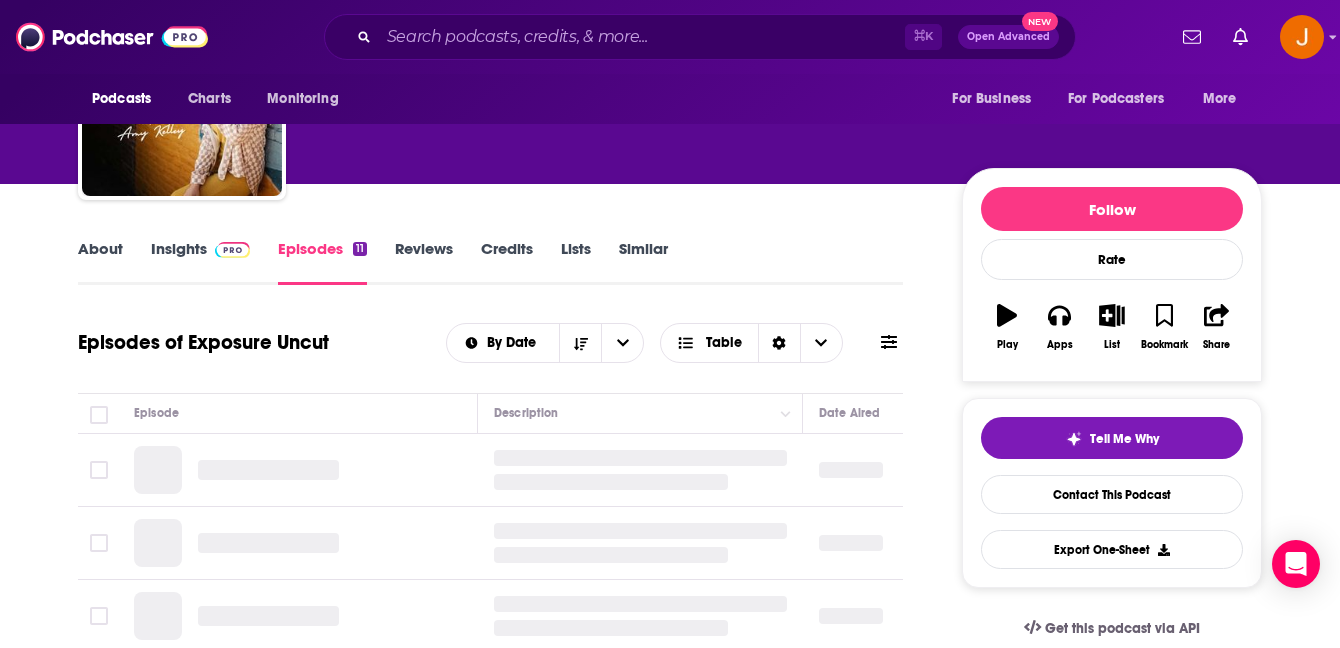 scroll, scrollTop: 227, scrollLeft: 0, axis: vertical 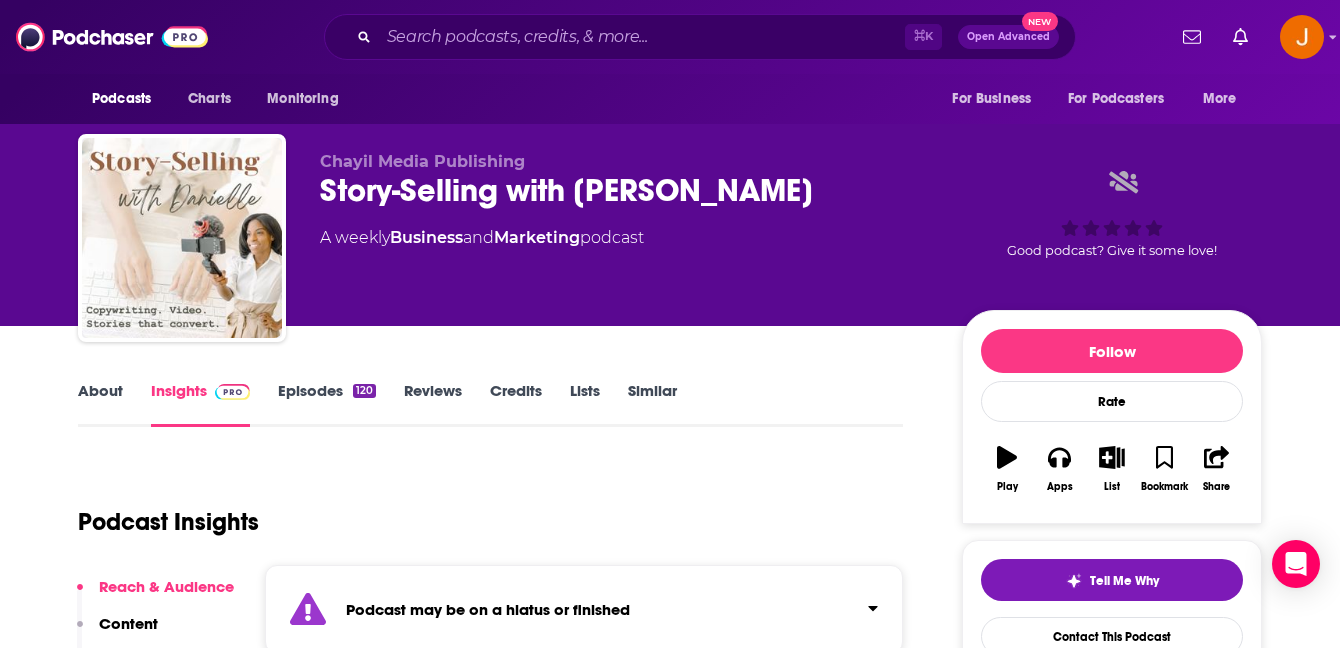 click on "Episodes 120" at bounding box center [327, 404] 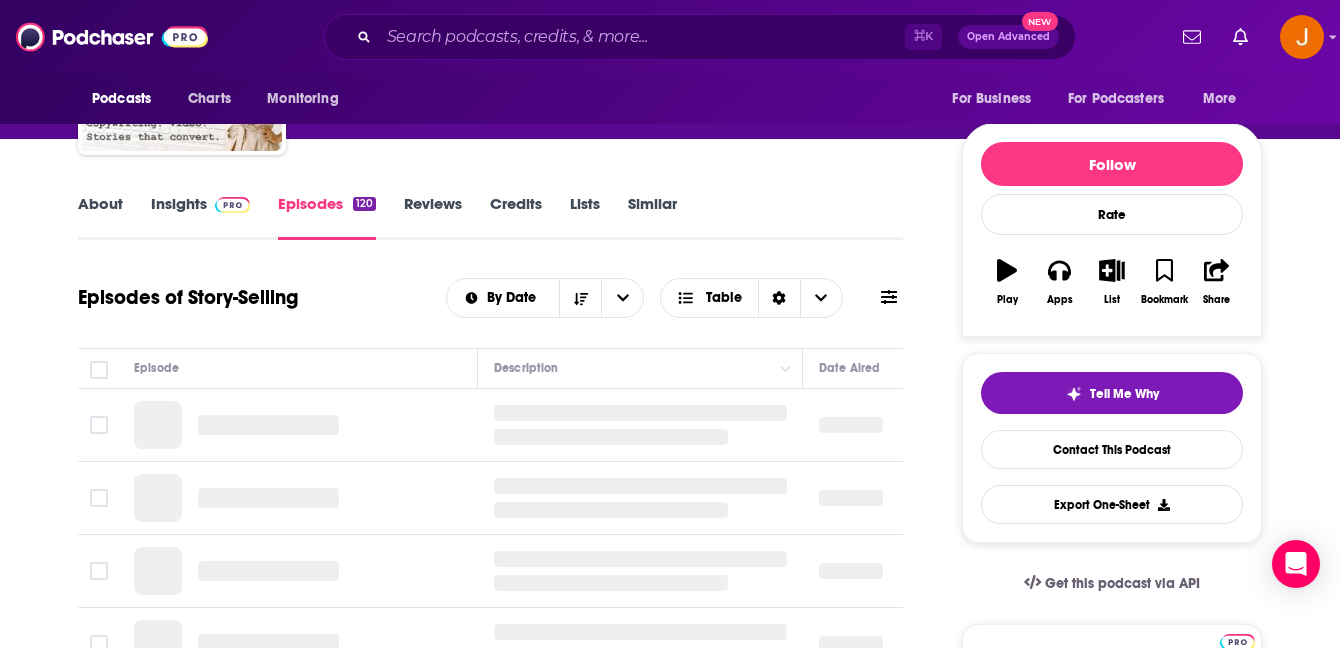 scroll, scrollTop: 233, scrollLeft: 0, axis: vertical 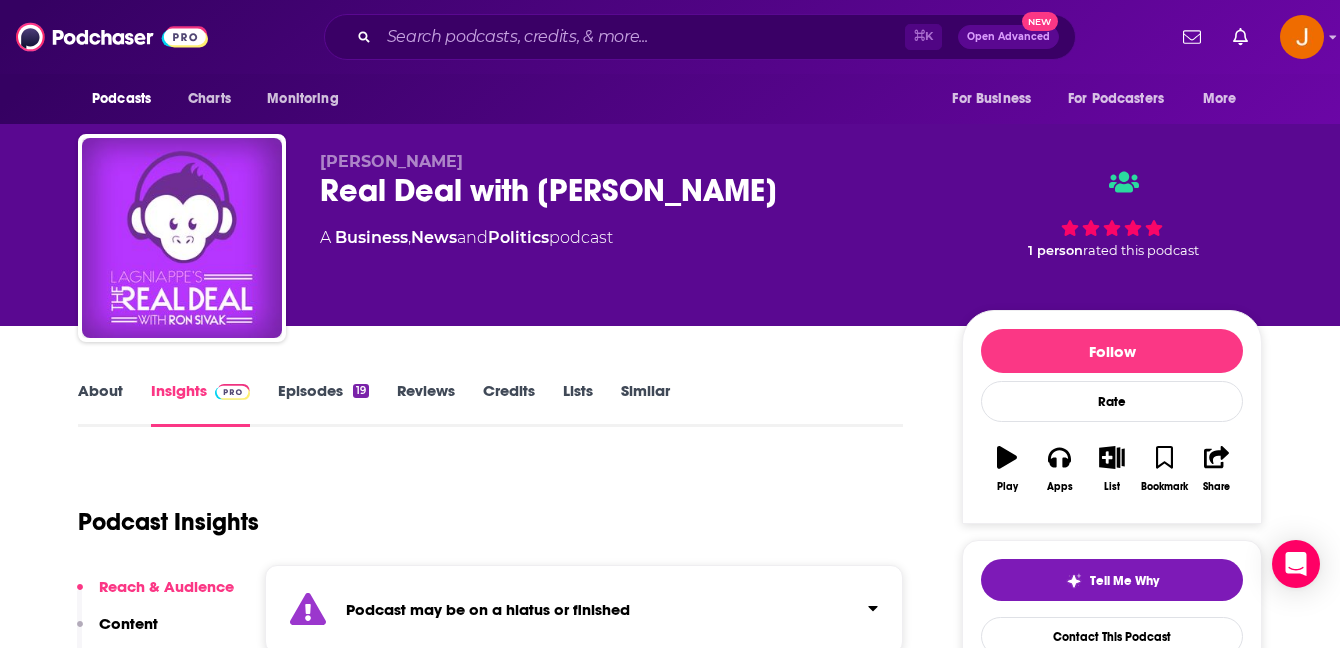 click on "Episodes 19" at bounding box center (323, 404) 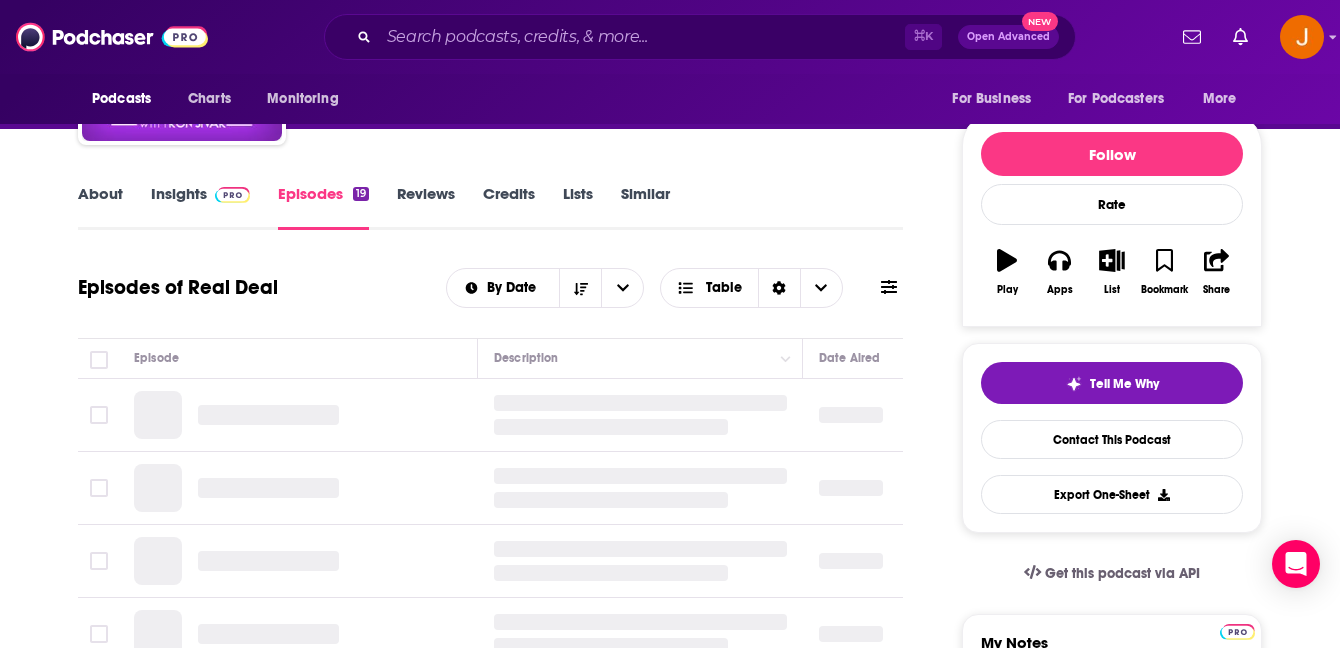 scroll, scrollTop: 205, scrollLeft: 0, axis: vertical 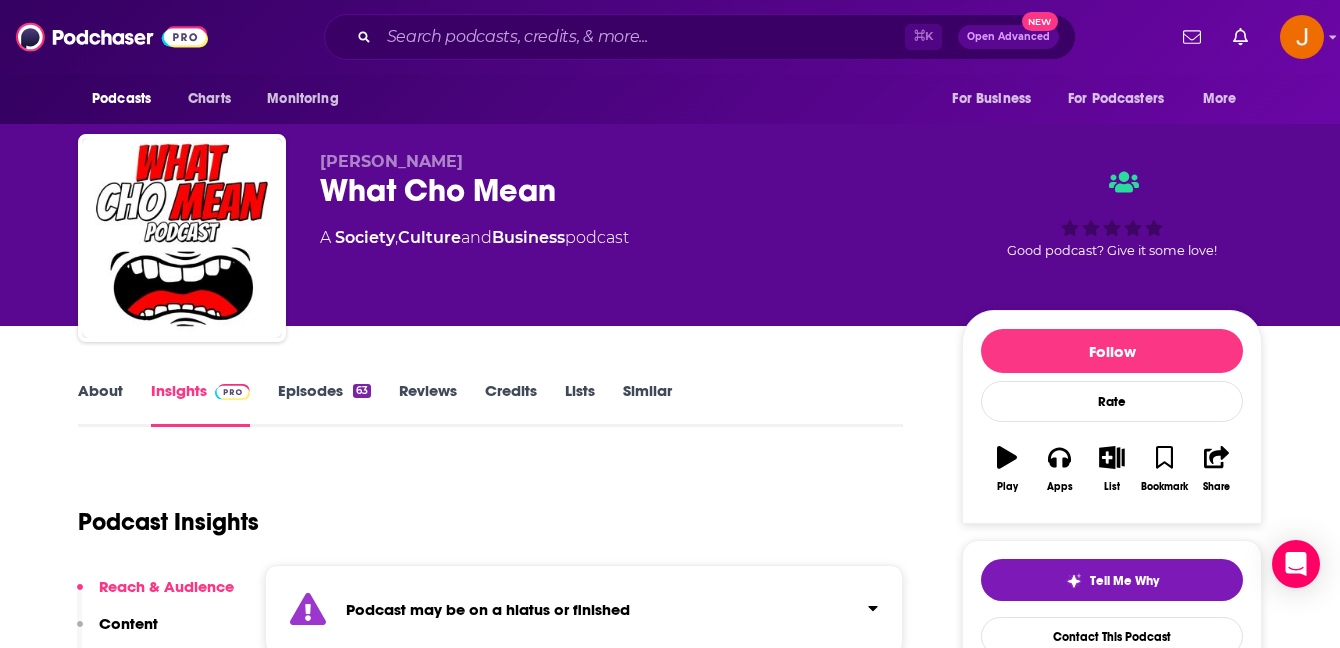 click on "Episodes 63" at bounding box center (324, 404) 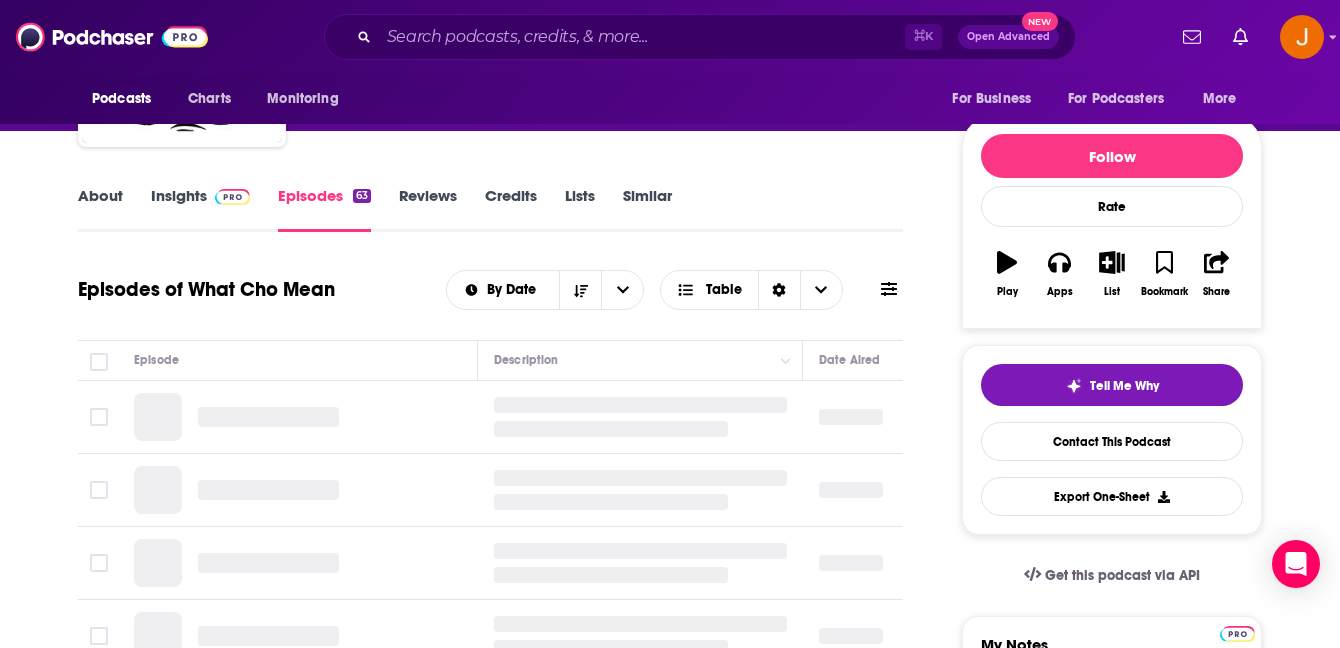scroll, scrollTop: 332, scrollLeft: 0, axis: vertical 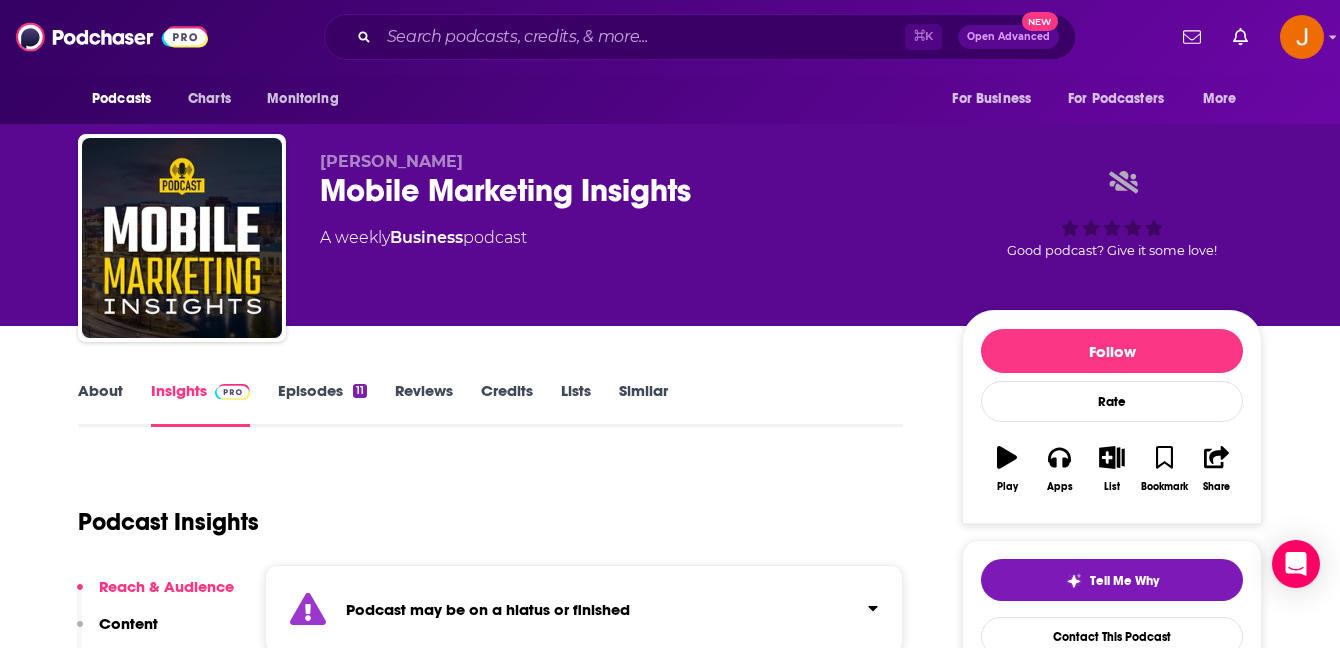 click on "Episodes 11" at bounding box center (322, 404) 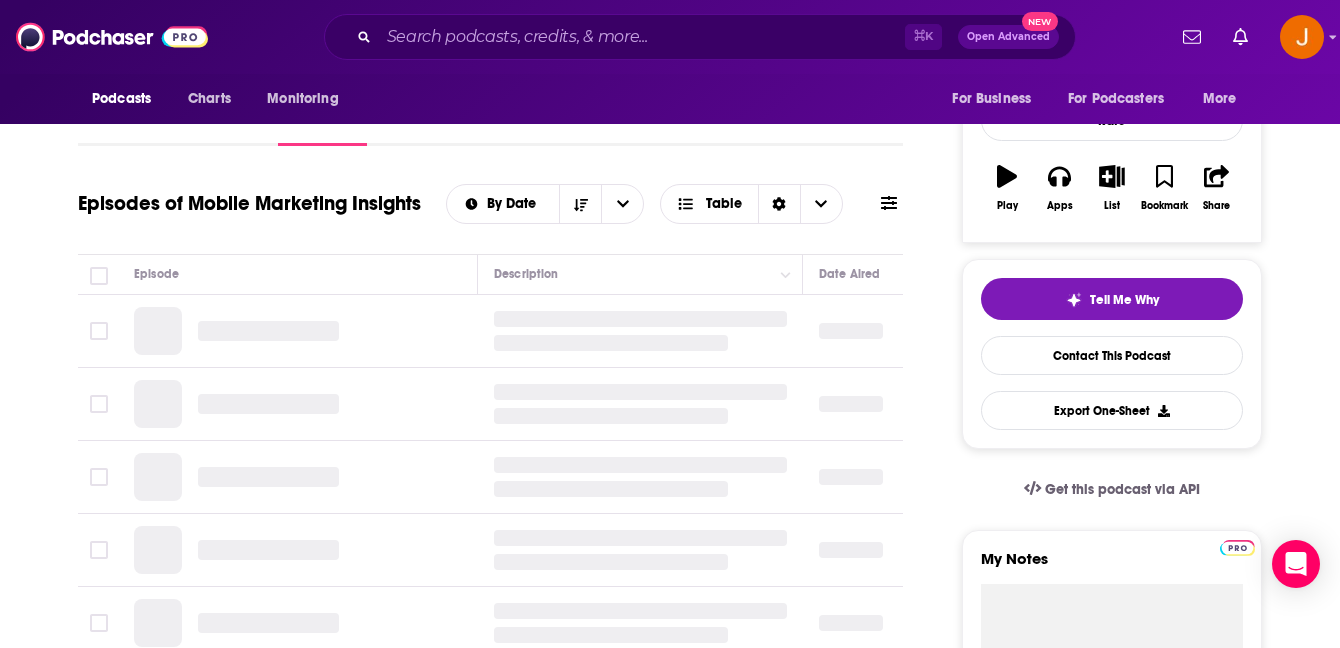 scroll, scrollTop: 292, scrollLeft: 0, axis: vertical 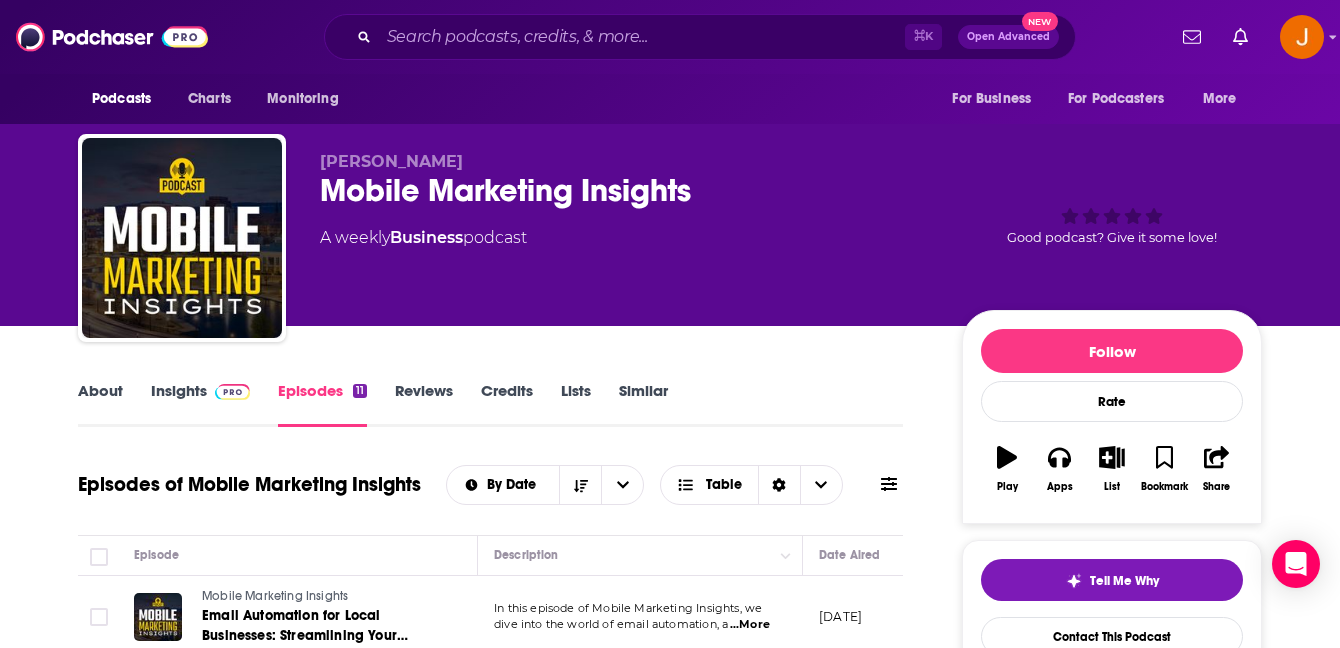 click on "About" at bounding box center [100, 404] 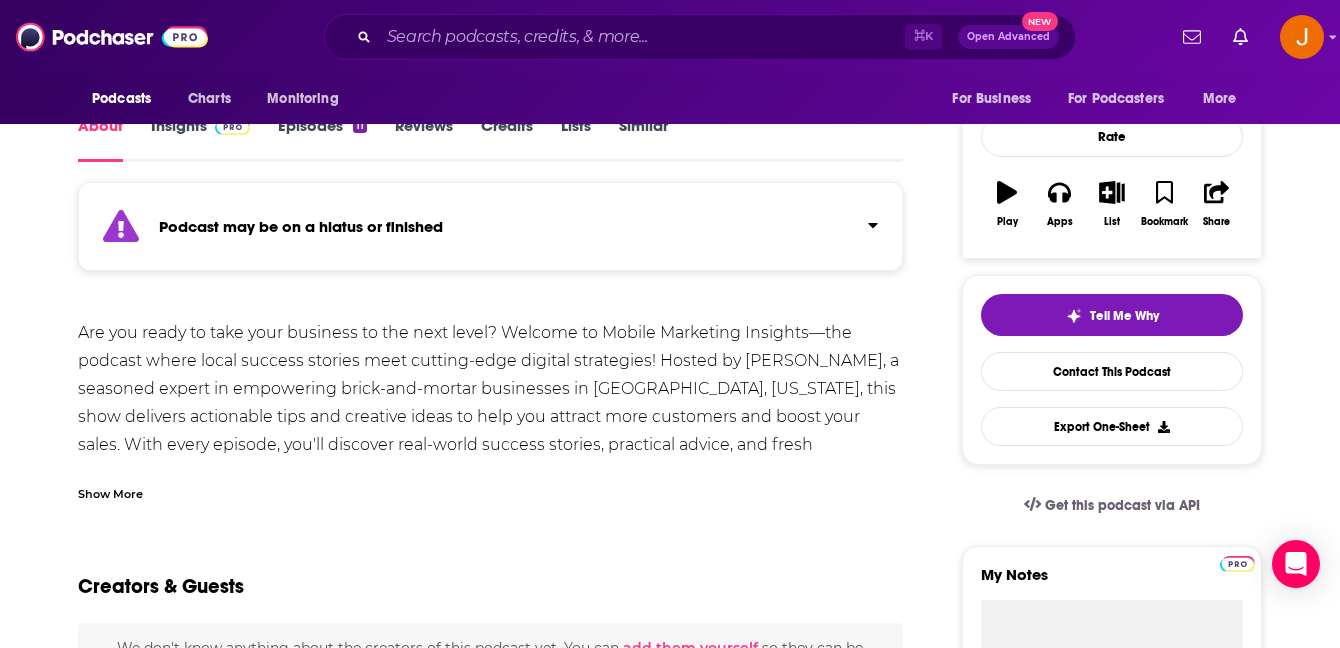 scroll, scrollTop: 276, scrollLeft: 0, axis: vertical 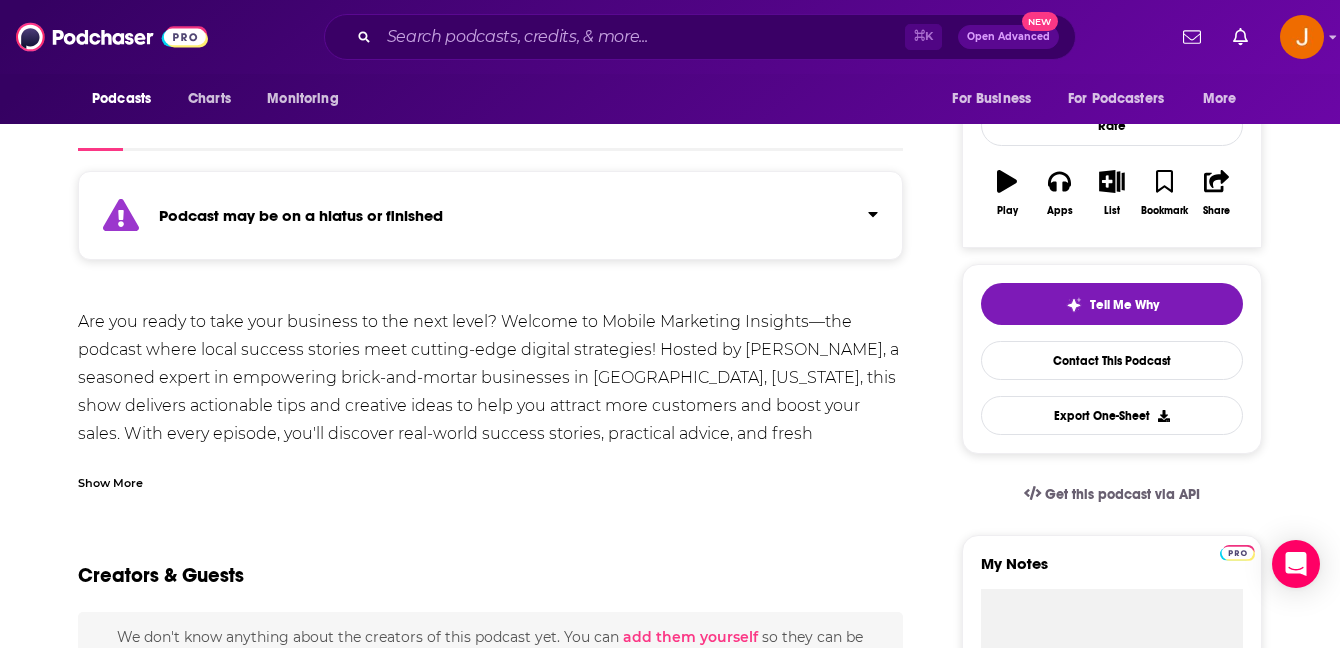 click on "Show More" at bounding box center [110, 481] 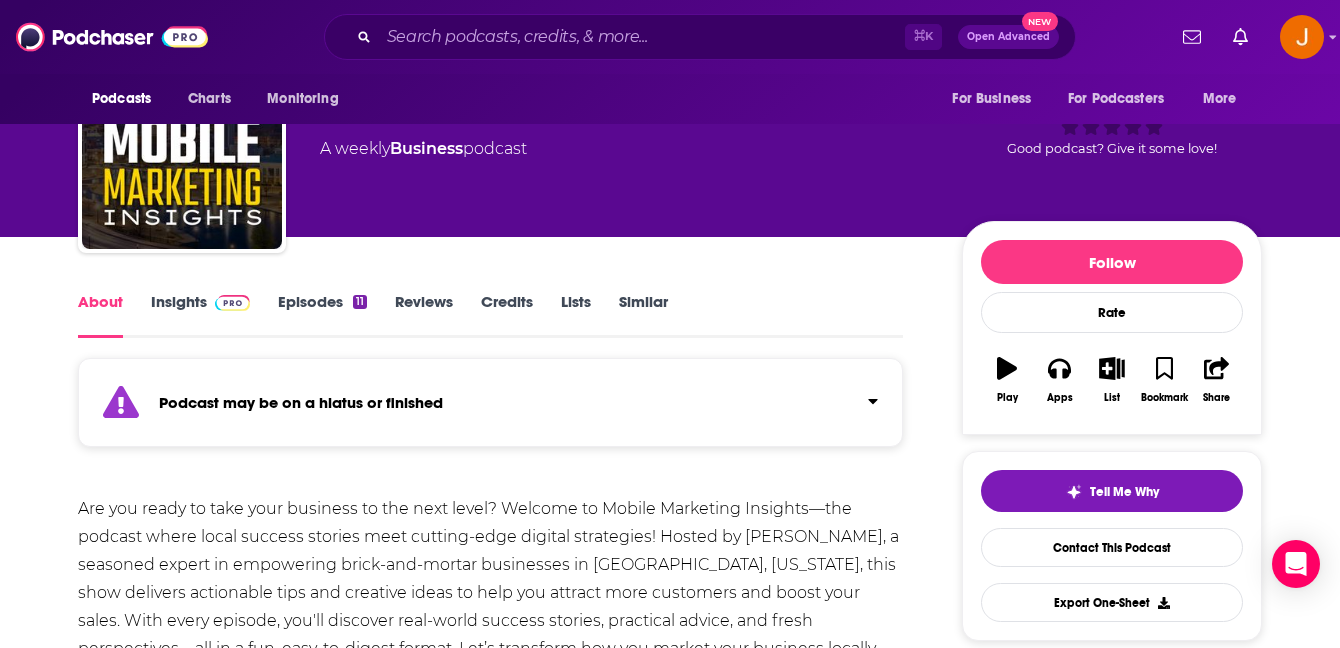 scroll, scrollTop: 0, scrollLeft: 0, axis: both 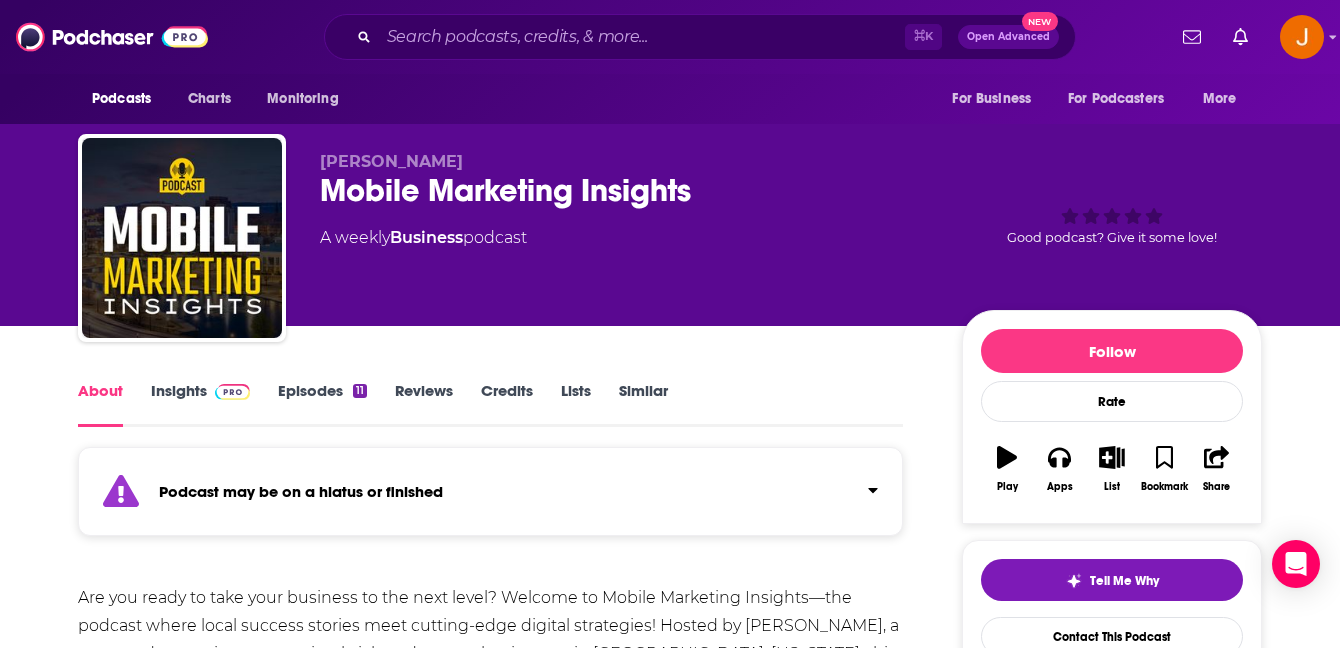 click on "Insights" at bounding box center (200, 404) 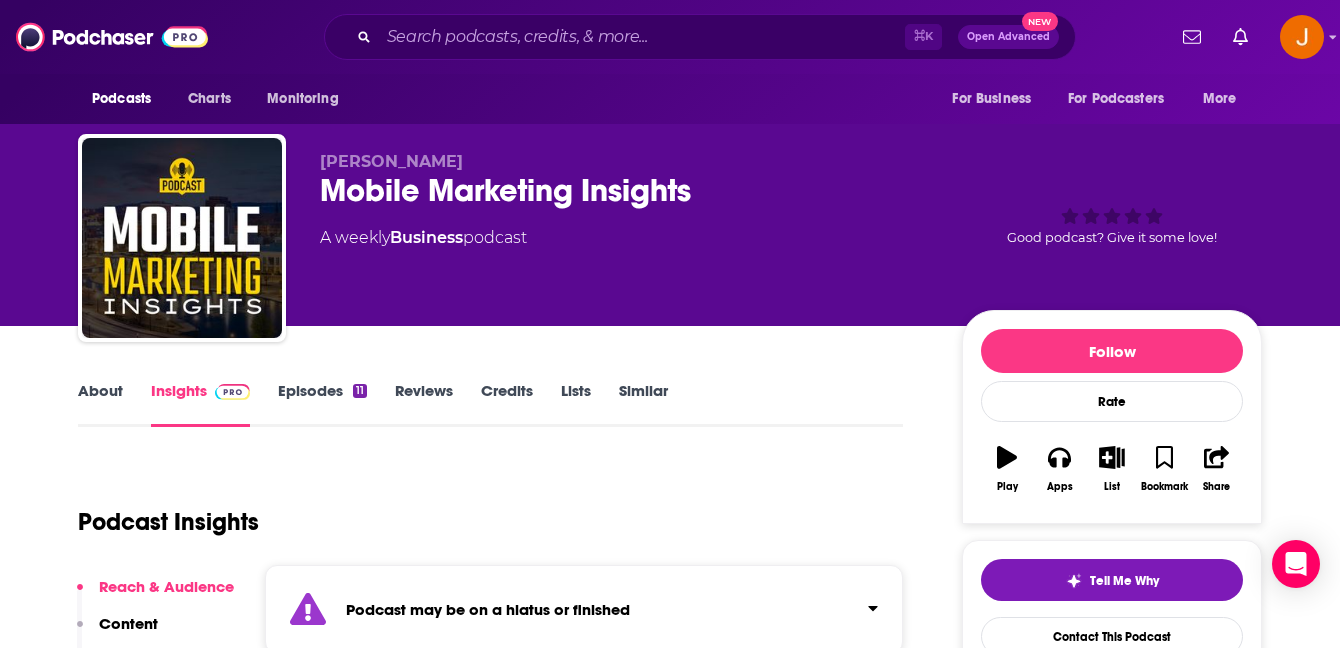 click on "Episodes 11" at bounding box center [322, 404] 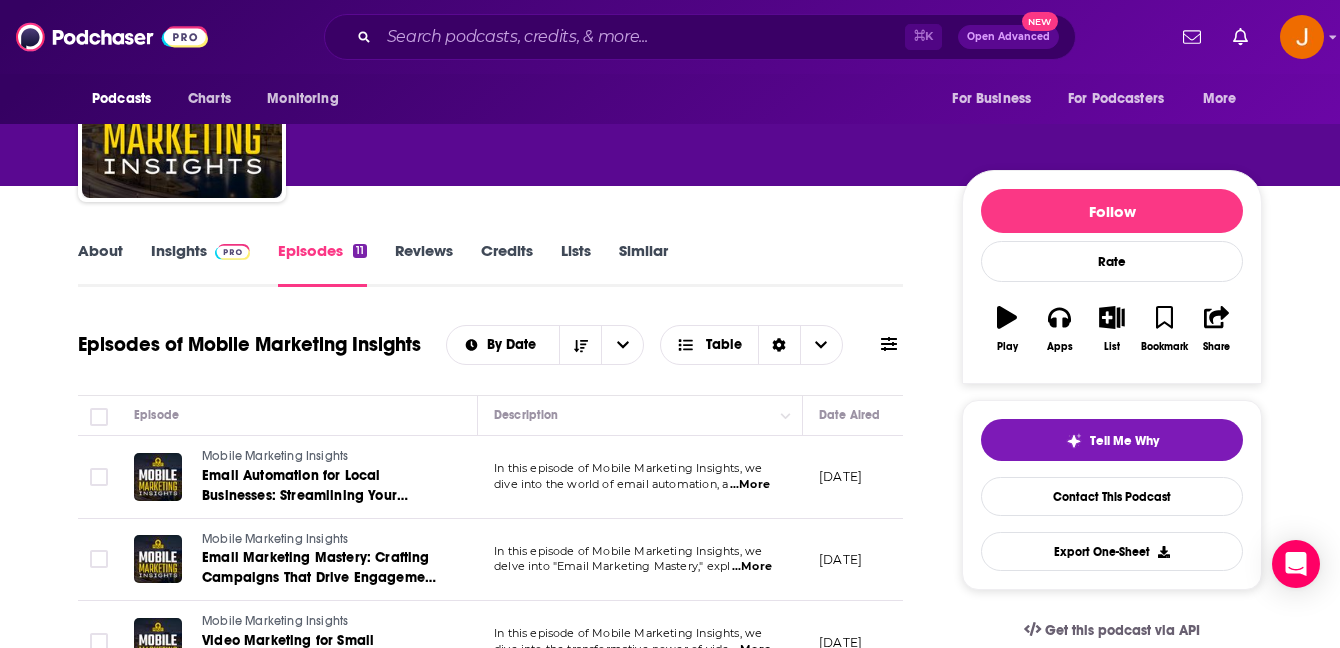 scroll, scrollTop: 0, scrollLeft: 0, axis: both 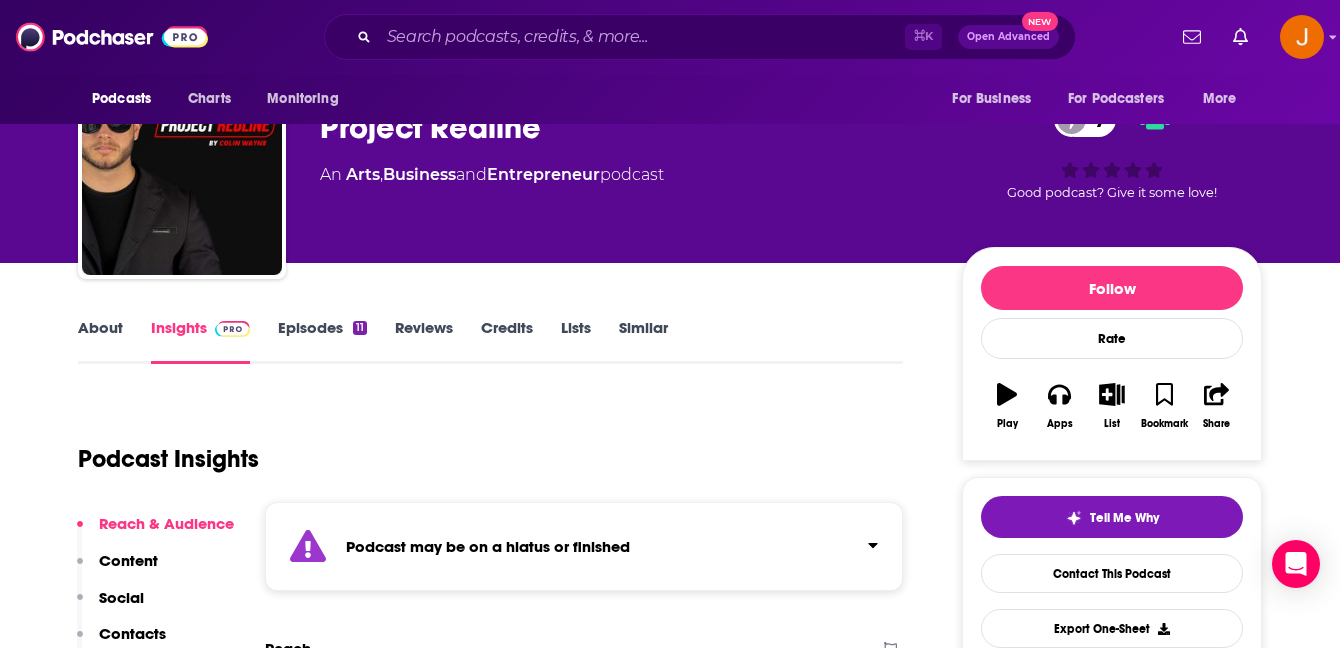 click on "Episodes 11" at bounding box center (322, 341) 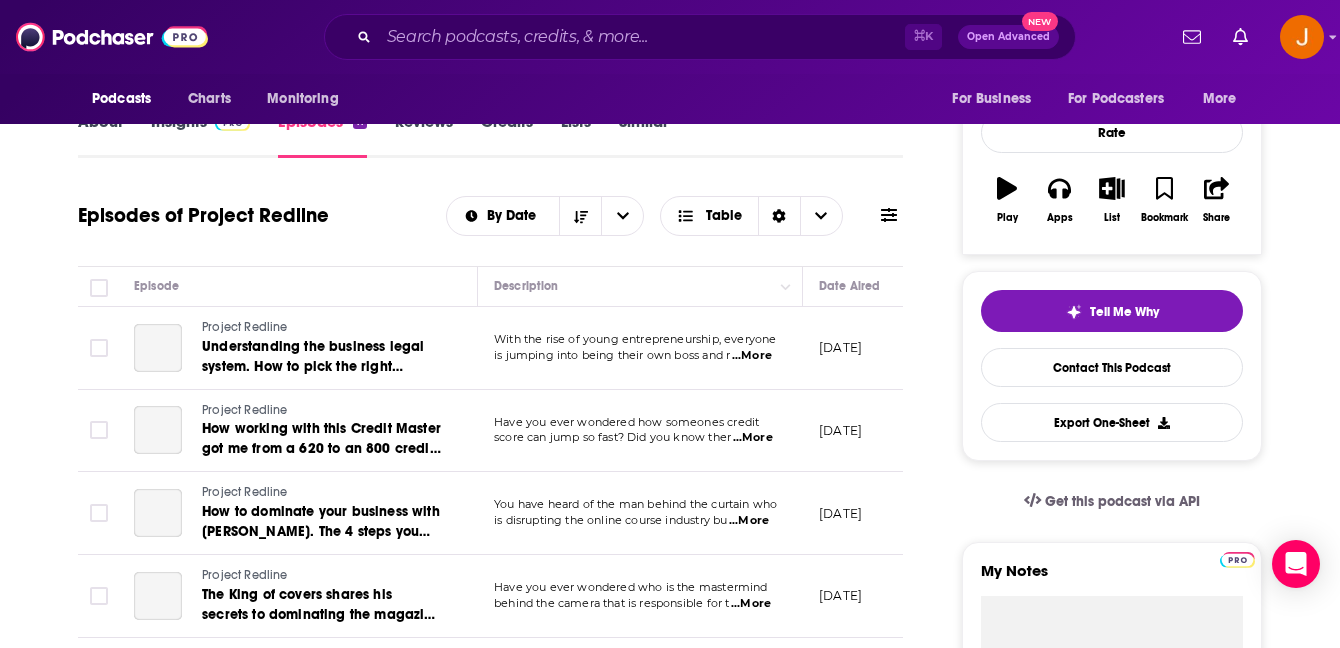 scroll, scrollTop: 309, scrollLeft: 0, axis: vertical 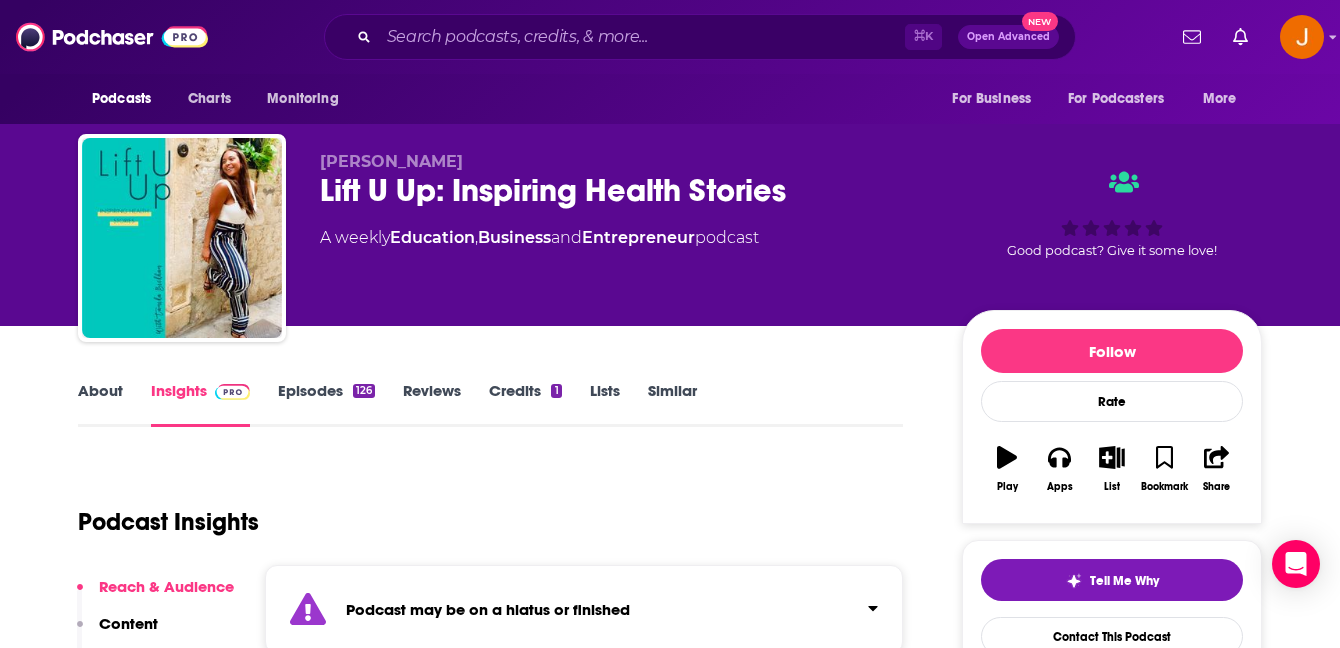 click on "Episodes 126" at bounding box center [326, 404] 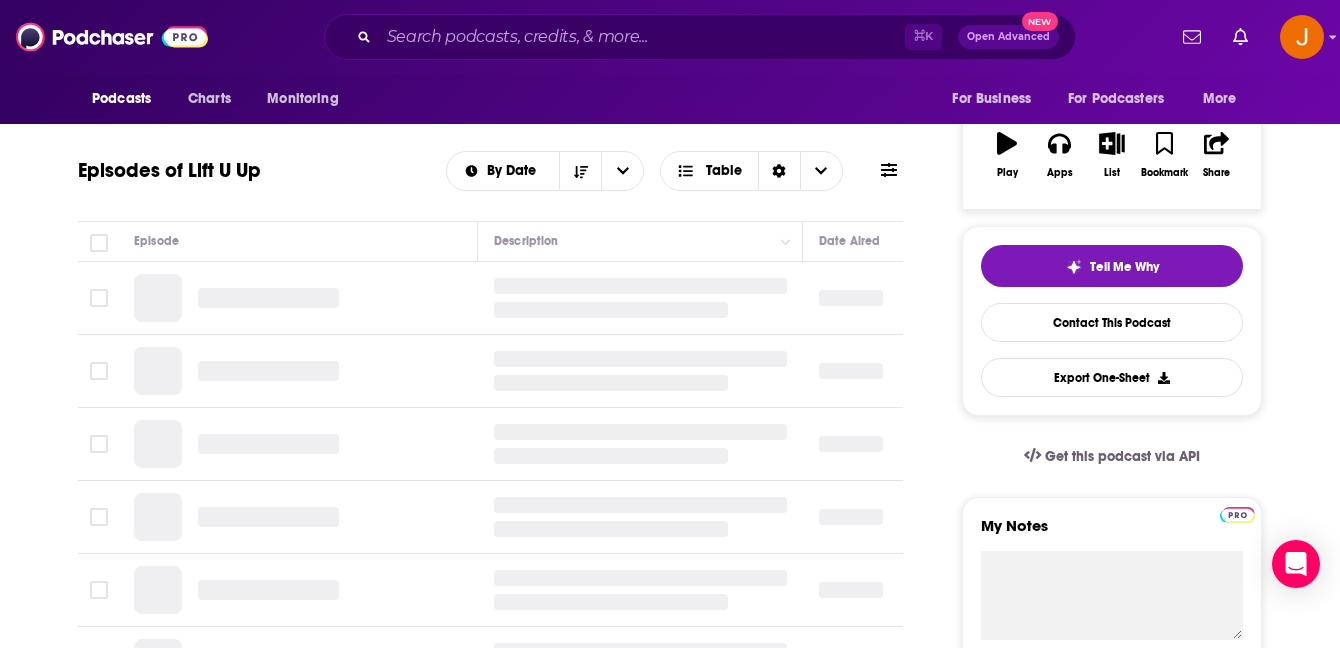 scroll, scrollTop: 335, scrollLeft: 0, axis: vertical 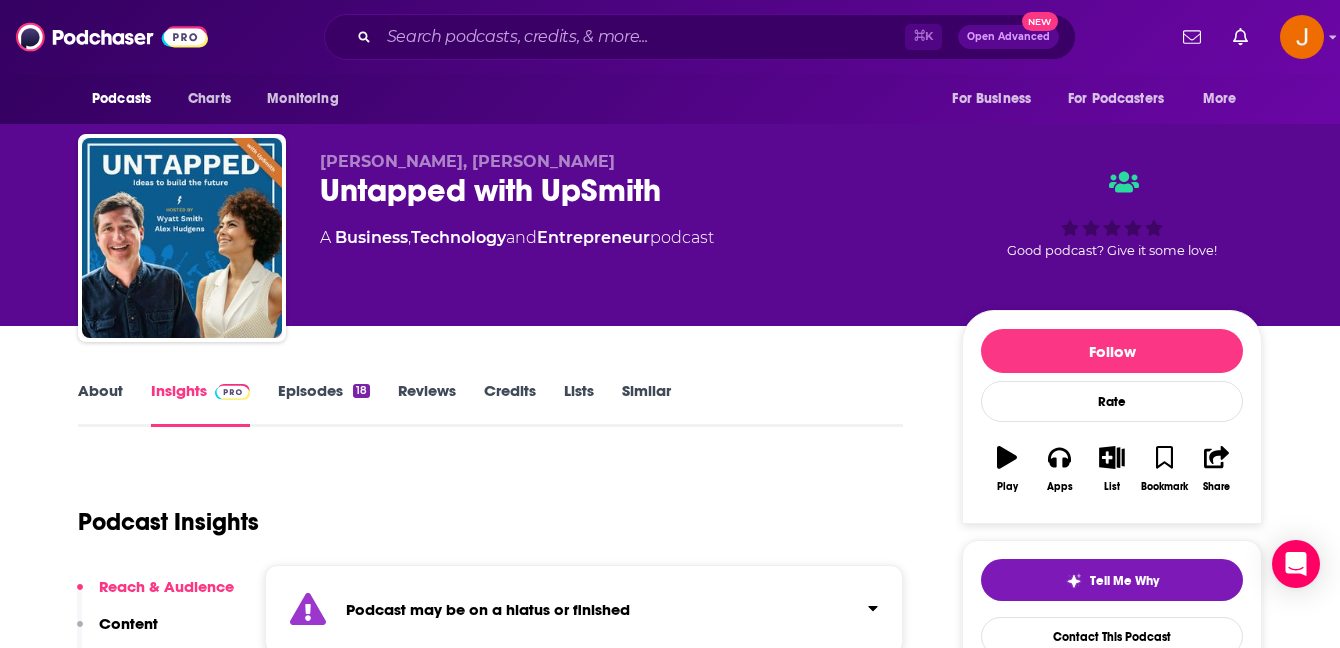 click on "Episodes 18" at bounding box center [324, 404] 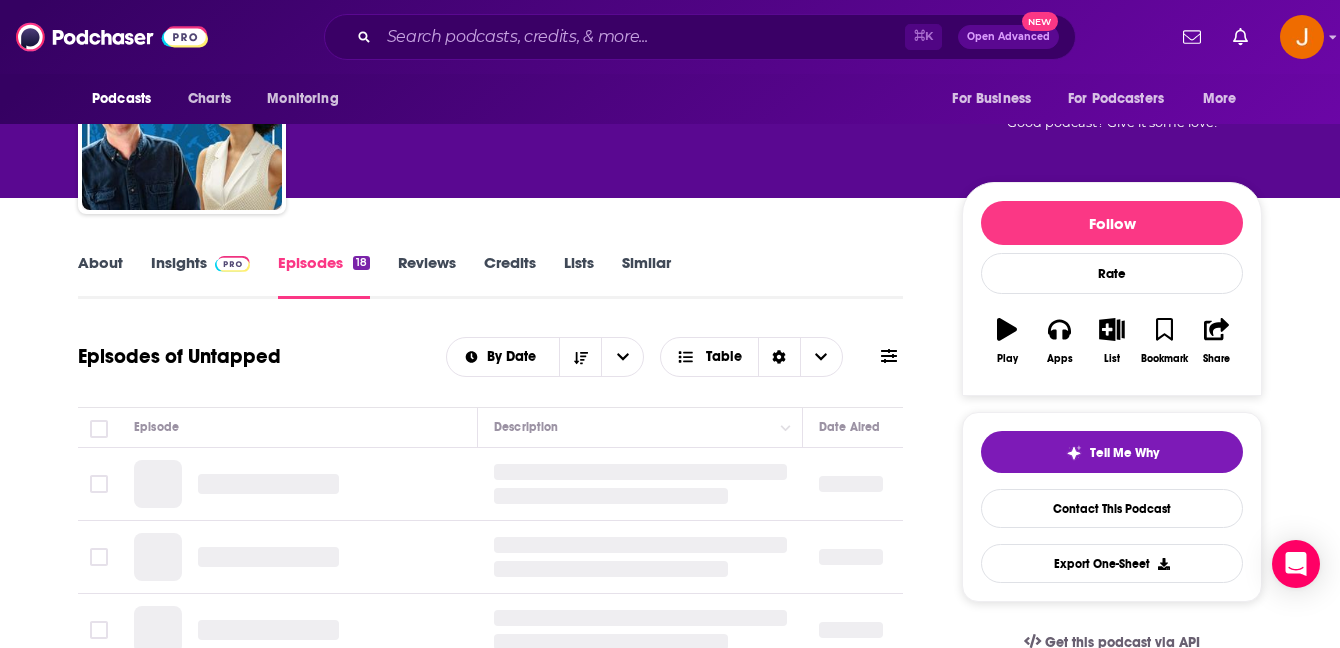 scroll, scrollTop: 243, scrollLeft: 0, axis: vertical 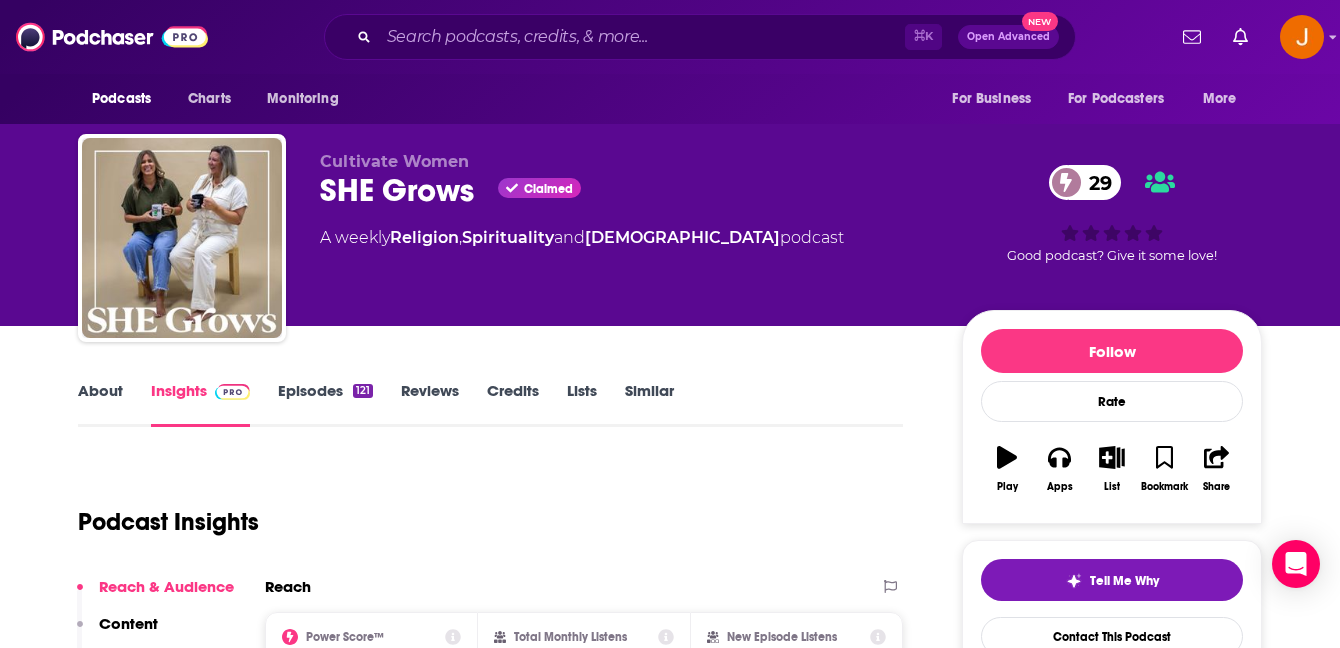 click on "Episodes 121" at bounding box center [325, 404] 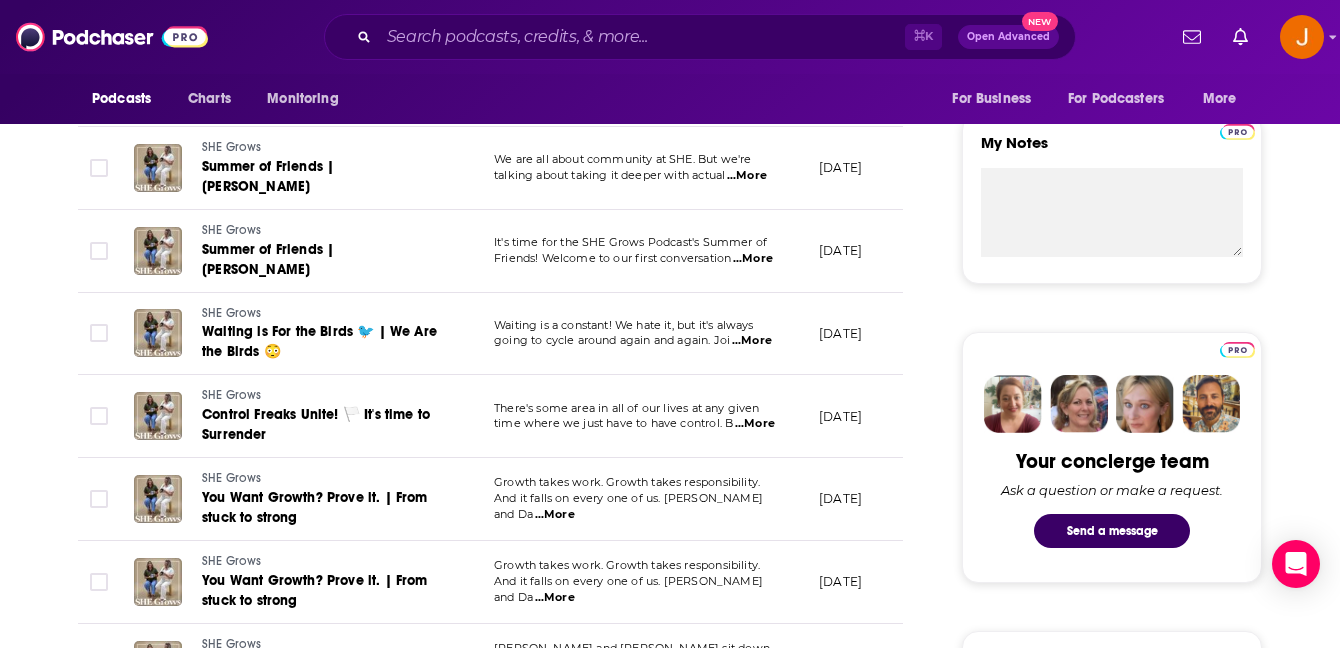 scroll, scrollTop: 699, scrollLeft: 0, axis: vertical 